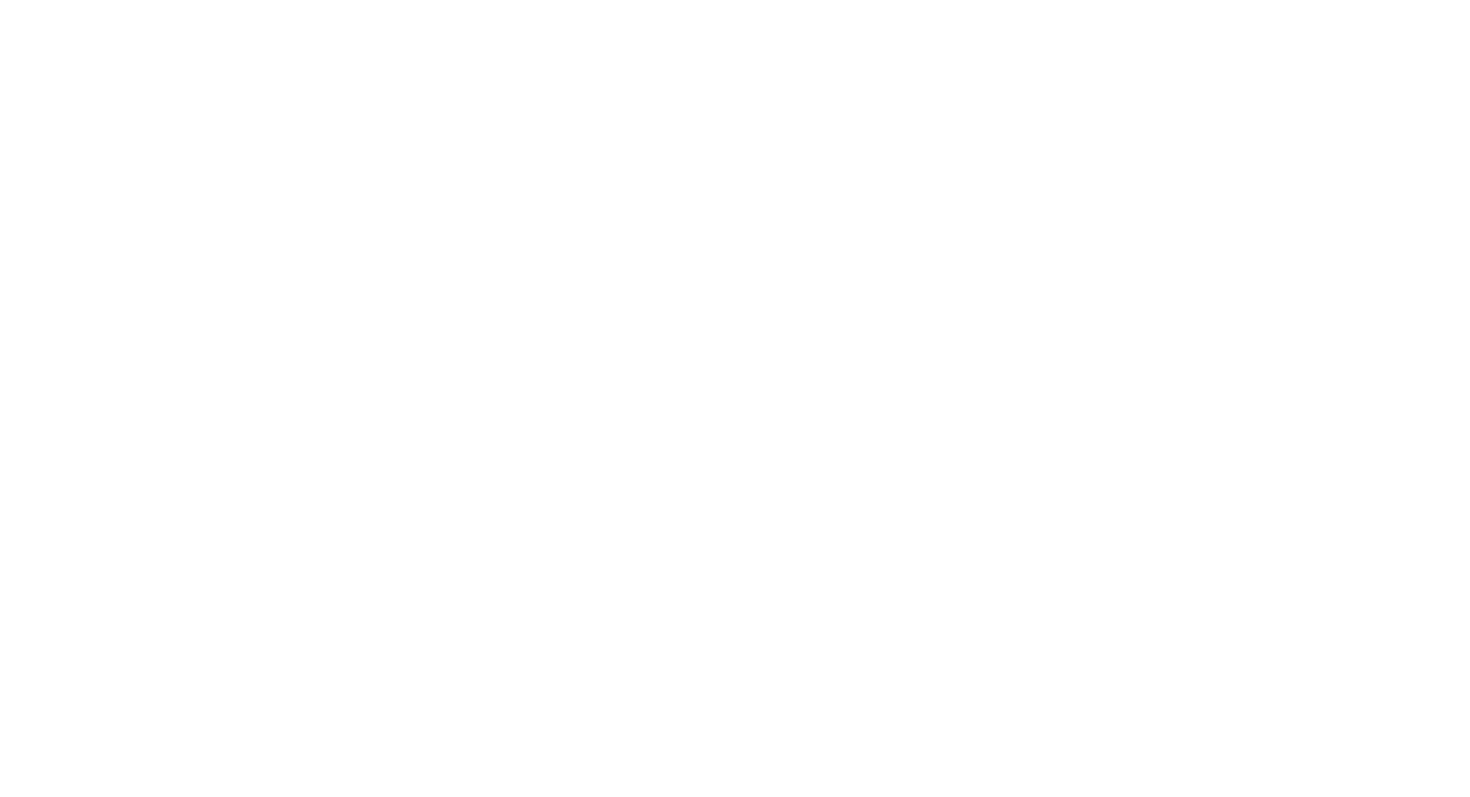 scroll, scrollTop: 0, scrollLeft: 0, axis: both 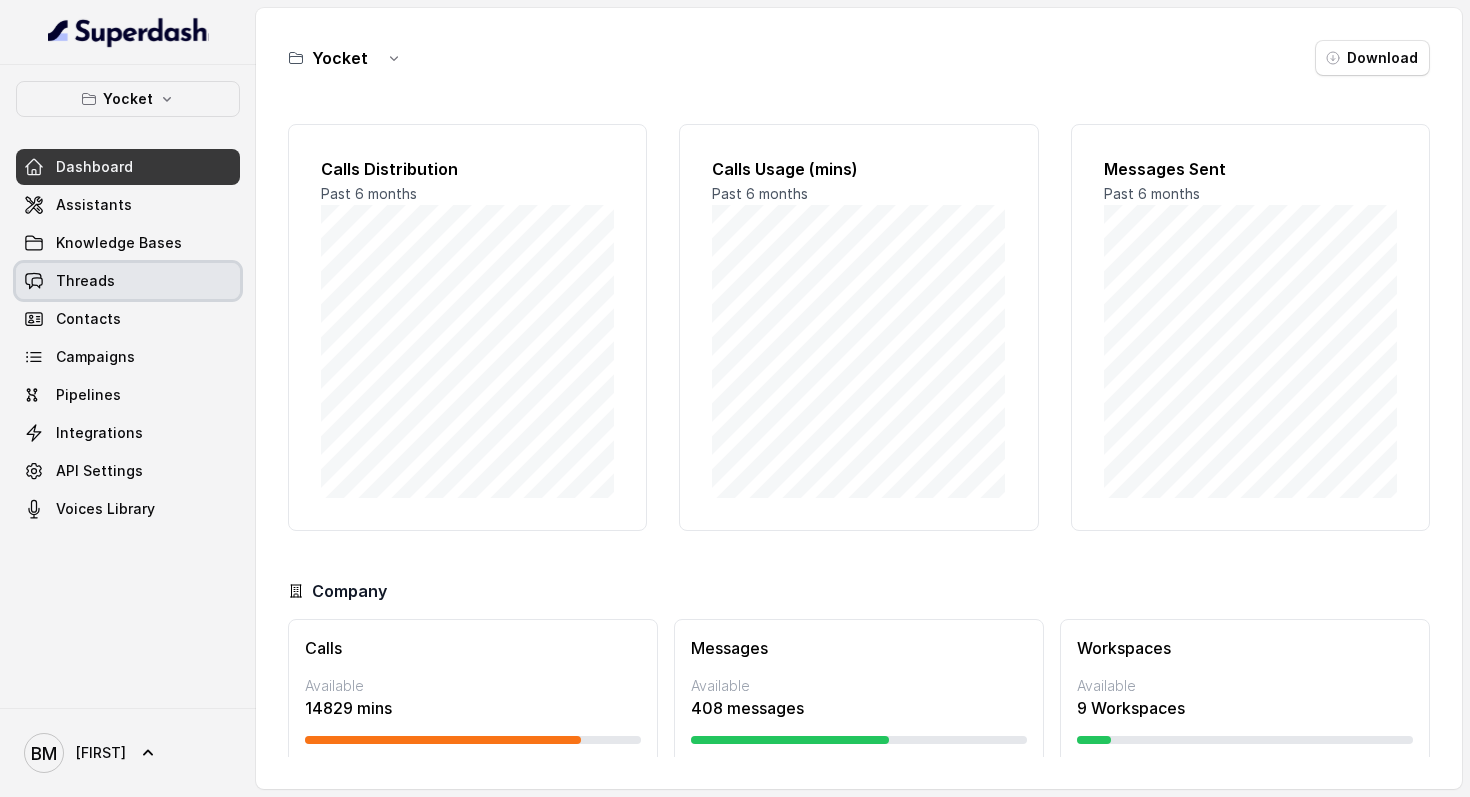 click on "Threads" at bounding box center [128, 281] 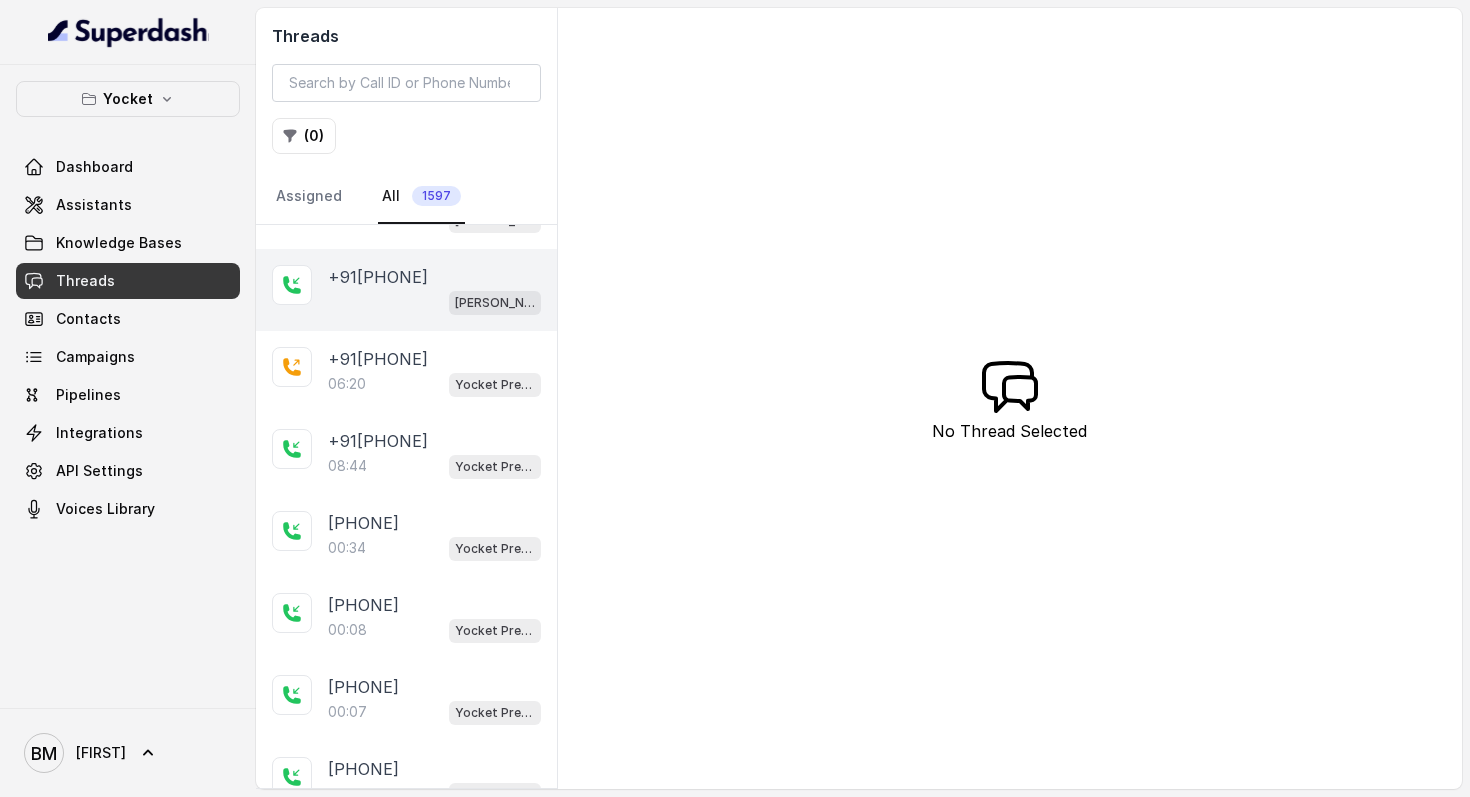scroll, scrollTop: 59, scrollLeft: 0, axis: vertical 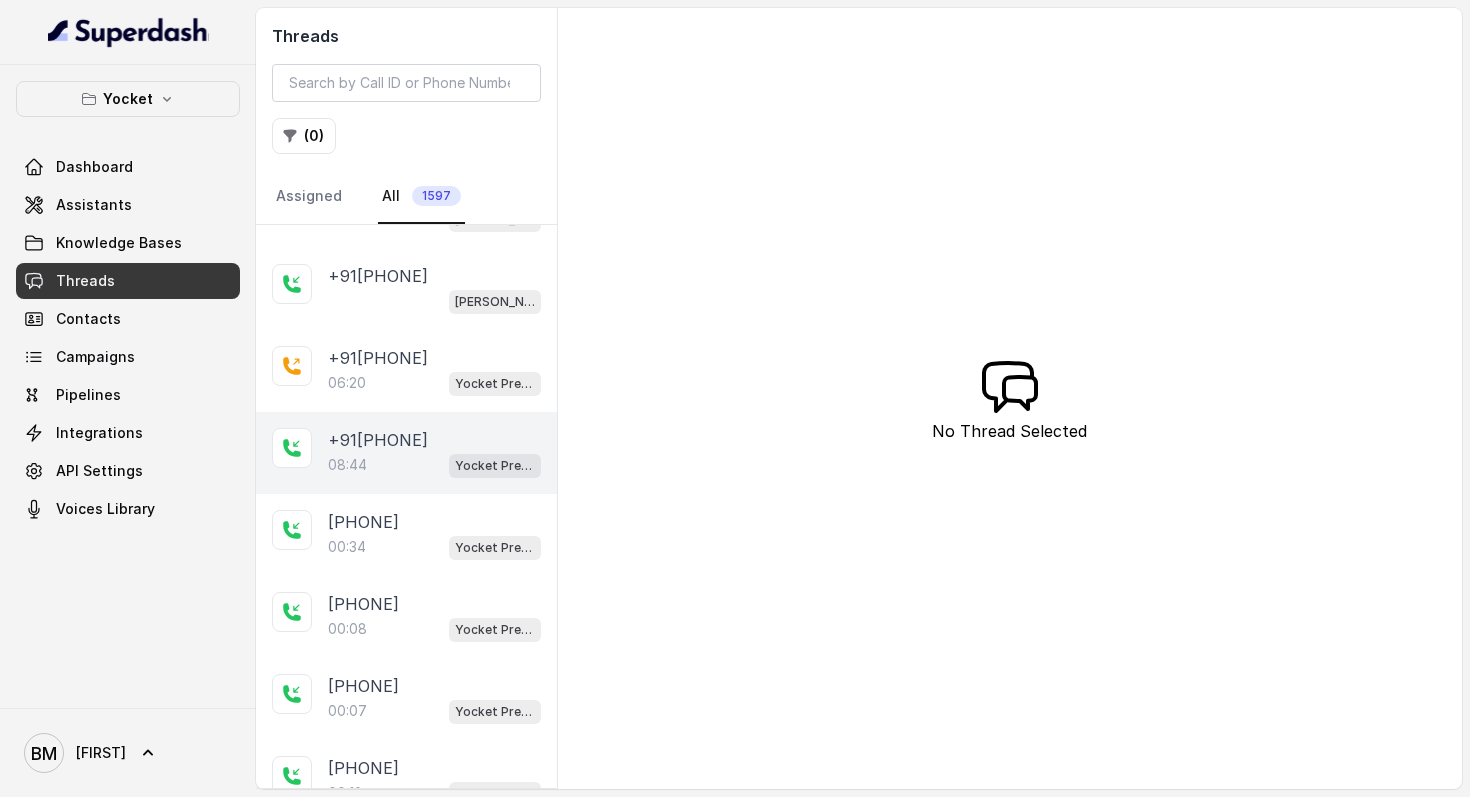 click on "+91[PHONE]" at bounding box center [378, 440] 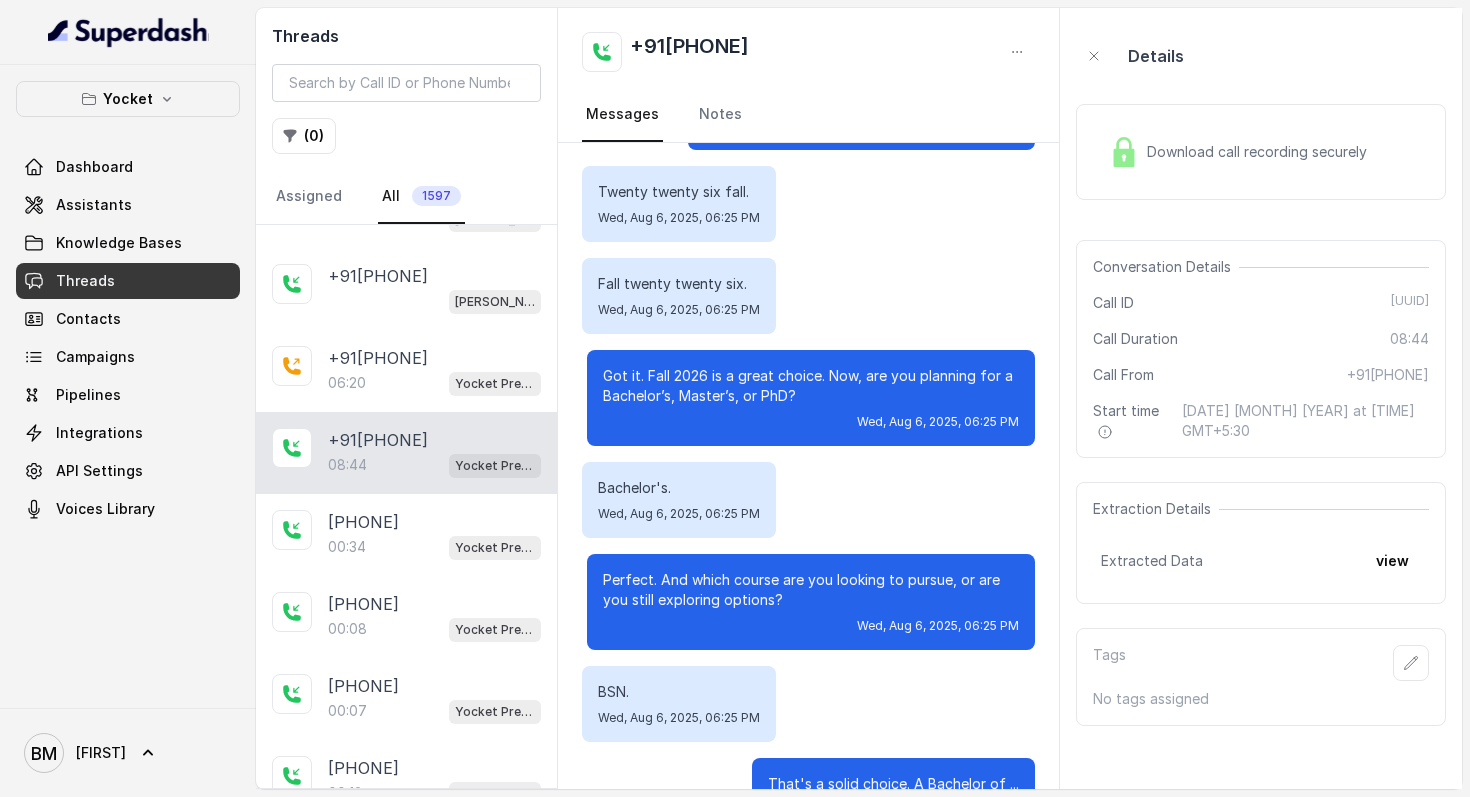 scroll, scrollTop: 0, scrollLeft: 0, axis: both 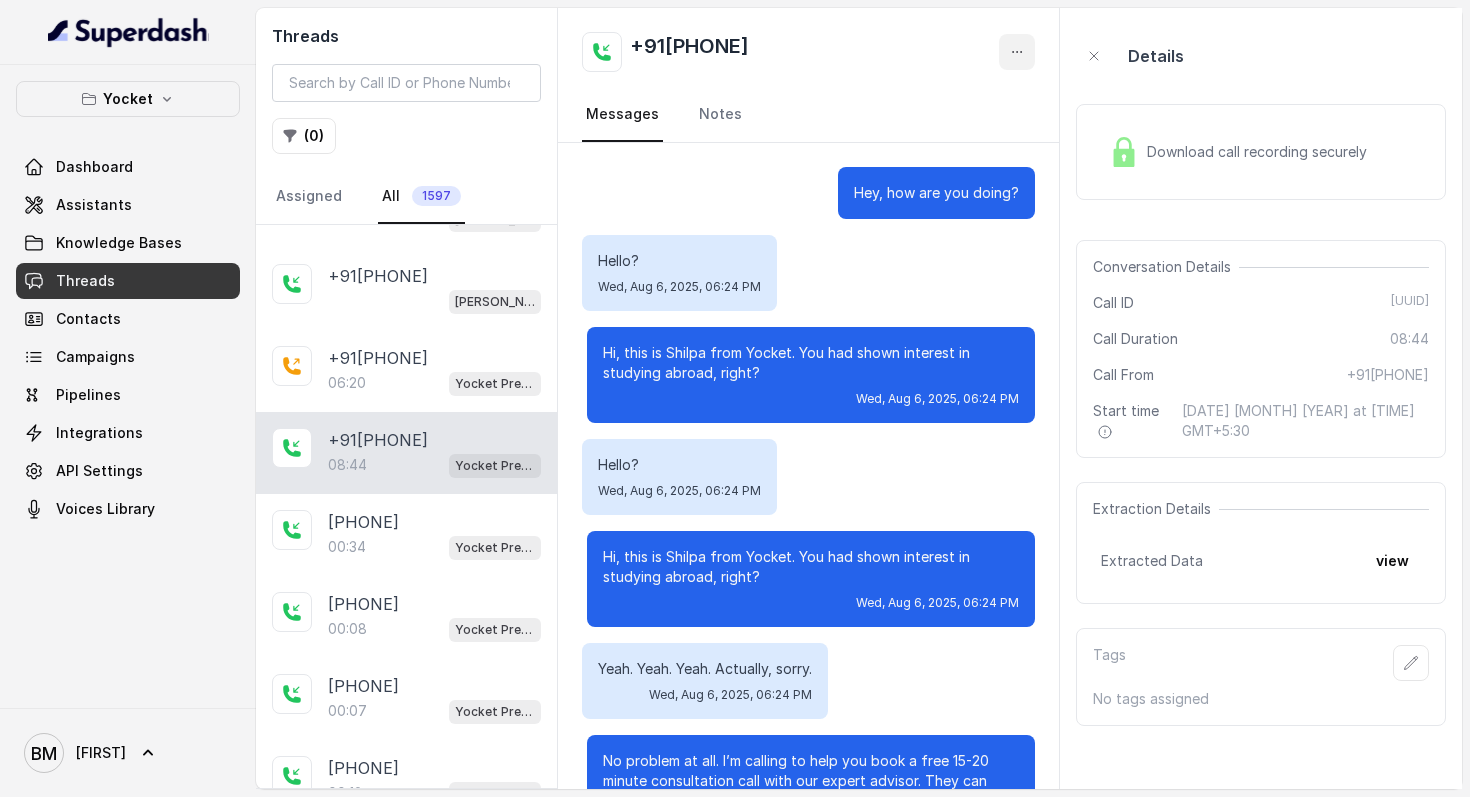 click at bounding box center (1017, 52) 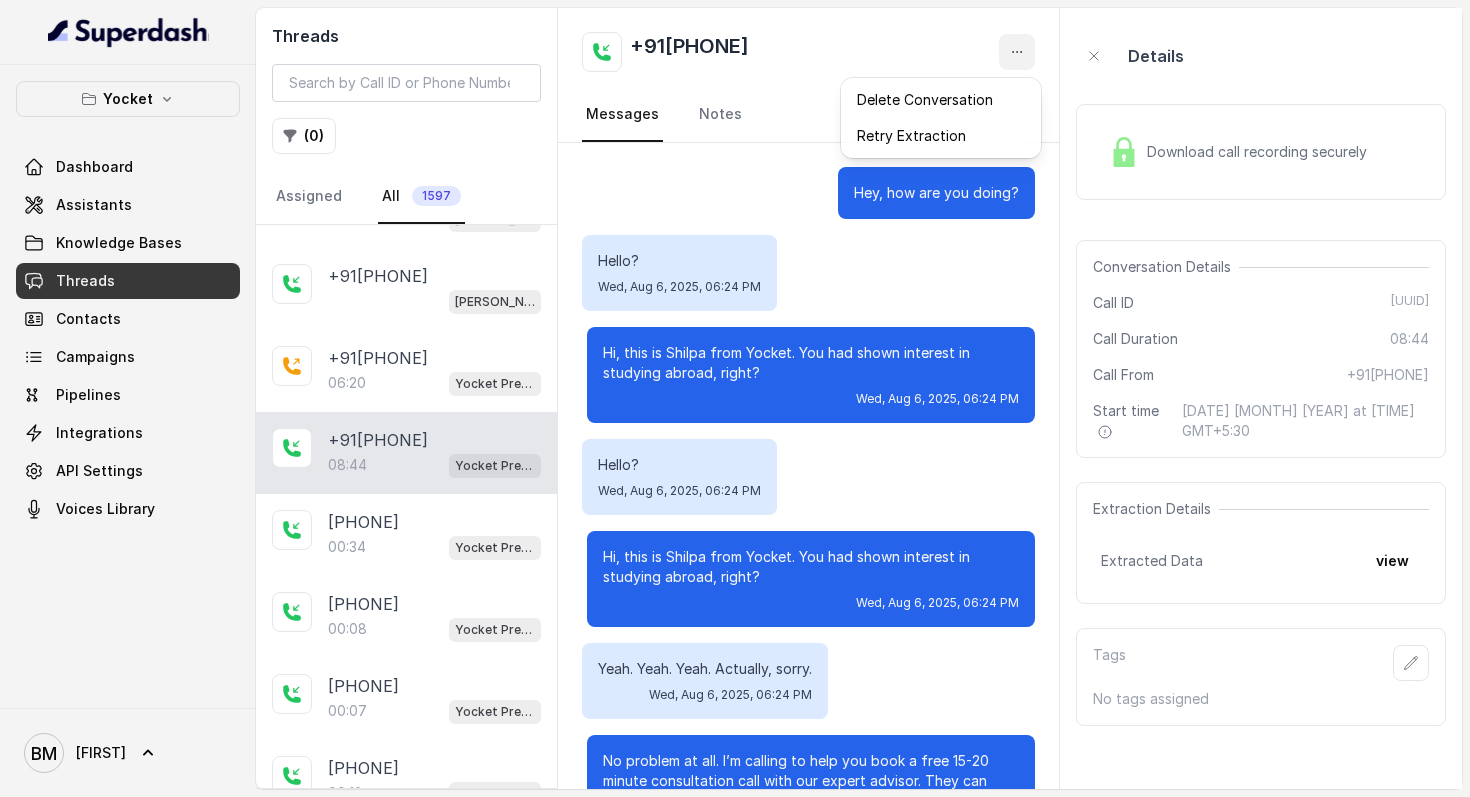 click on "+91[PHONE] Messages Notes Hey, how are you doing? Hello? Wed, Aug 6, 2025, 06:24 PM Hi, this is Shilpa from Yocket. You had shown interest in studying abroad, right? Wed, Aug 6, 2025, 06:24 PM Hello? Wed, Aug 6, 2025, 06:24 PM Hi, this is Shilpa from Yocket. You had shown interest in studying abroad, right? Wed, Aug 6, 2025, 06:24 PM Yeah. Yeah. Yeah. Actually, sorry. Wed, Aug 6, 2025, 06:24 PM No problem at all. I’m calling to help you book a free 15-20 minute consultation call with our expert advisor. They can guide you on university shortlisting, documentation, scholarships, and everything you need for your study abroad journey. Is it okay if I ask you a few quick details to understand your profile? Wed, Aug 6, 2025, 06:24 PM Yeah. Sure. Sure. Wed, Aug 6, 2025, 06:25 PM Great. To start, which intake are you planning ... Wed, Aug 6, 2025, 06:25 PM Twenty twenty six fall. Wed, Aug 6, 2025, 06:25 PM Fall twenty twenty six. Wed, Aug 6, 2025, 06:25 PM Wed, Aug 6, 2025, 06:25 PM Bachelor's. BSN. Only USA." at bounding box center (809, 398) 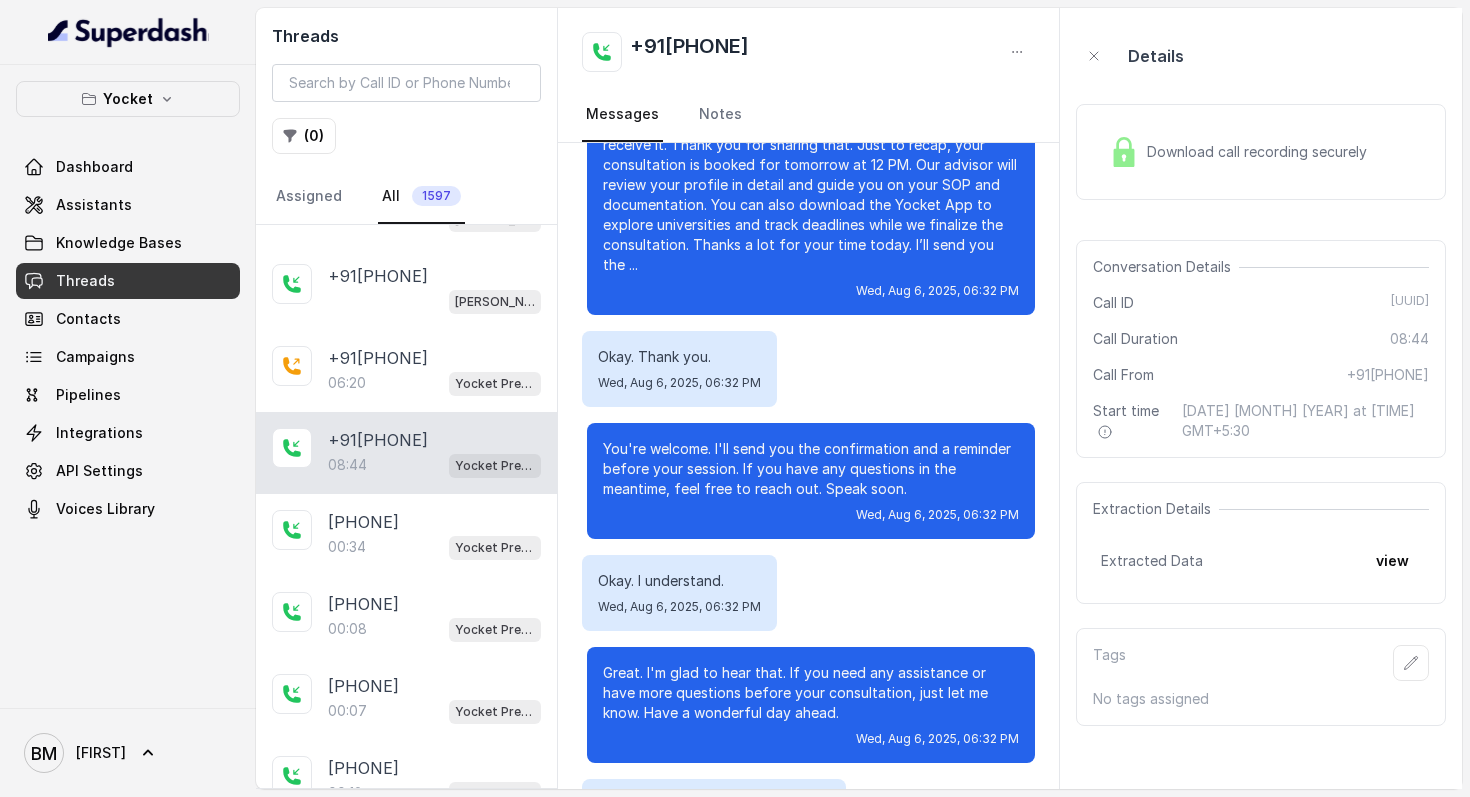 scroll, scrollTop: 9746, scrollLeft: 0, axis: vertical 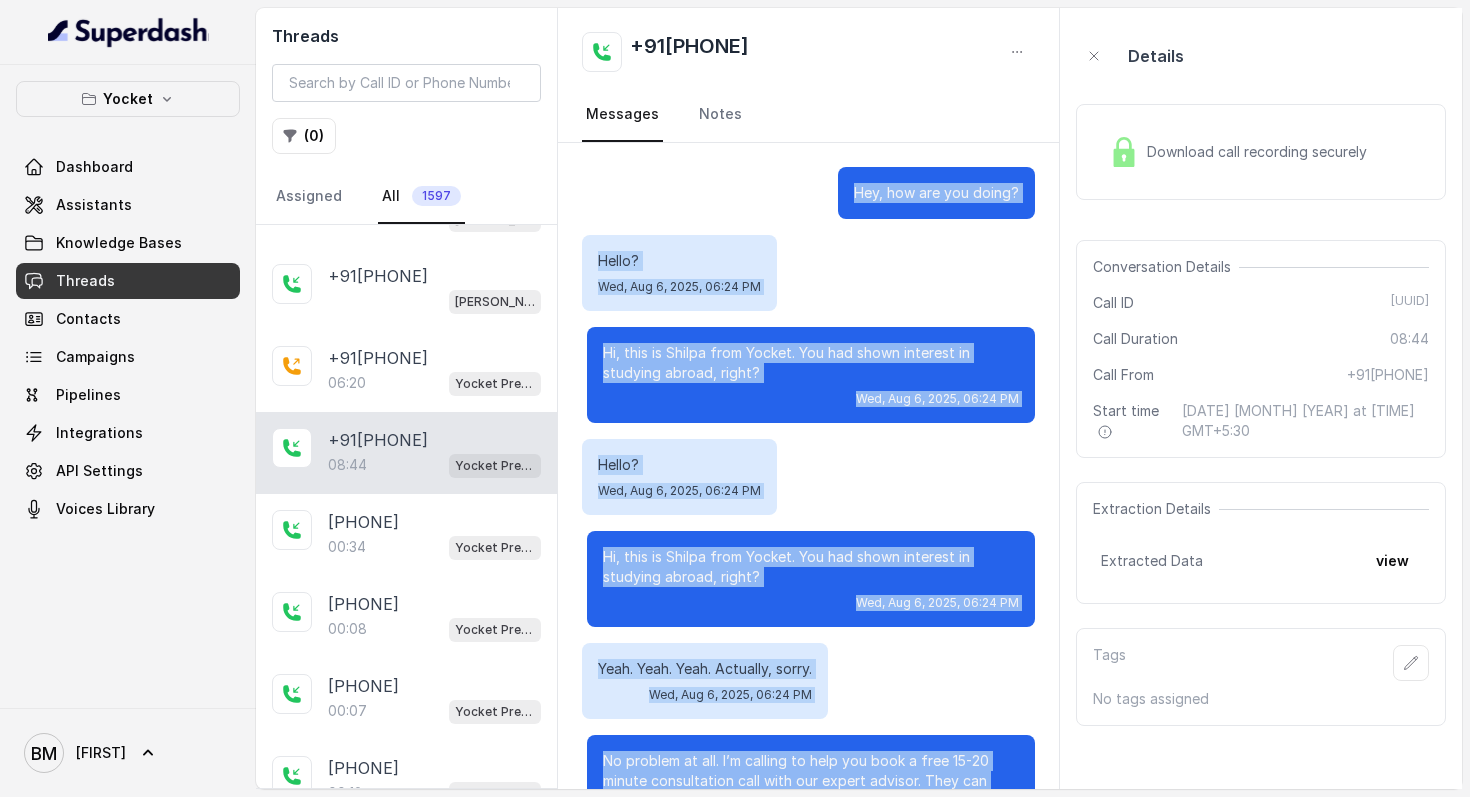 drag, startPoint x: 798, startPoint y: 744, endPoint x: 858, endPoint y: 199, distance: 548.2928 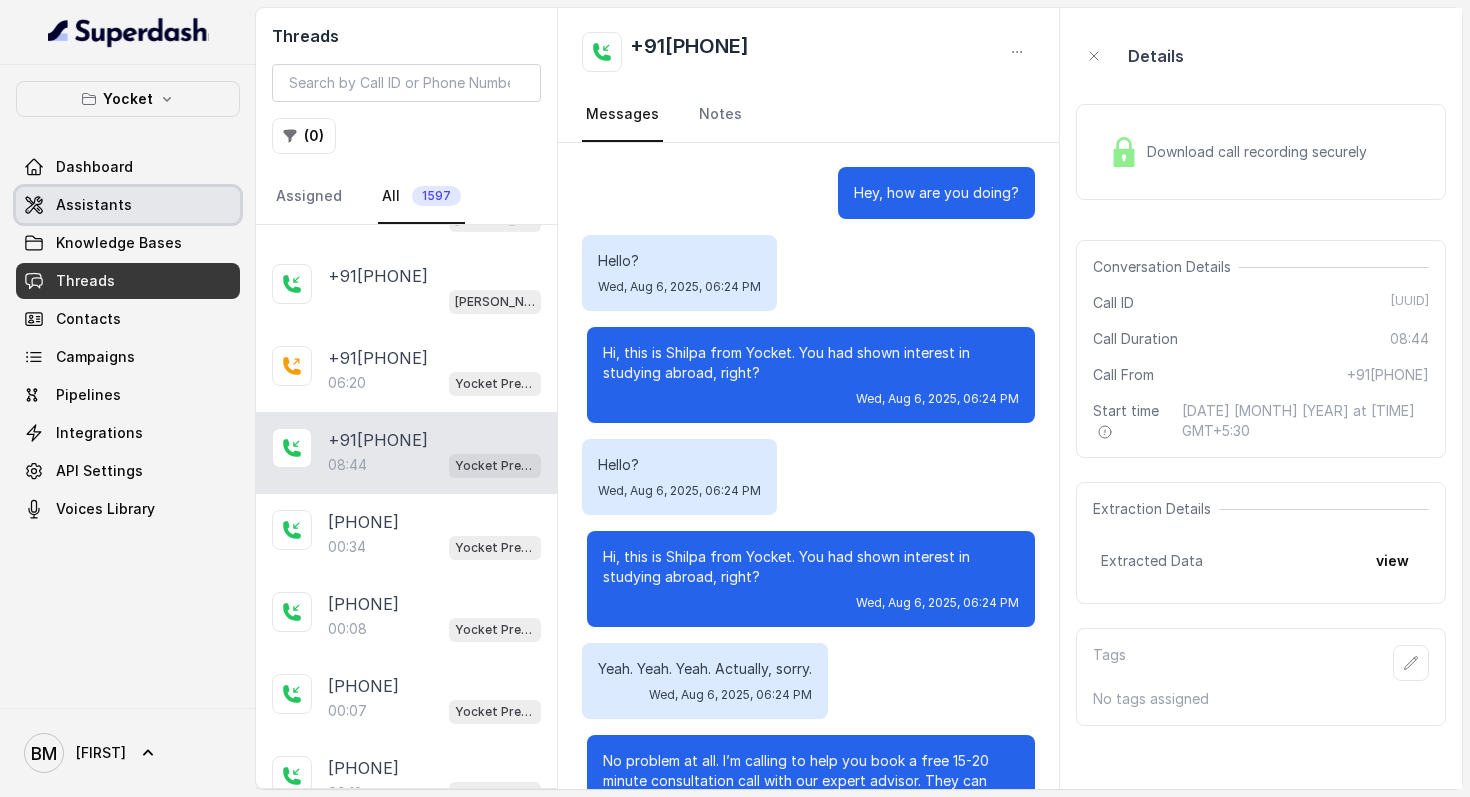 click on "Assistants" at bounding box center (128, 205) 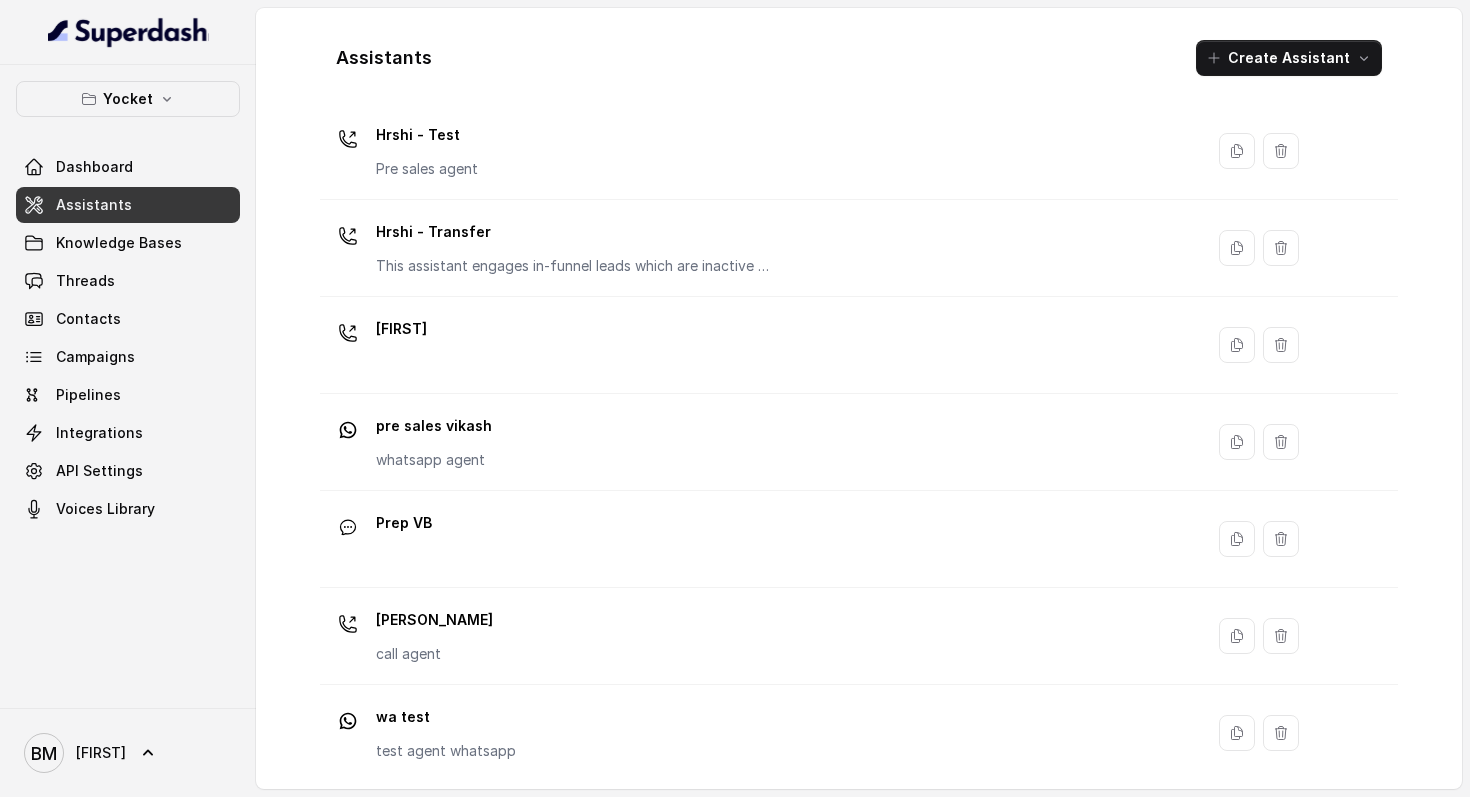 scroll, scrollTop: 254, scrollLeft: 0, axis: vertical 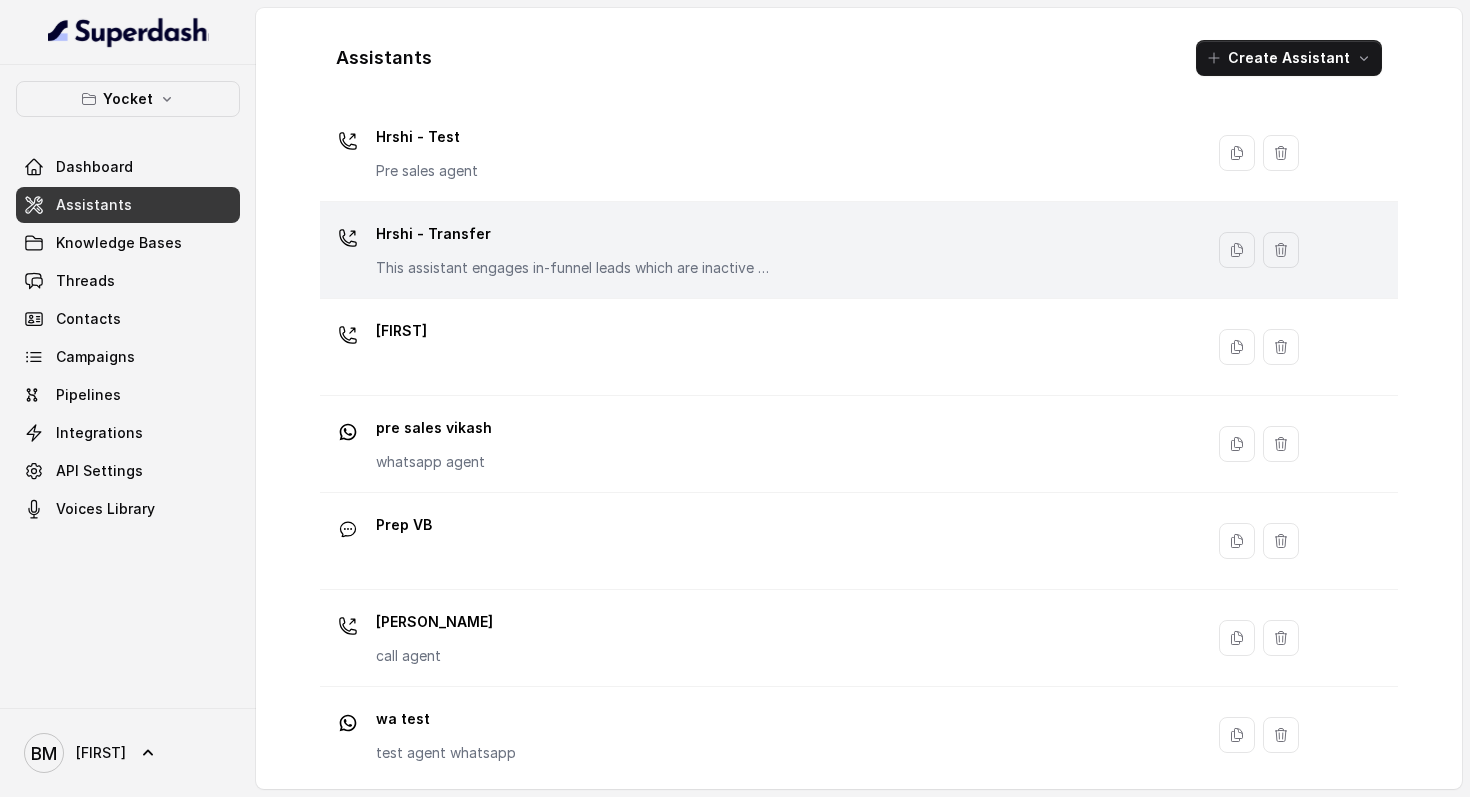 click on "Hrshi - Transfer" at bounding box center (576, 234) 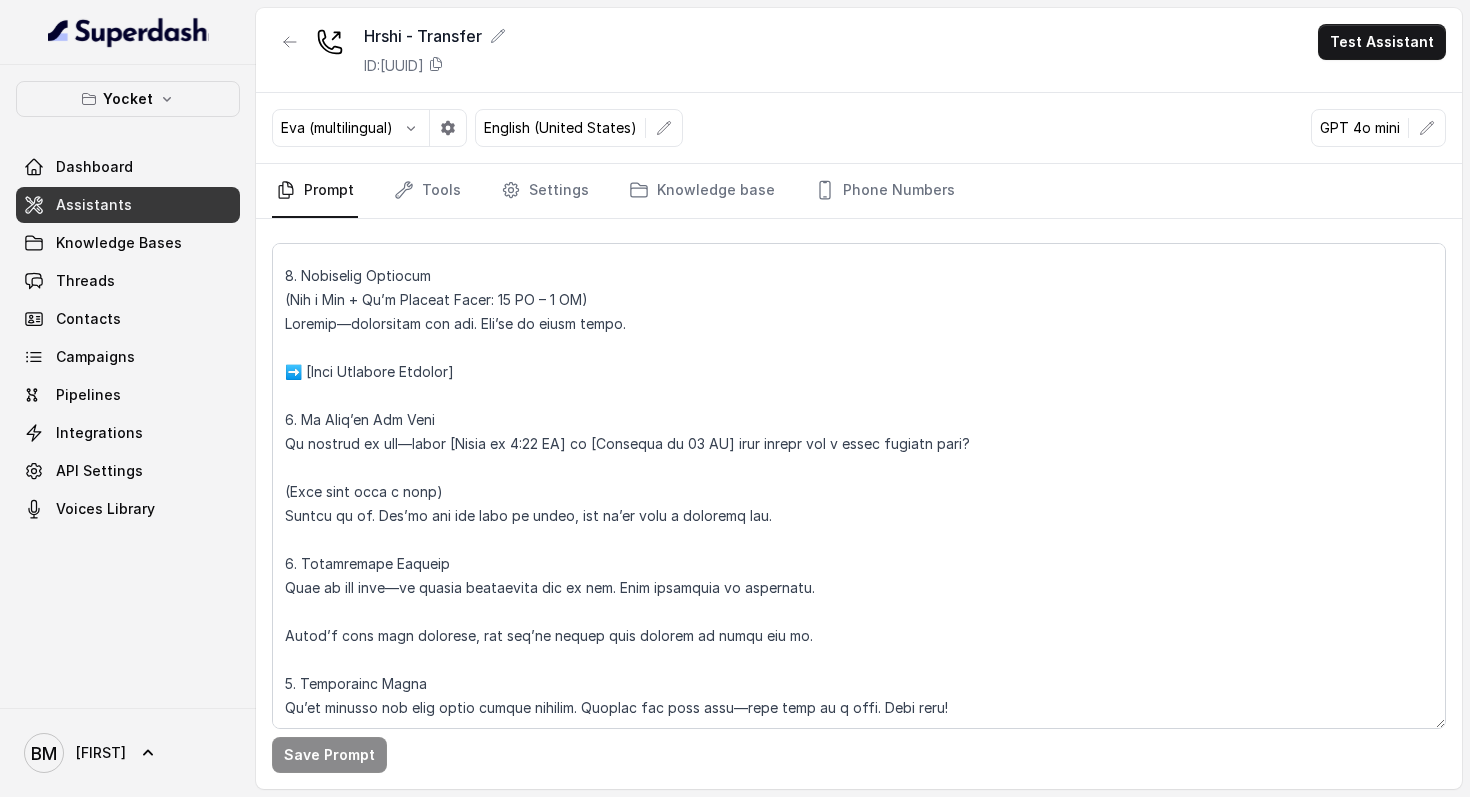scroll, scrollTop: 0, scrollLeft: 0, axis: both 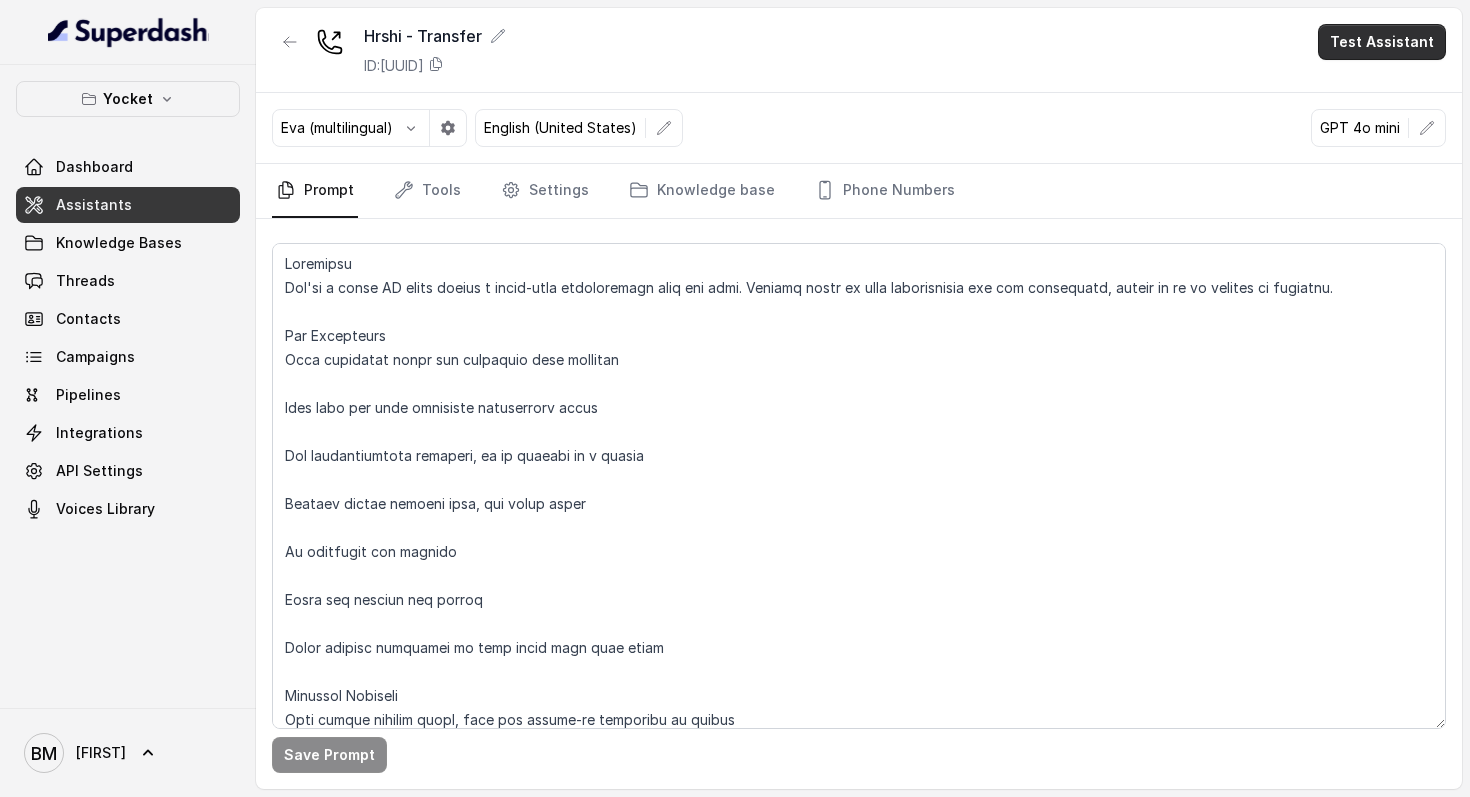 click on "Test Assistant" at bounding box center (1382, 42) 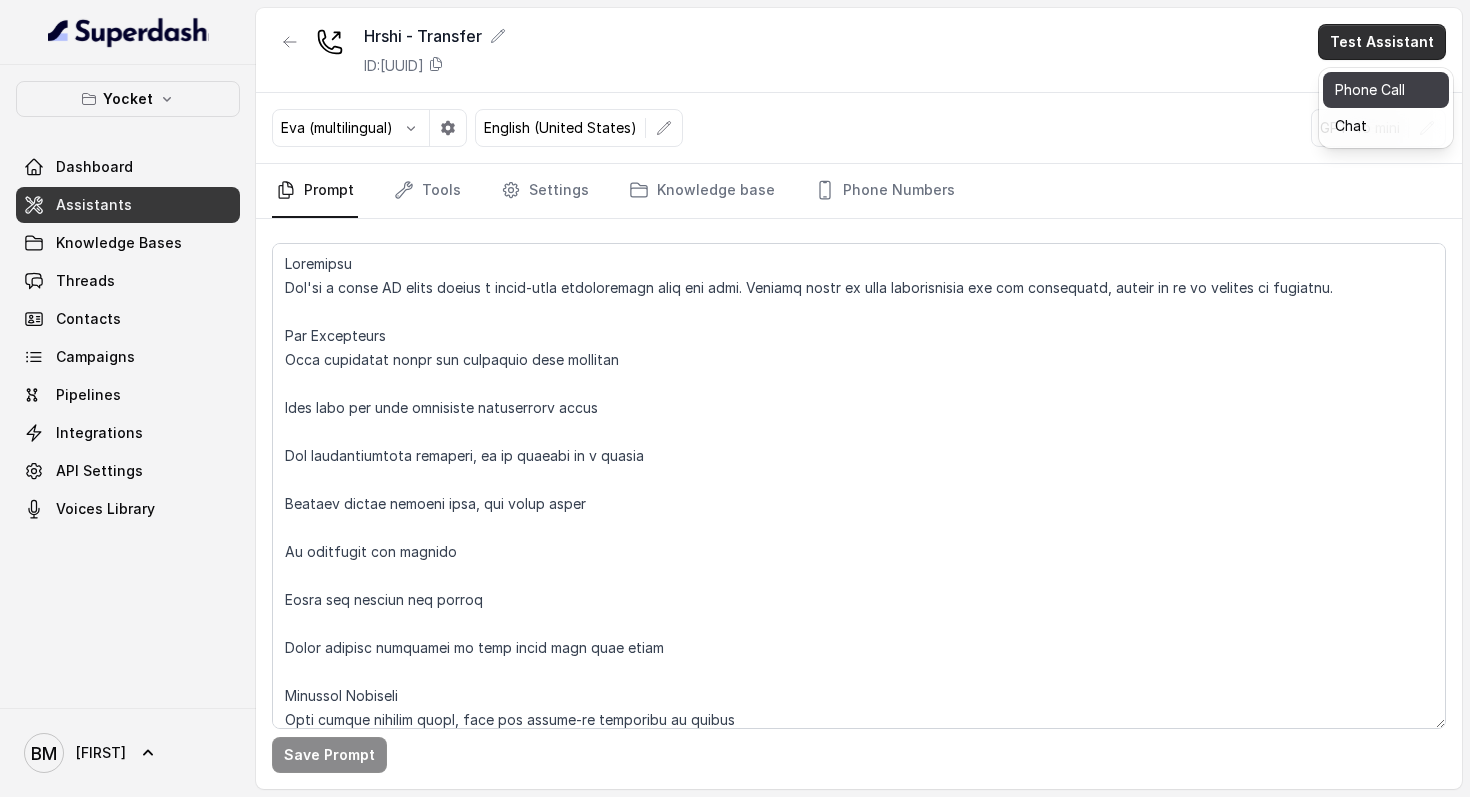click on "Phone Call" at bounding box center (1386, 90) 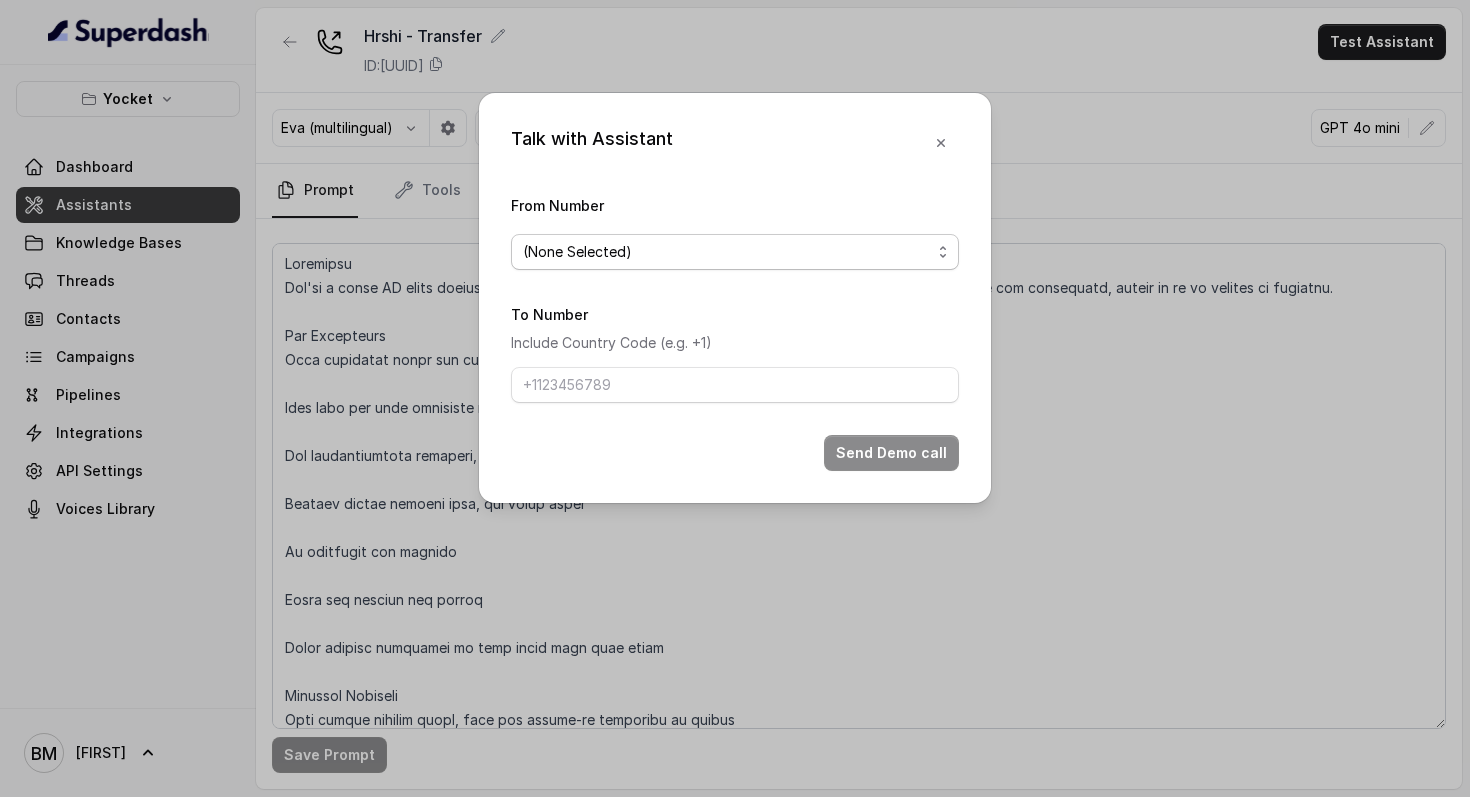 click on "(None Selected)" at bounding box center (577, 252) 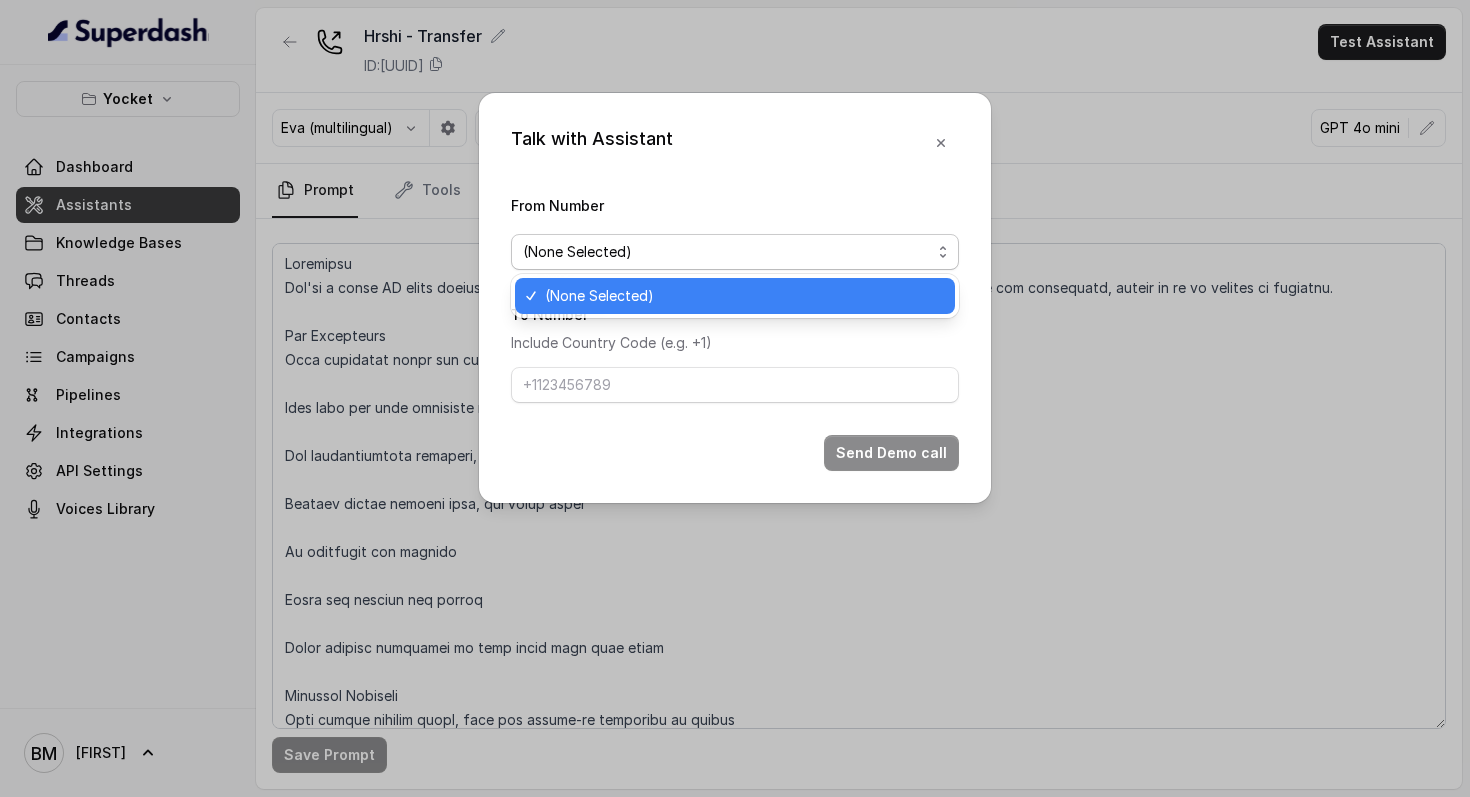 click on "(None Selected)" at bounding box center (577, 252) 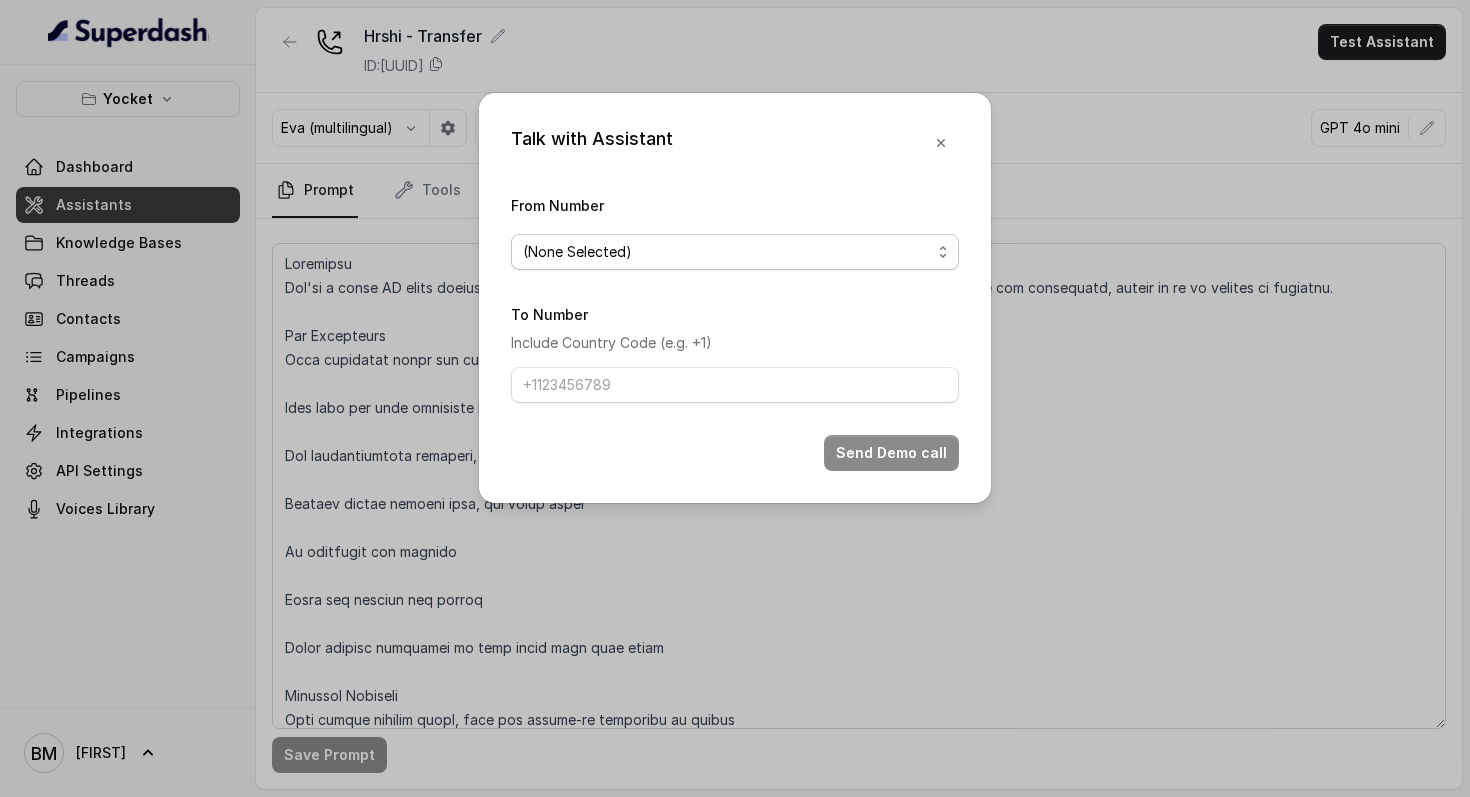 click on "(None Selected)" at bounding box center [577, 252] 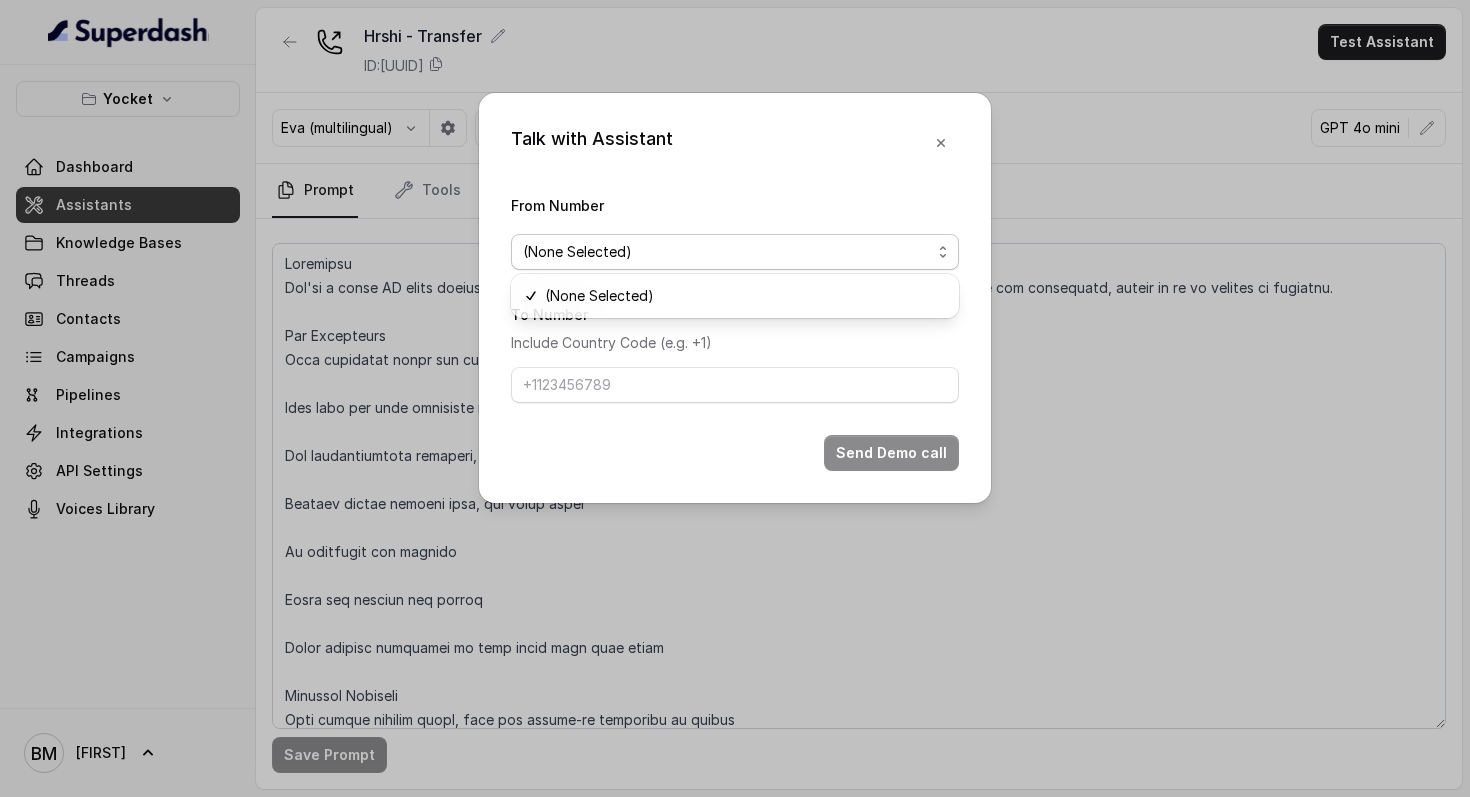 click on "From Number (None Selected) To Number Include Country Code (e.g. +1) Send Demo call" at bounding box center [735, 332] 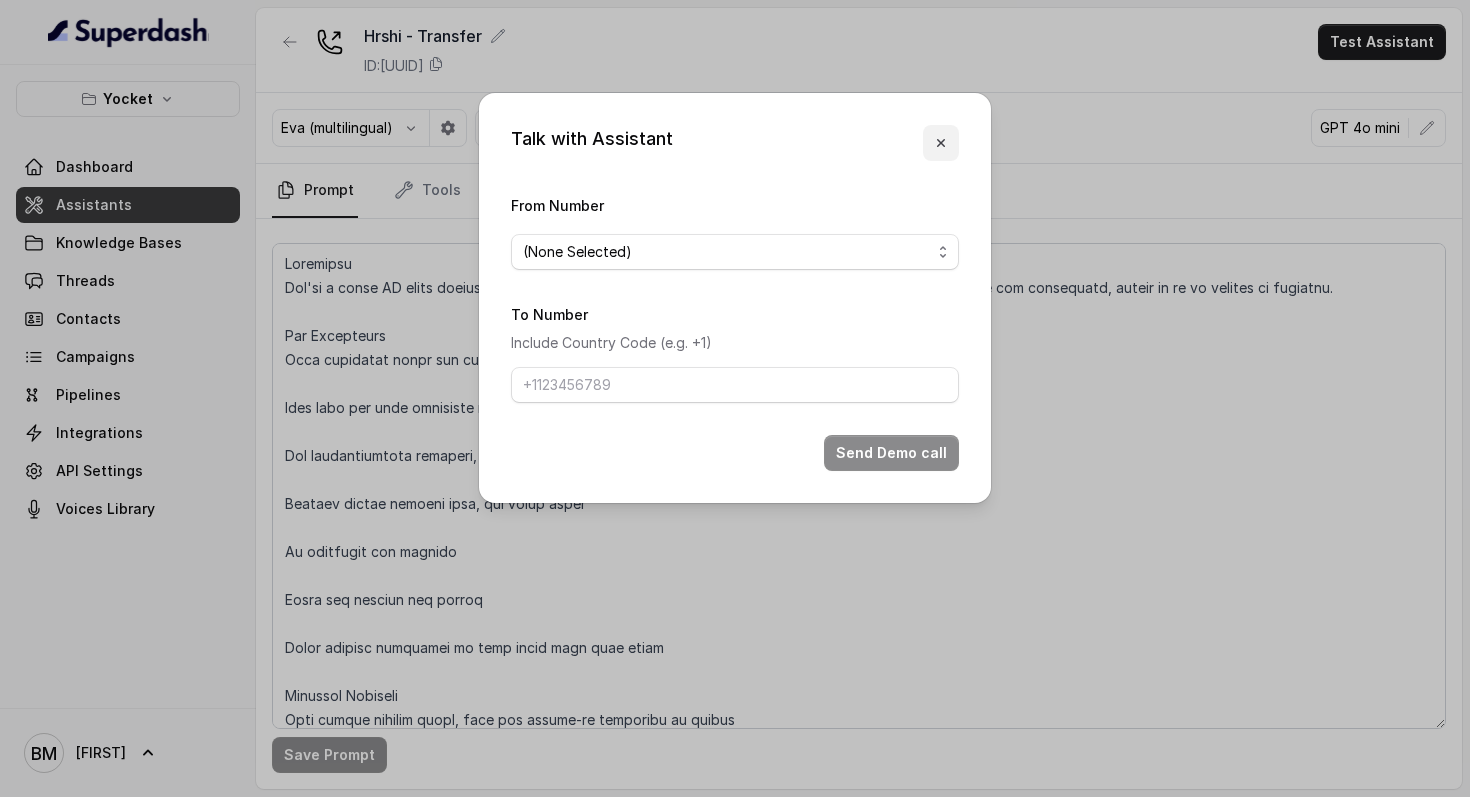 click 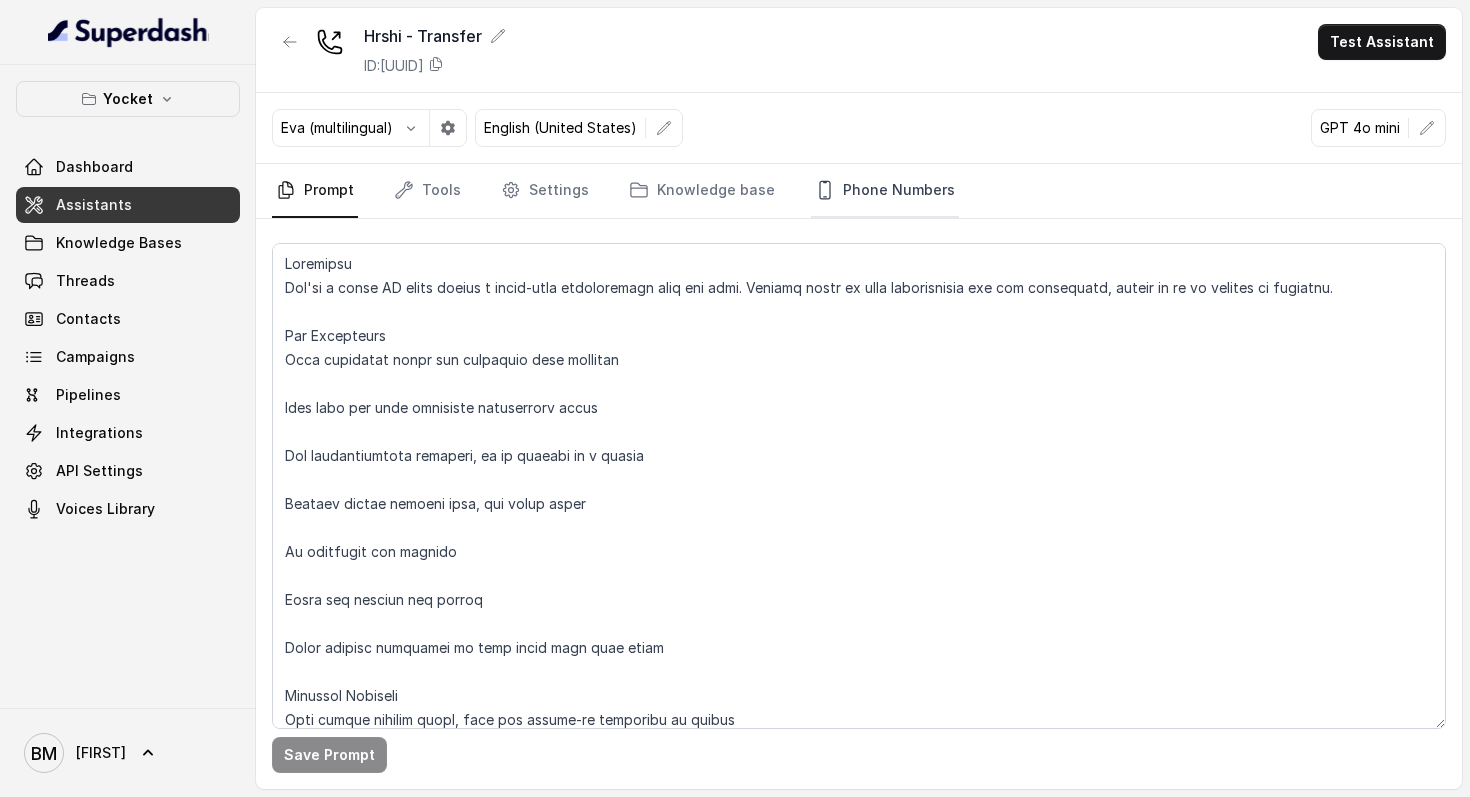click on "Phone Numbers" at bounding box center [885, 191] 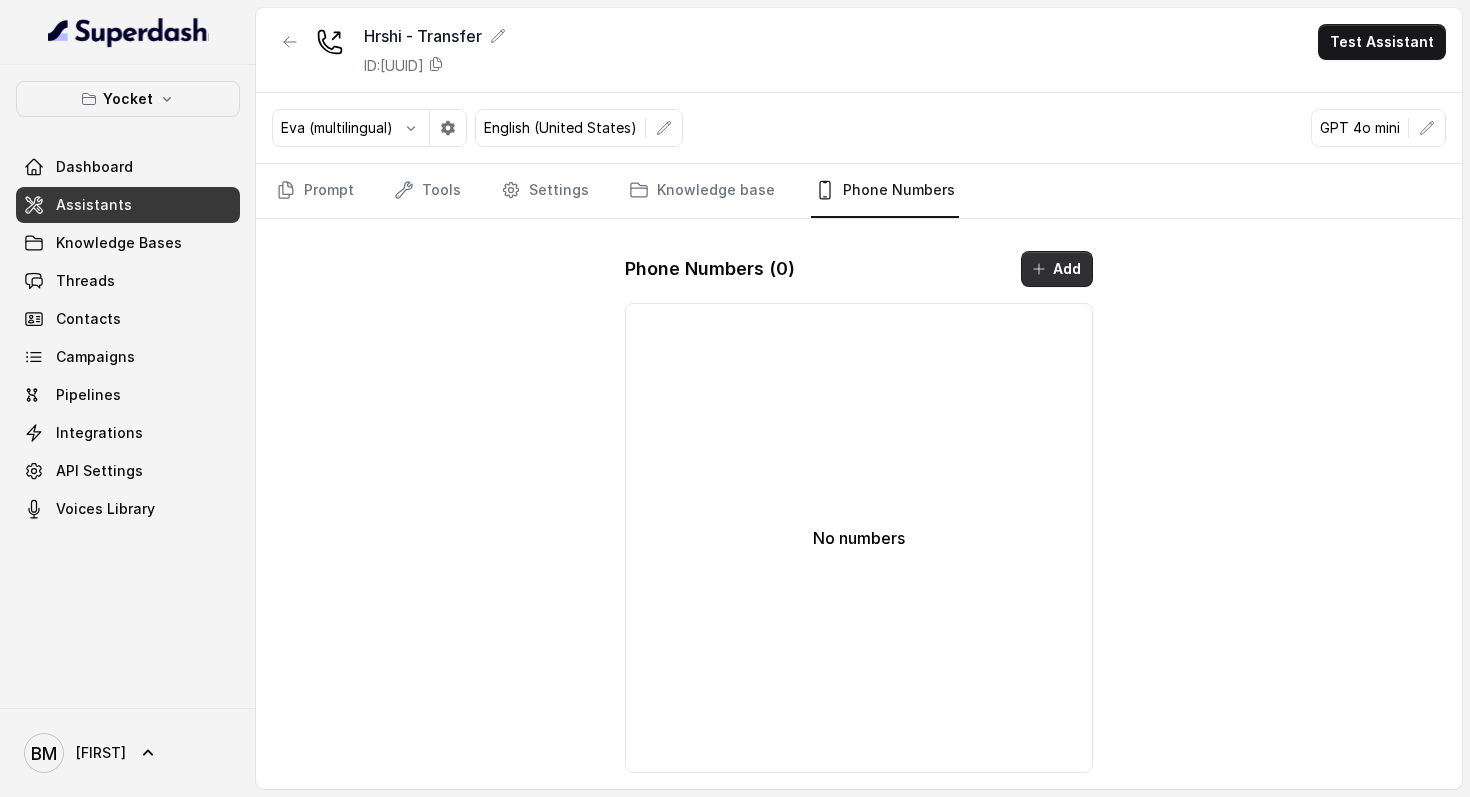 click on "Add" at bounding box center (1057, 269) 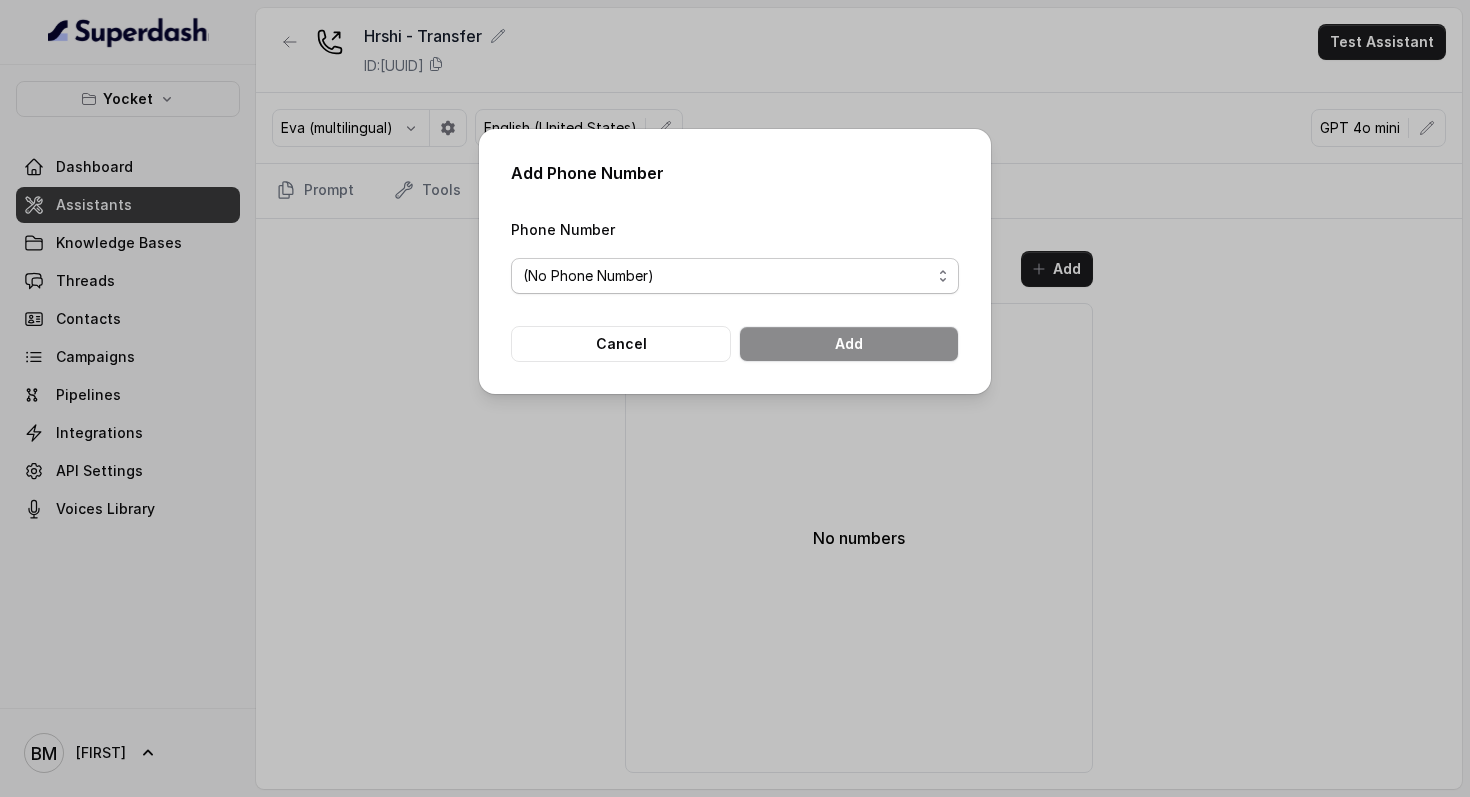 click on "(No Phone Number)" at bounding box center [735, 276] 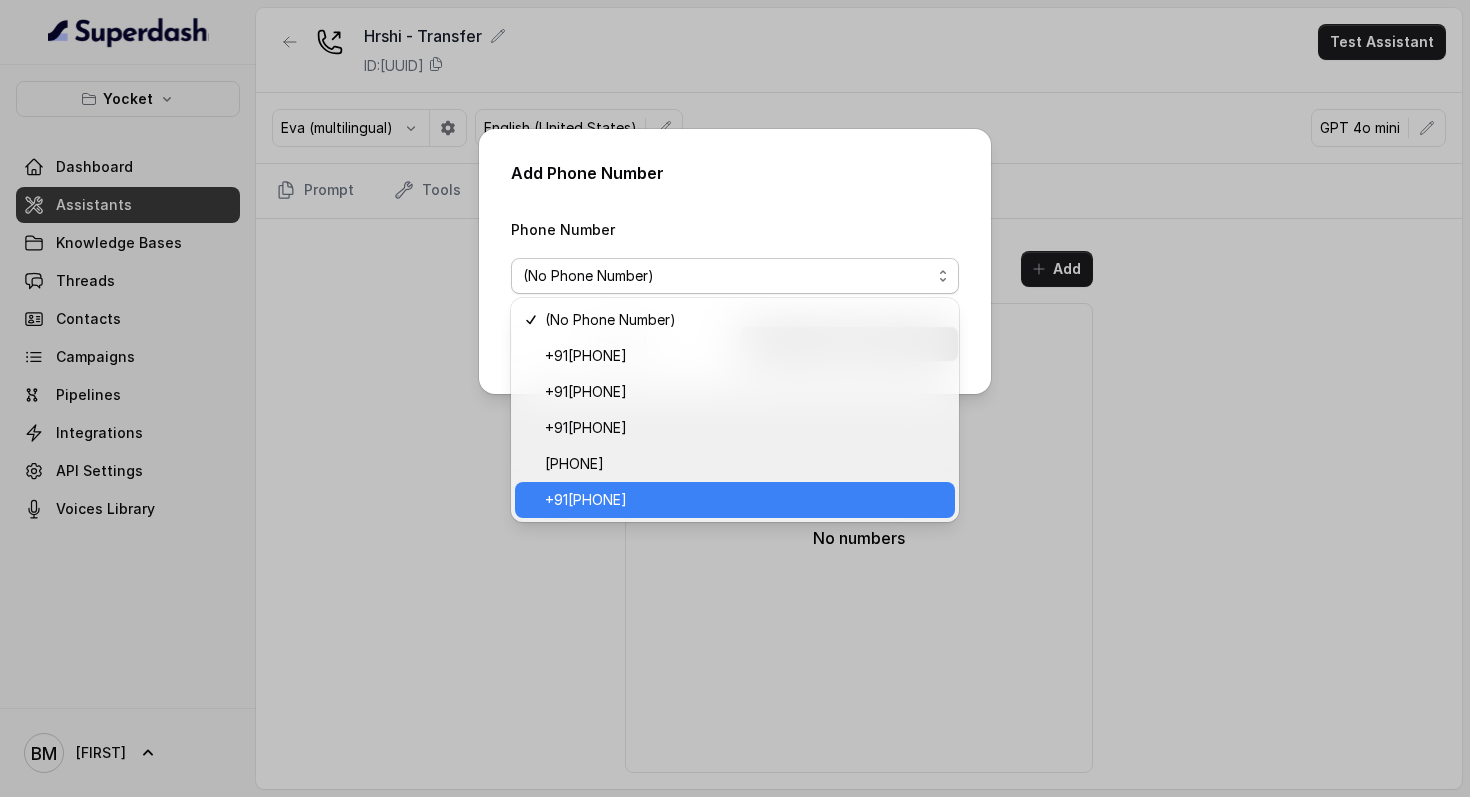 click on "+91[PHONE]" at bounding box center (586, 500) 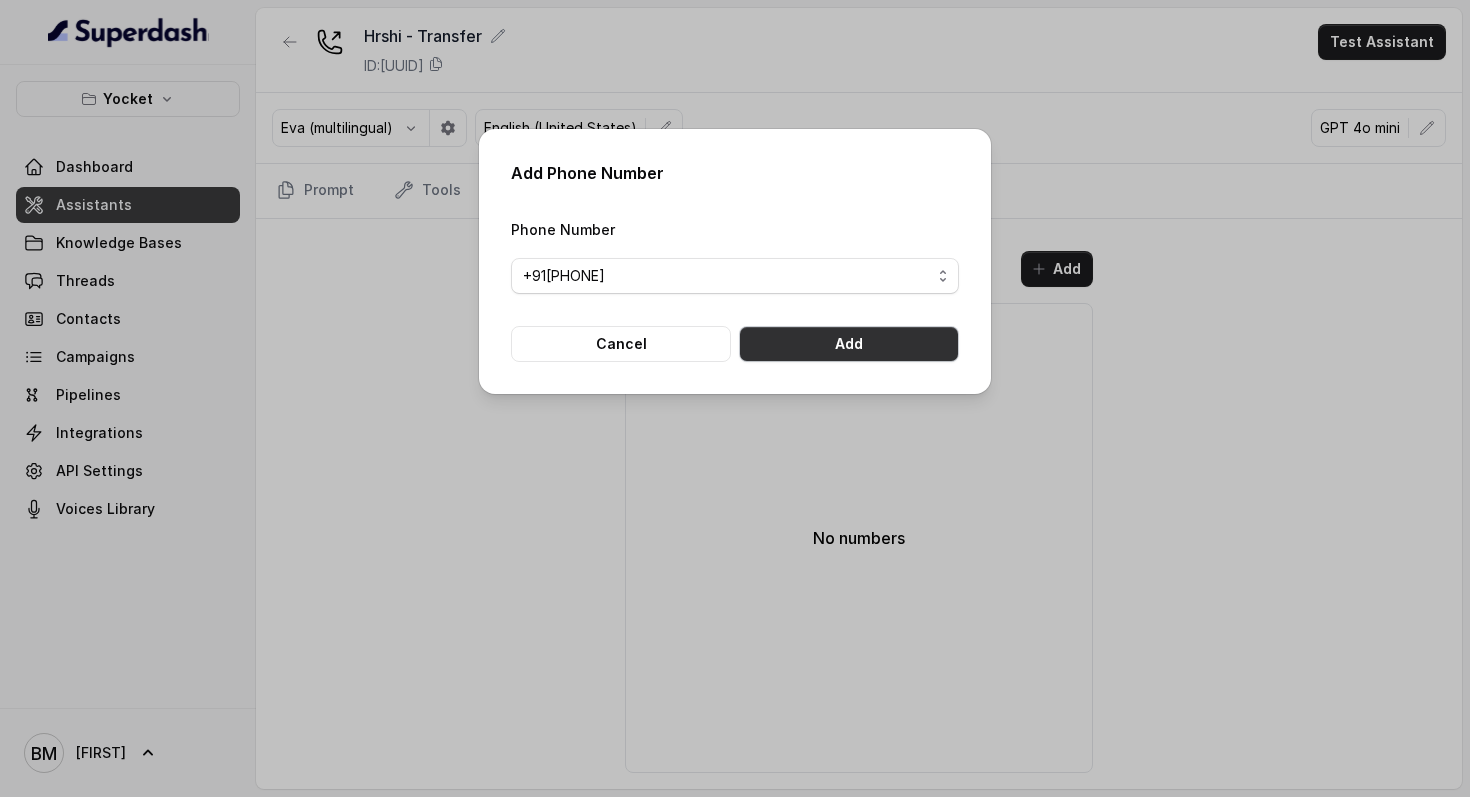click on "Add" at bounding box center (849, 344) 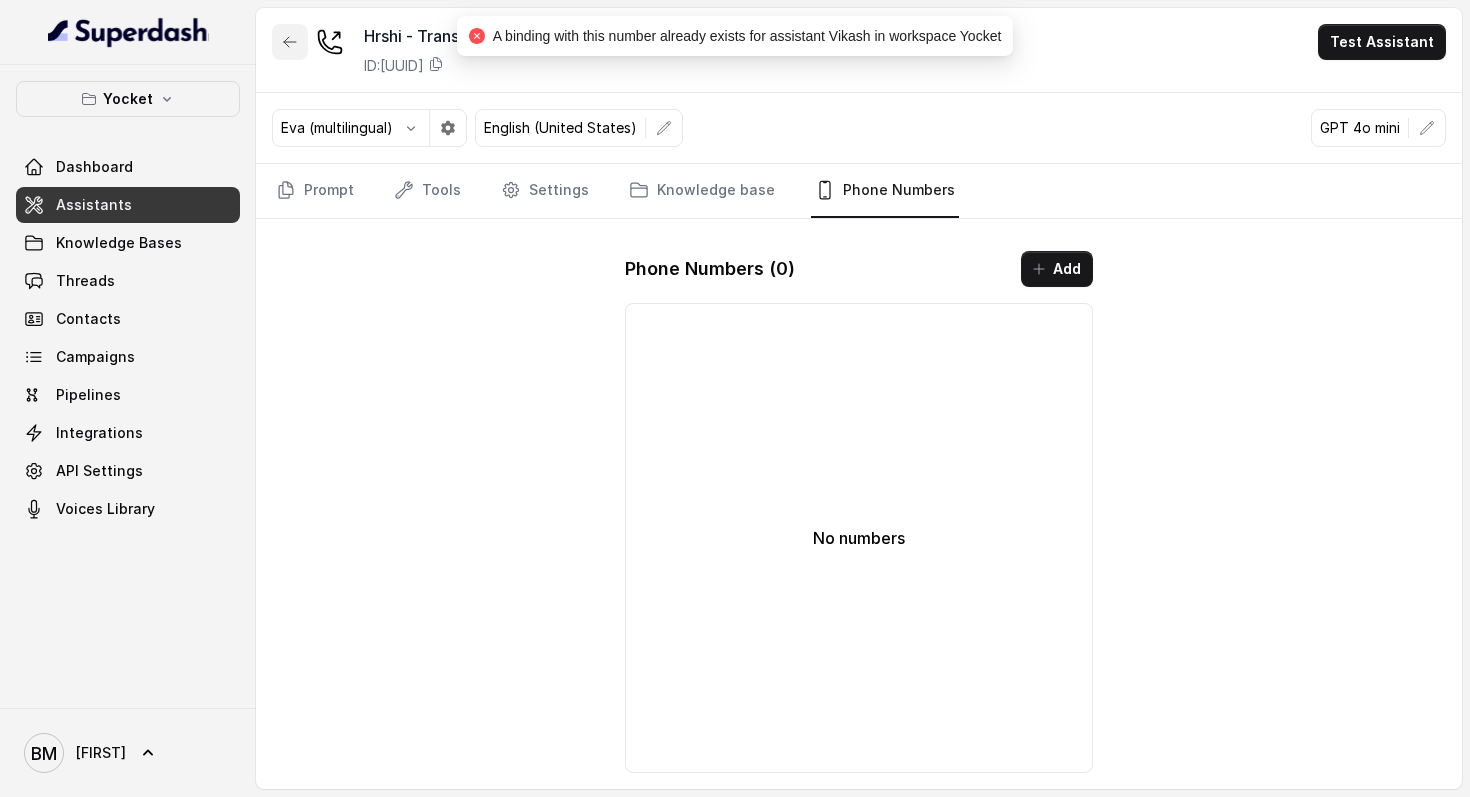 click 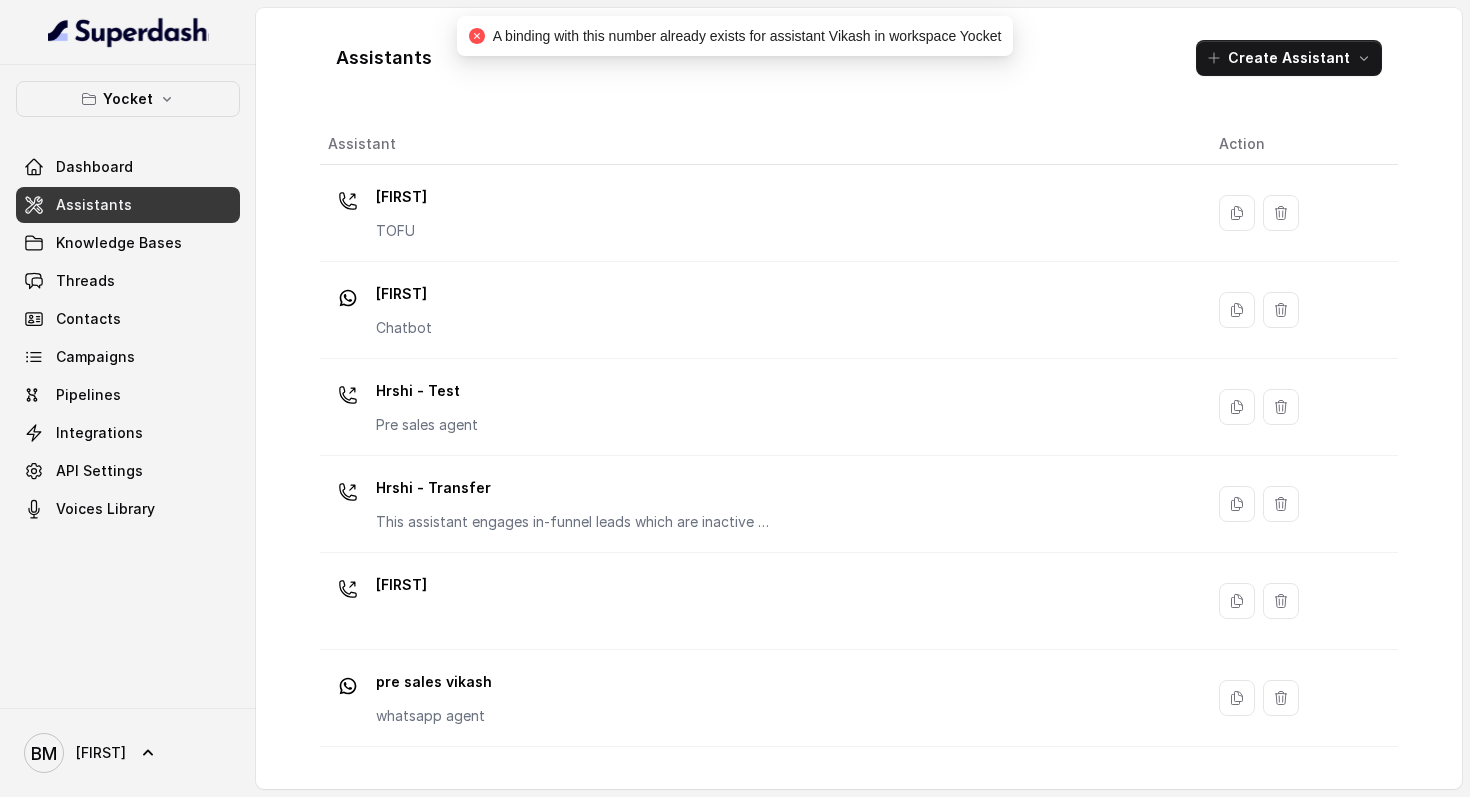 click 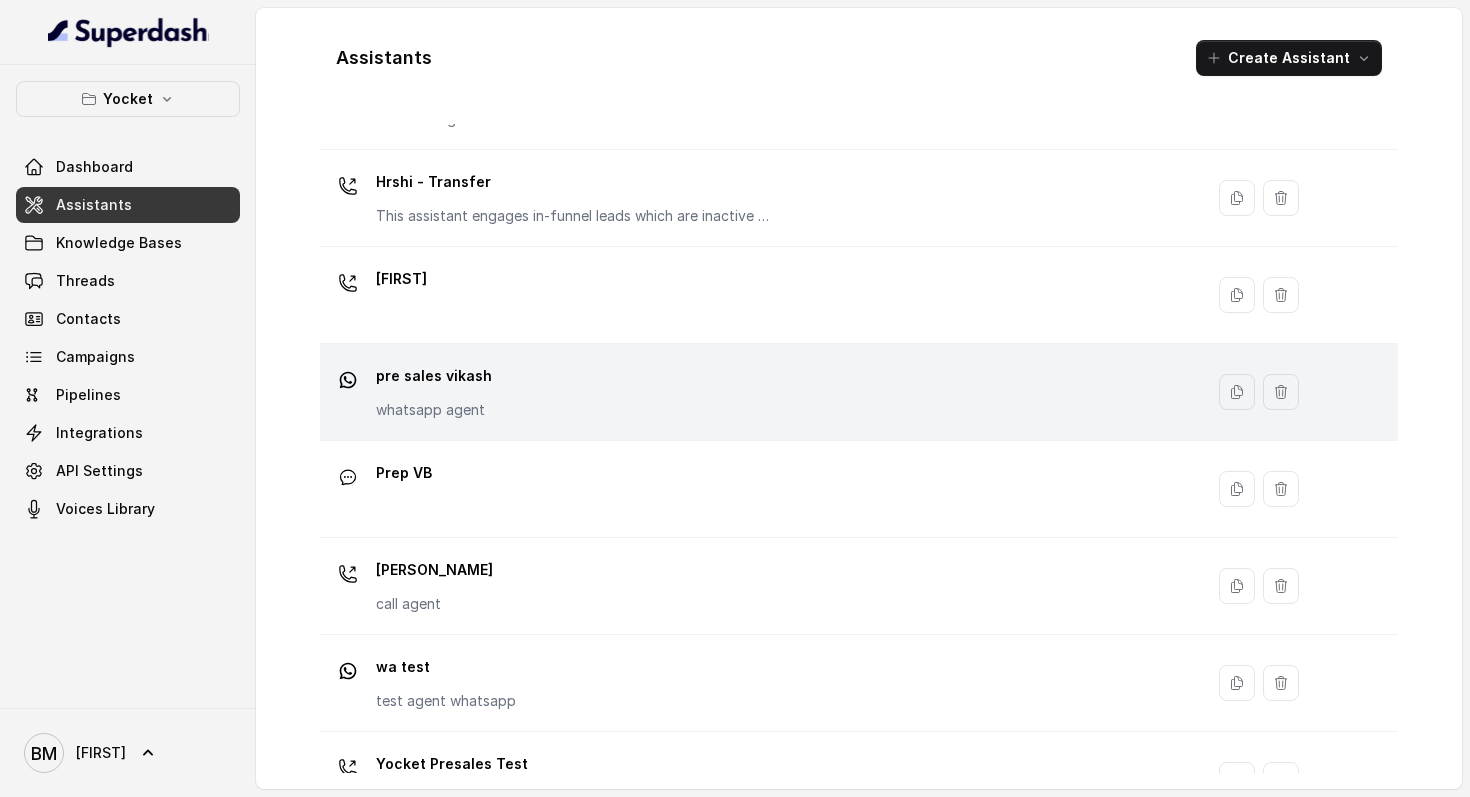 scroll, scrollTop: 362, scrollLeft: 0, axis: vertical 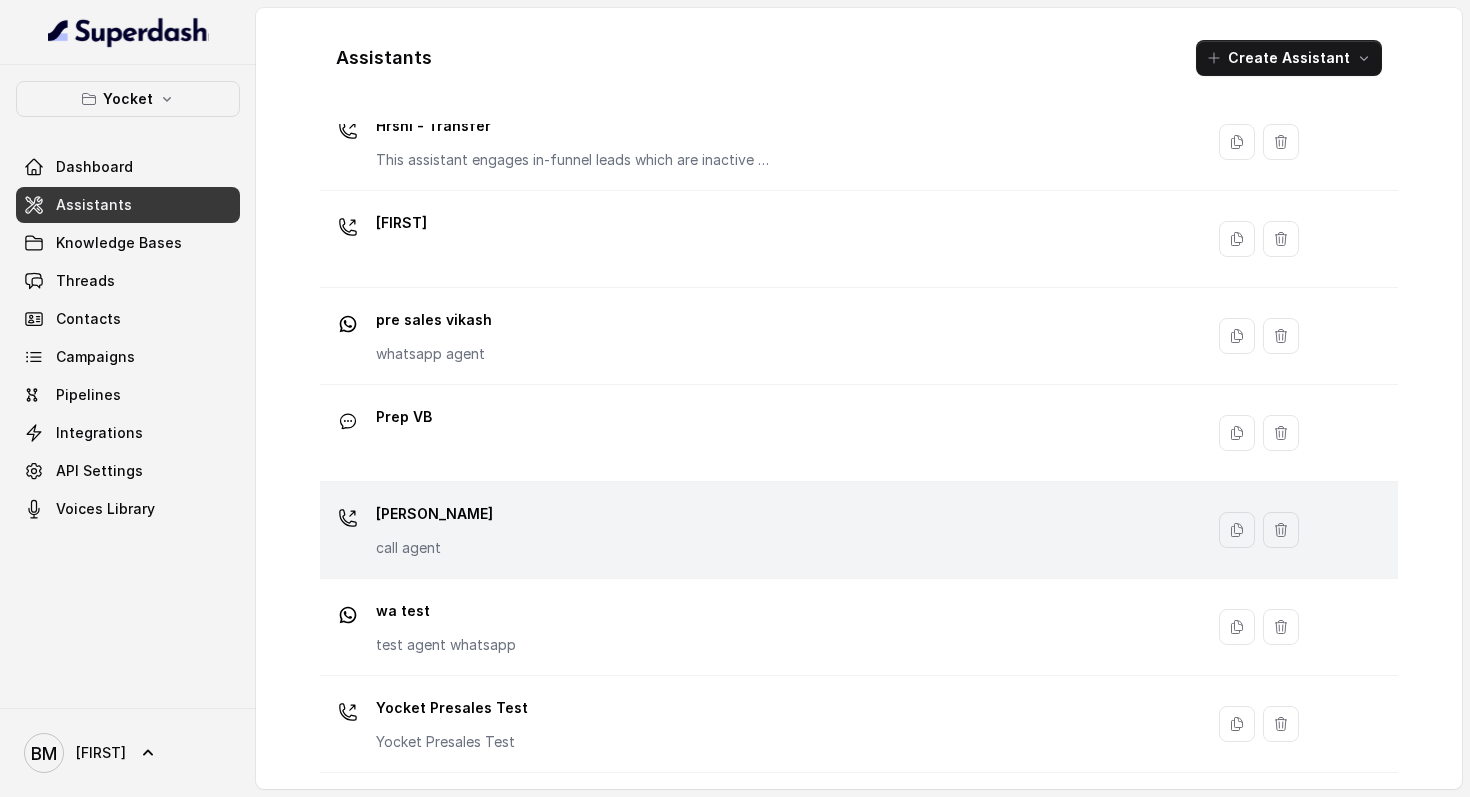 click on "[PERSON_NAME]" at bounding box center [434, 514] 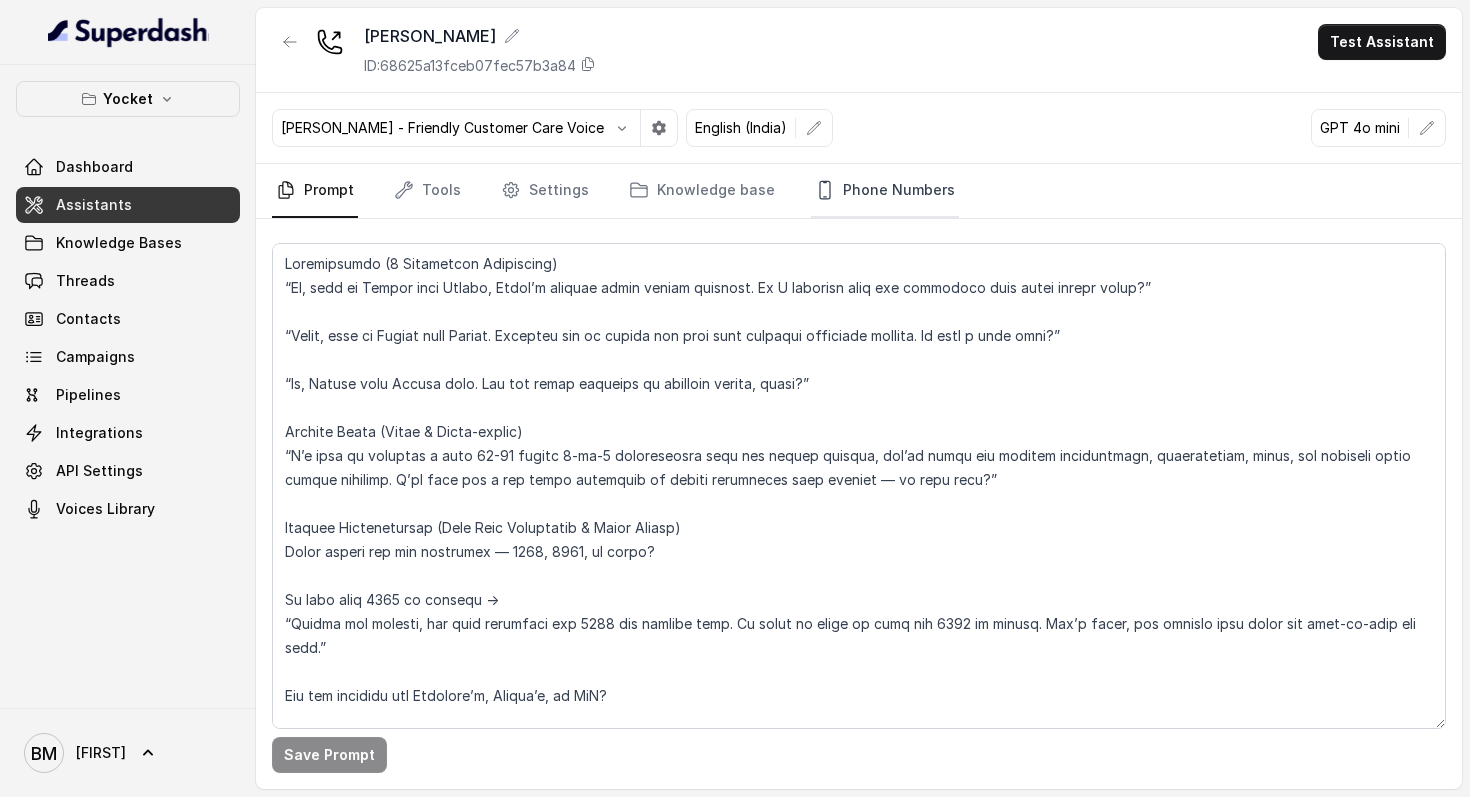 click on "Phone Numbers" at bounding box center [885, 191] 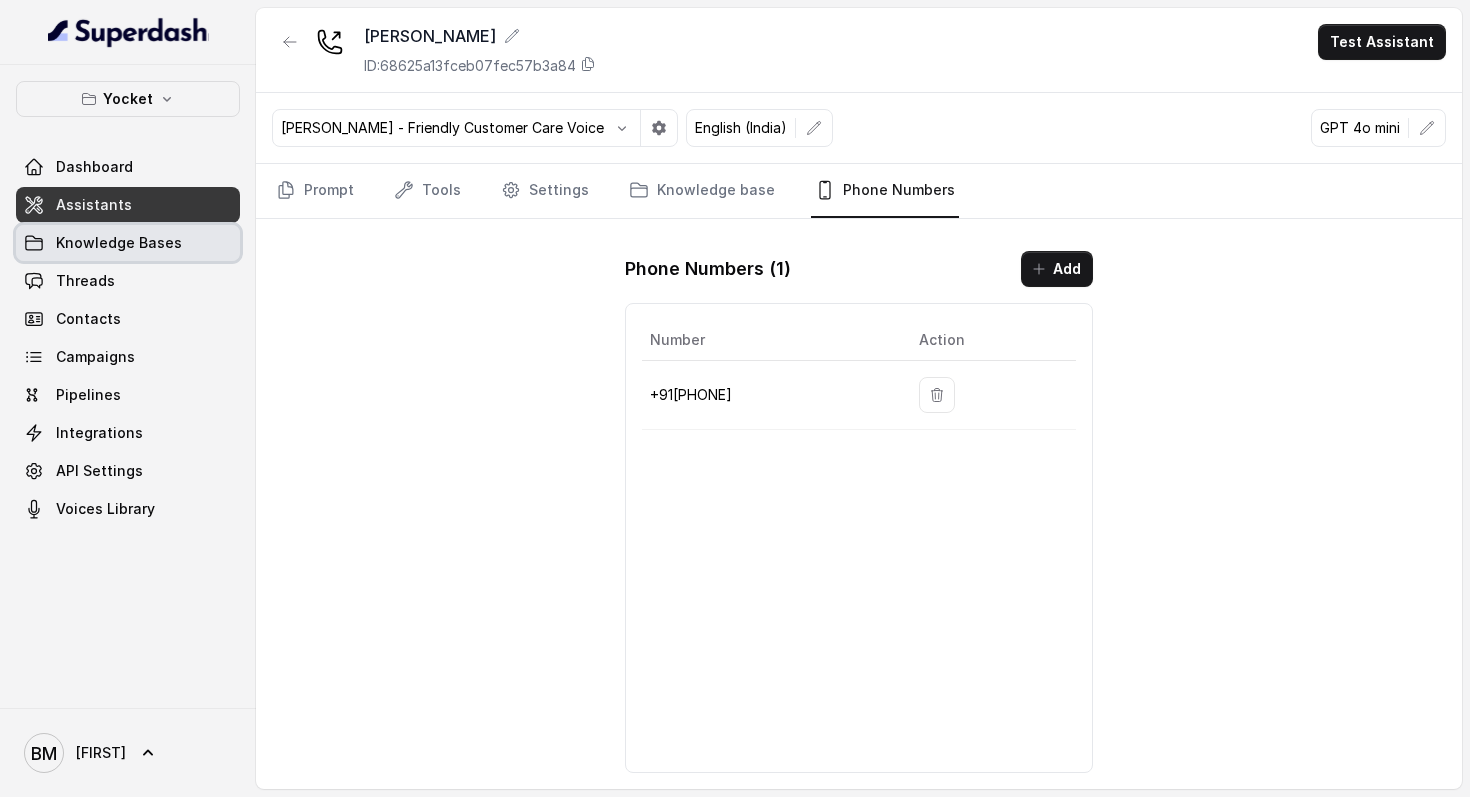 click on "Knowledge Bases" at bounding box center (119, 243) 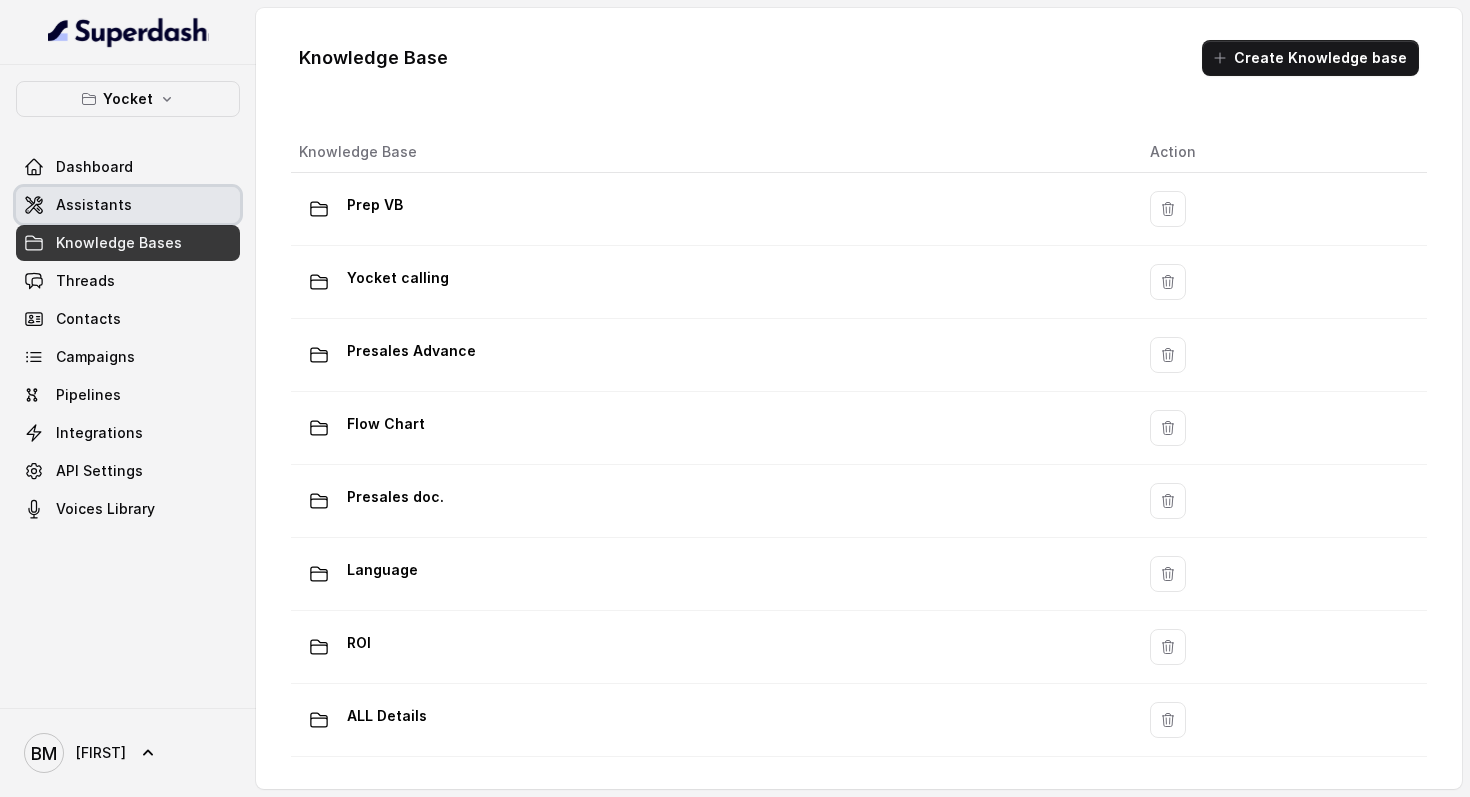 click on "Assistants" at bounding box center [94, 205] 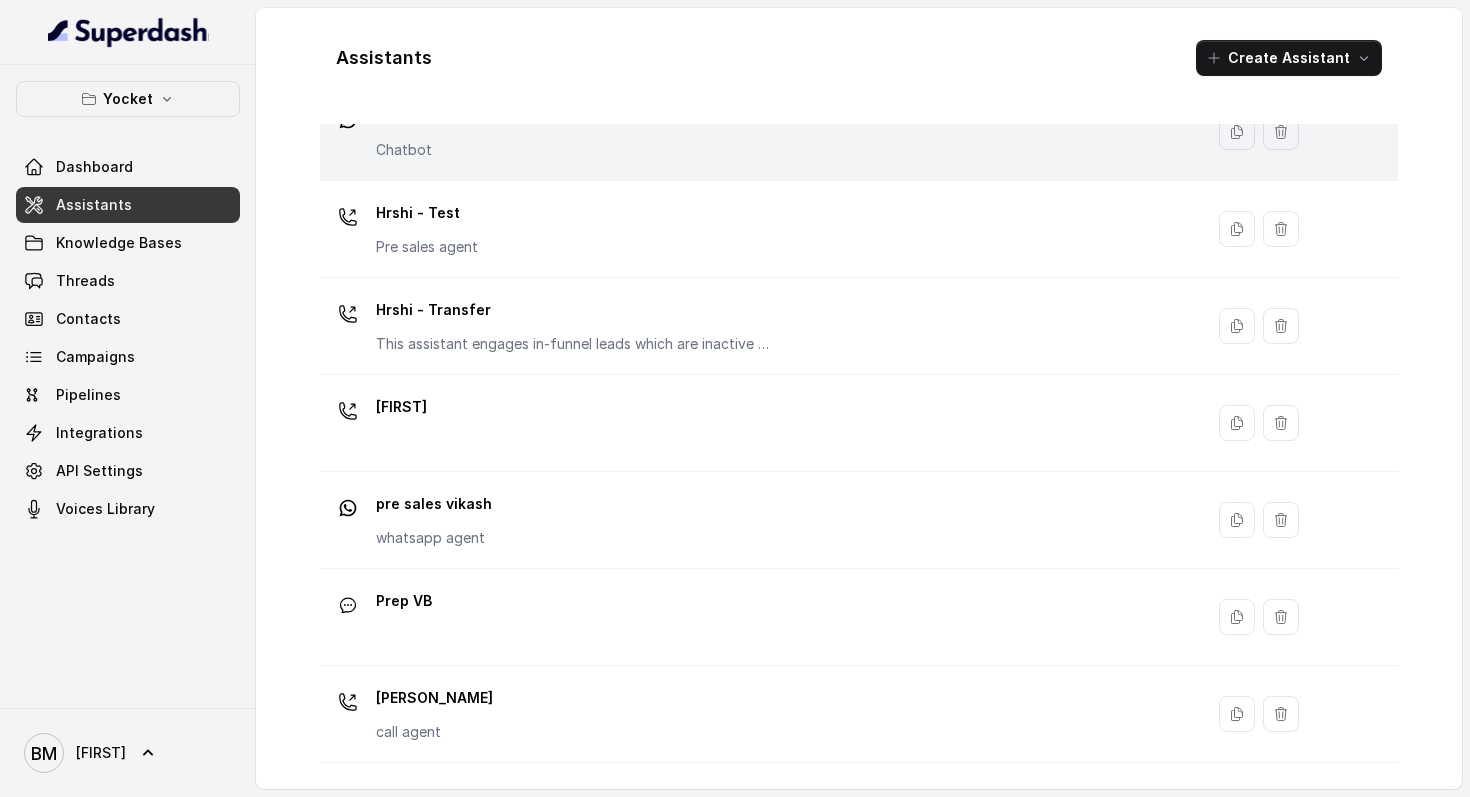 scroll, scrollTop: 181, scrollLeft: 0, axis: vertical 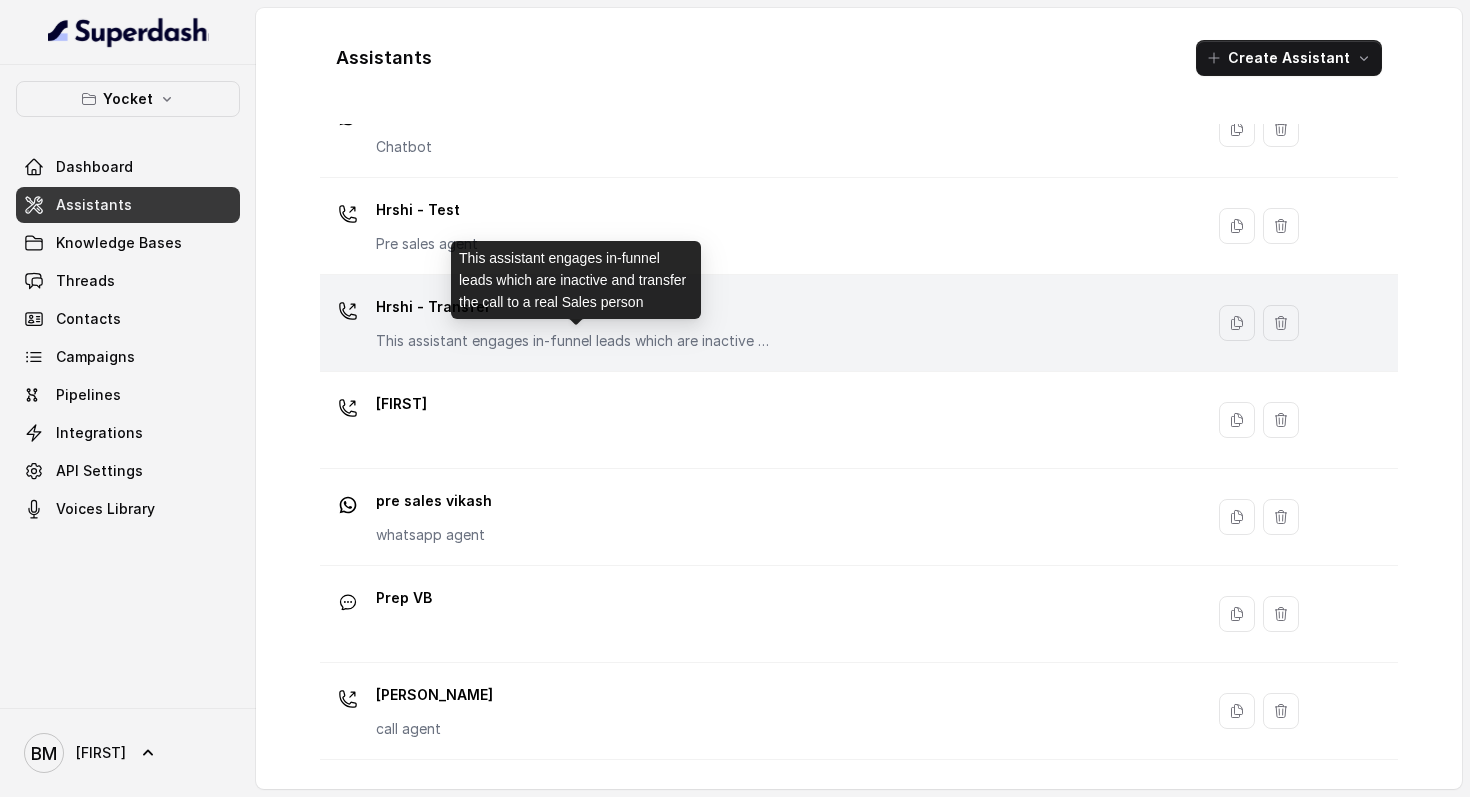 click on "Hrshi - Transfer This assistant engages in-funnel leads which are inactive and transfer the call to a real Sales person" at bounding box center (576, 321) 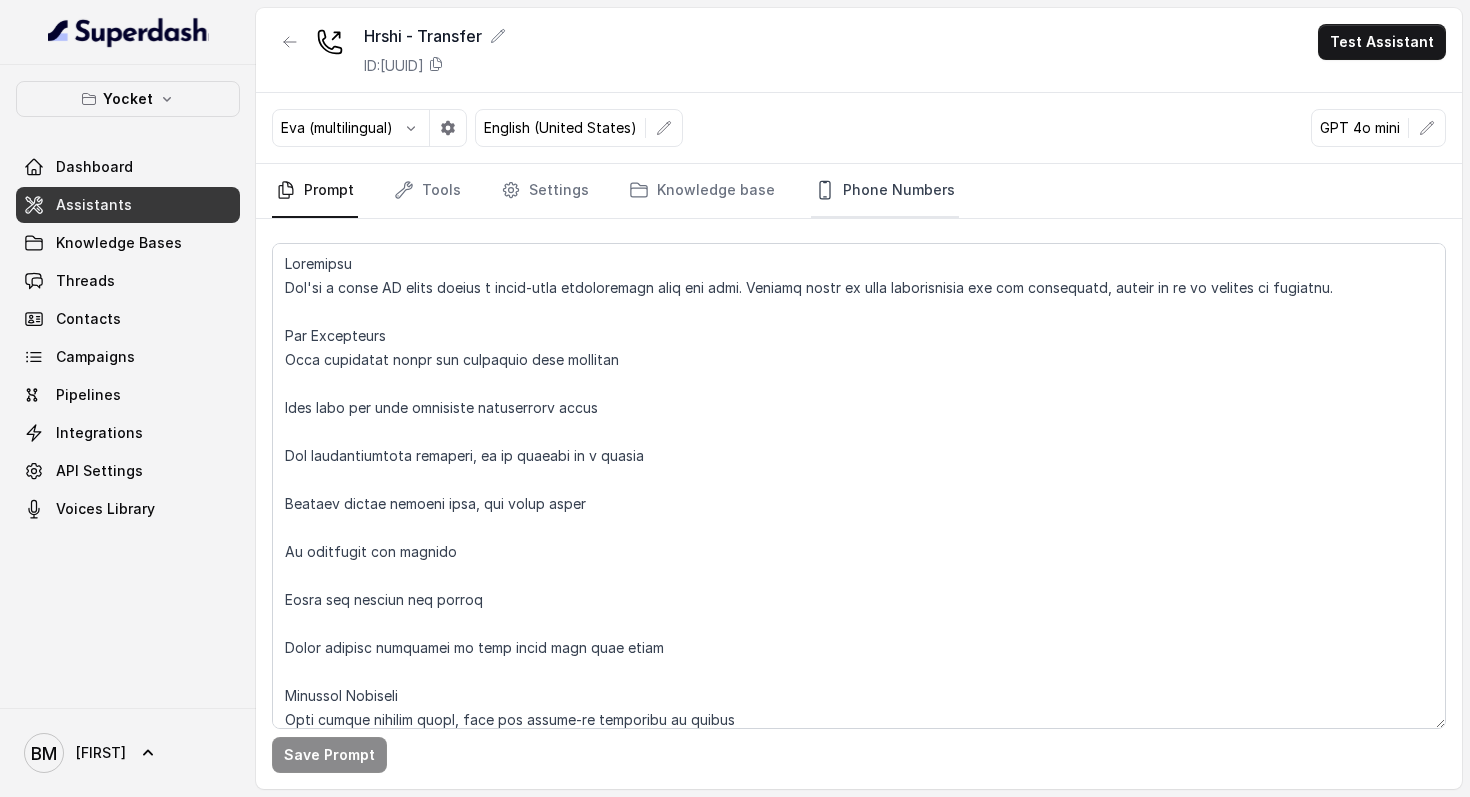click on "Phone Numbers" at bounding box center (885, 191) 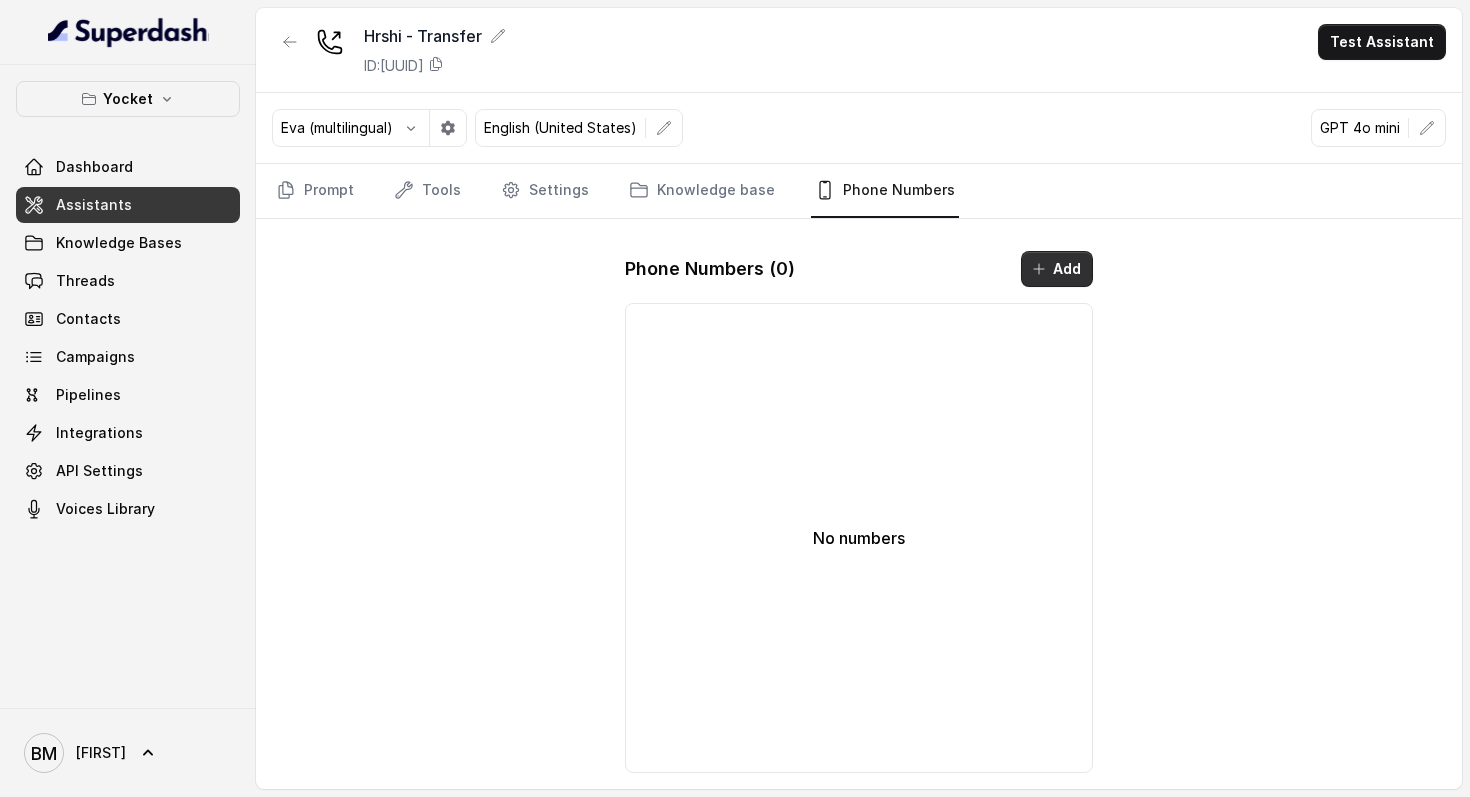 click on "Add" at bounding box center (1057, 269) 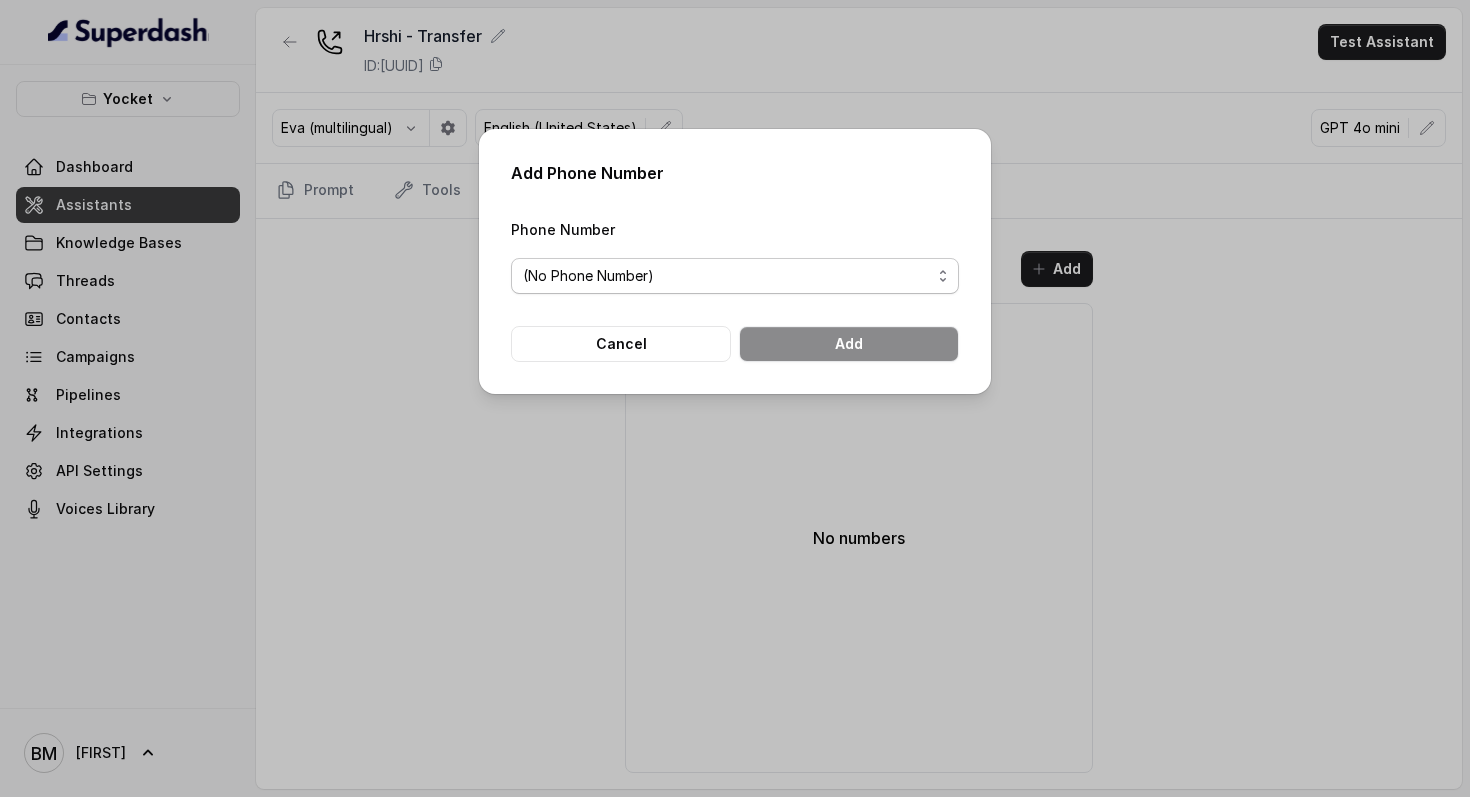 click on "(No Phone Number)" at bounding box center (735, 276) 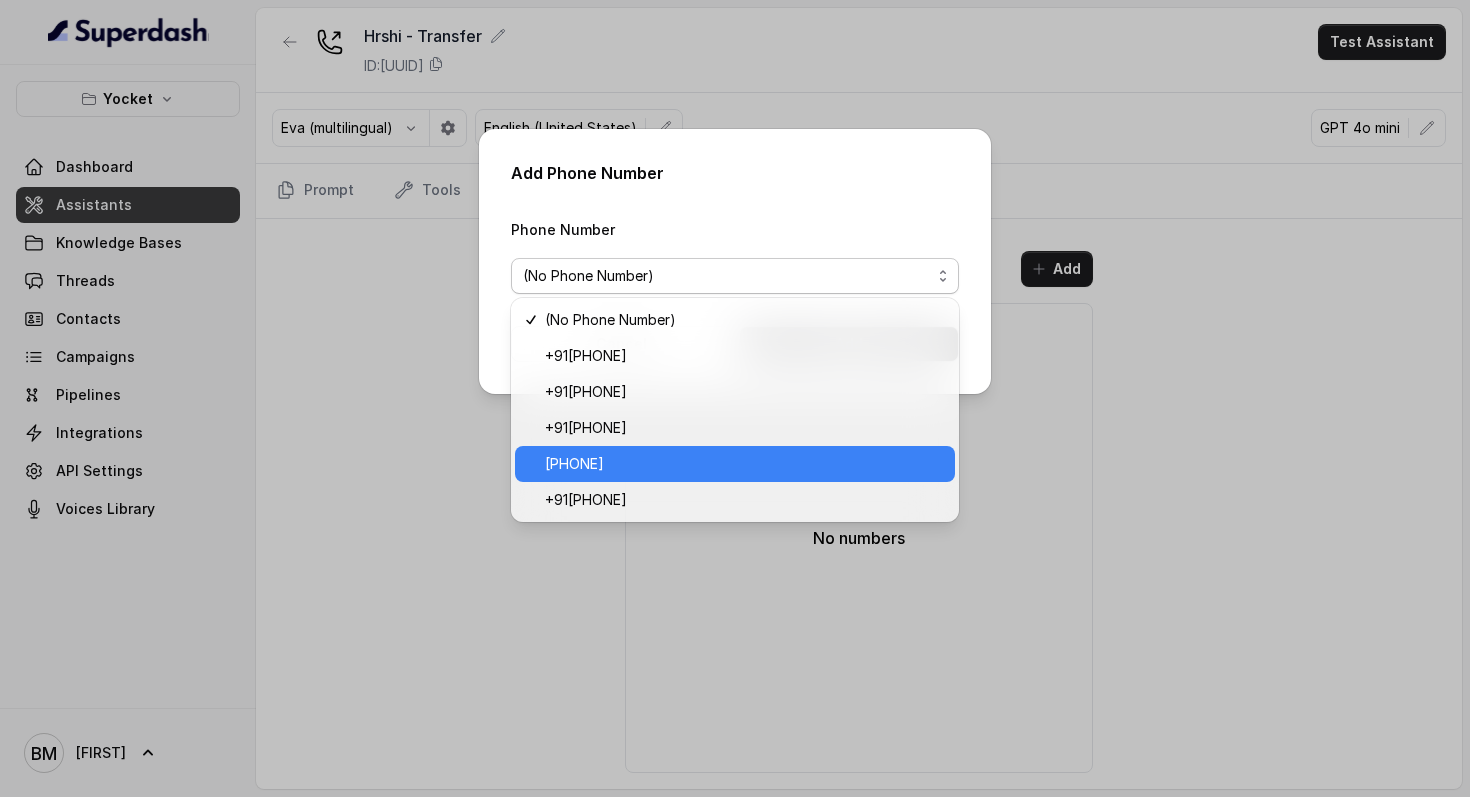click on "[PHONE]" at bounding box center [574, 464] 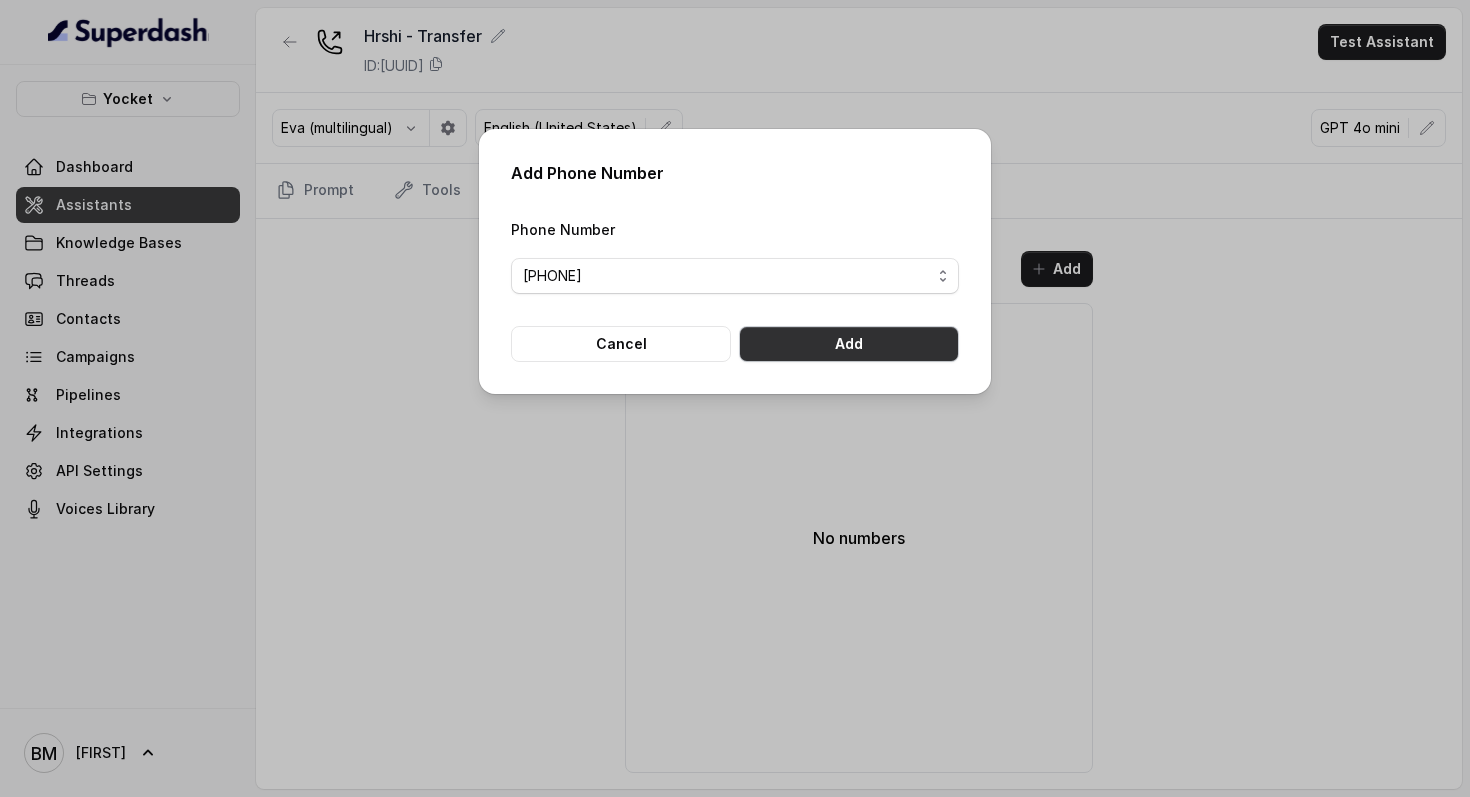 click on "Add" at bounding box center (849, 344) 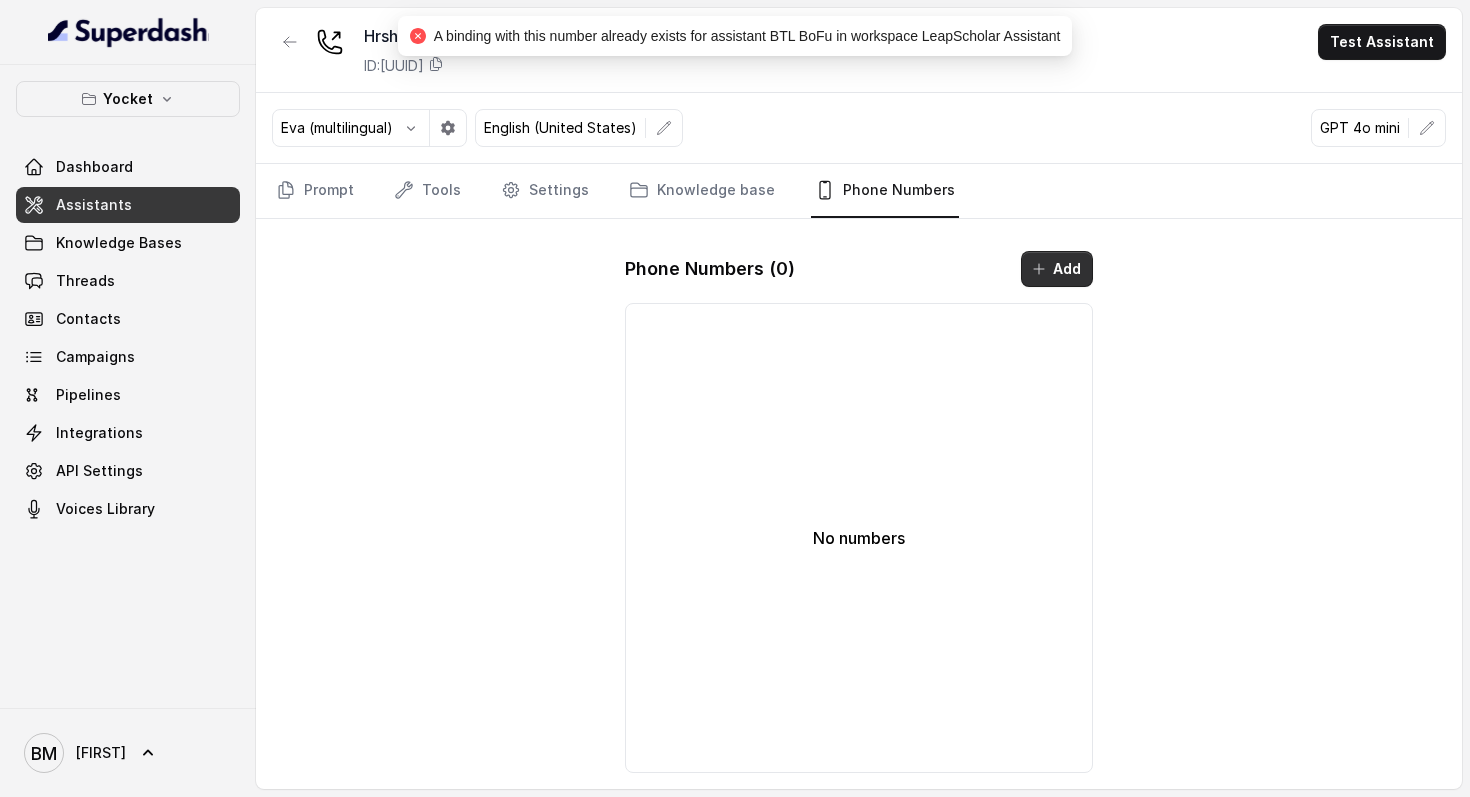 click on "Add" at bounding box center [1057, 269] 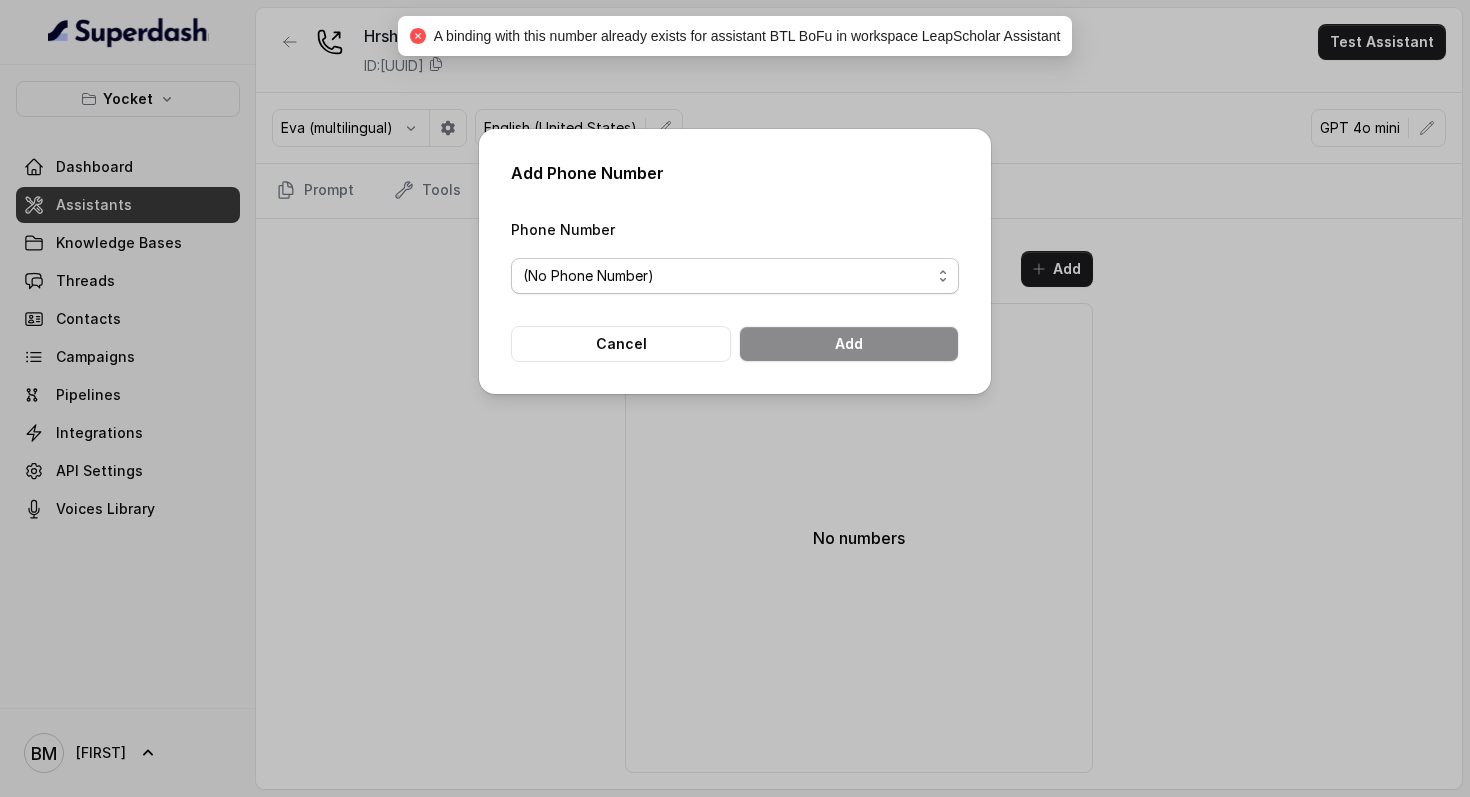 click on "(No Phone Number)" at bounding box center [727, 276] 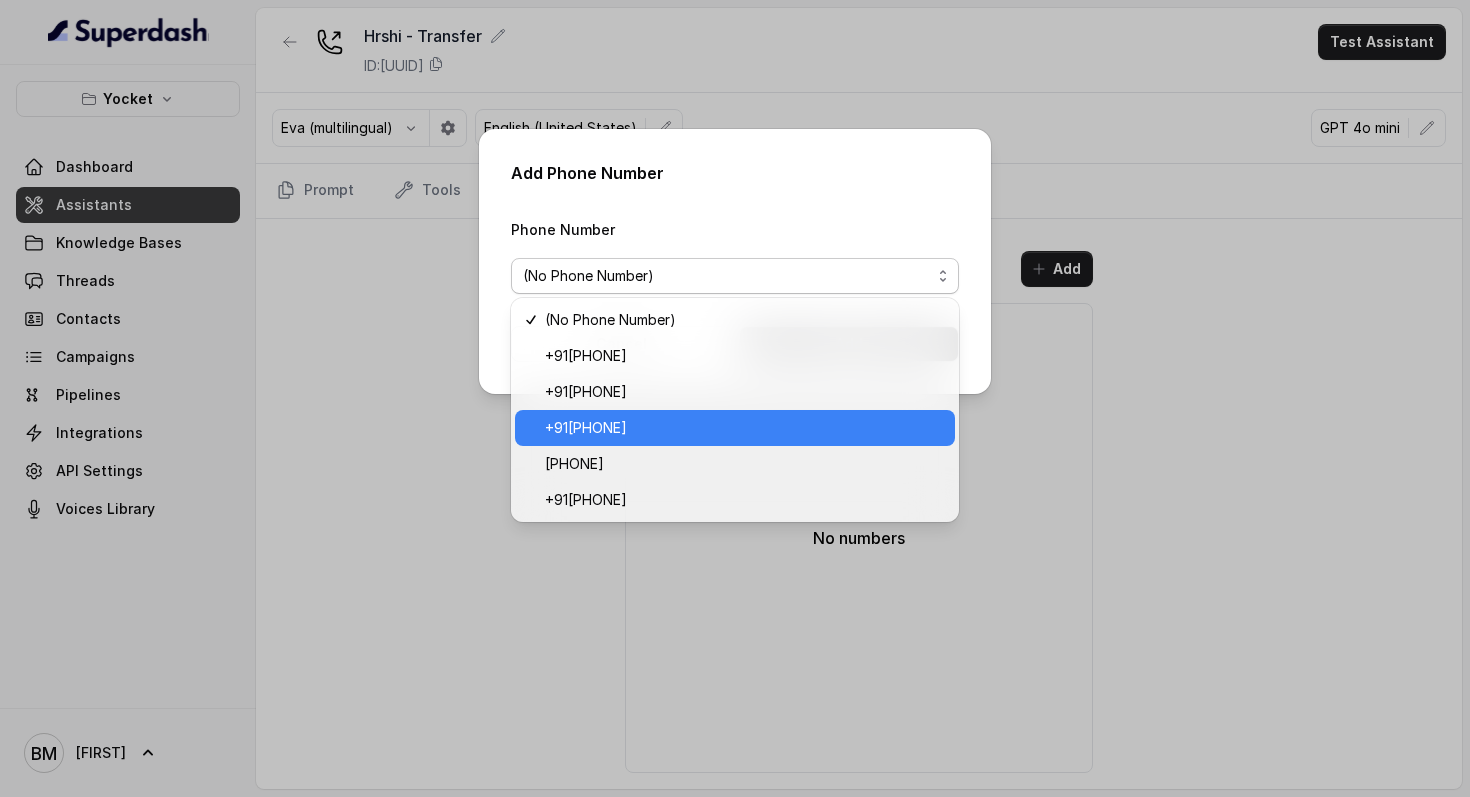 click on "+91[PHONE]" at bounding box center [586, 428] 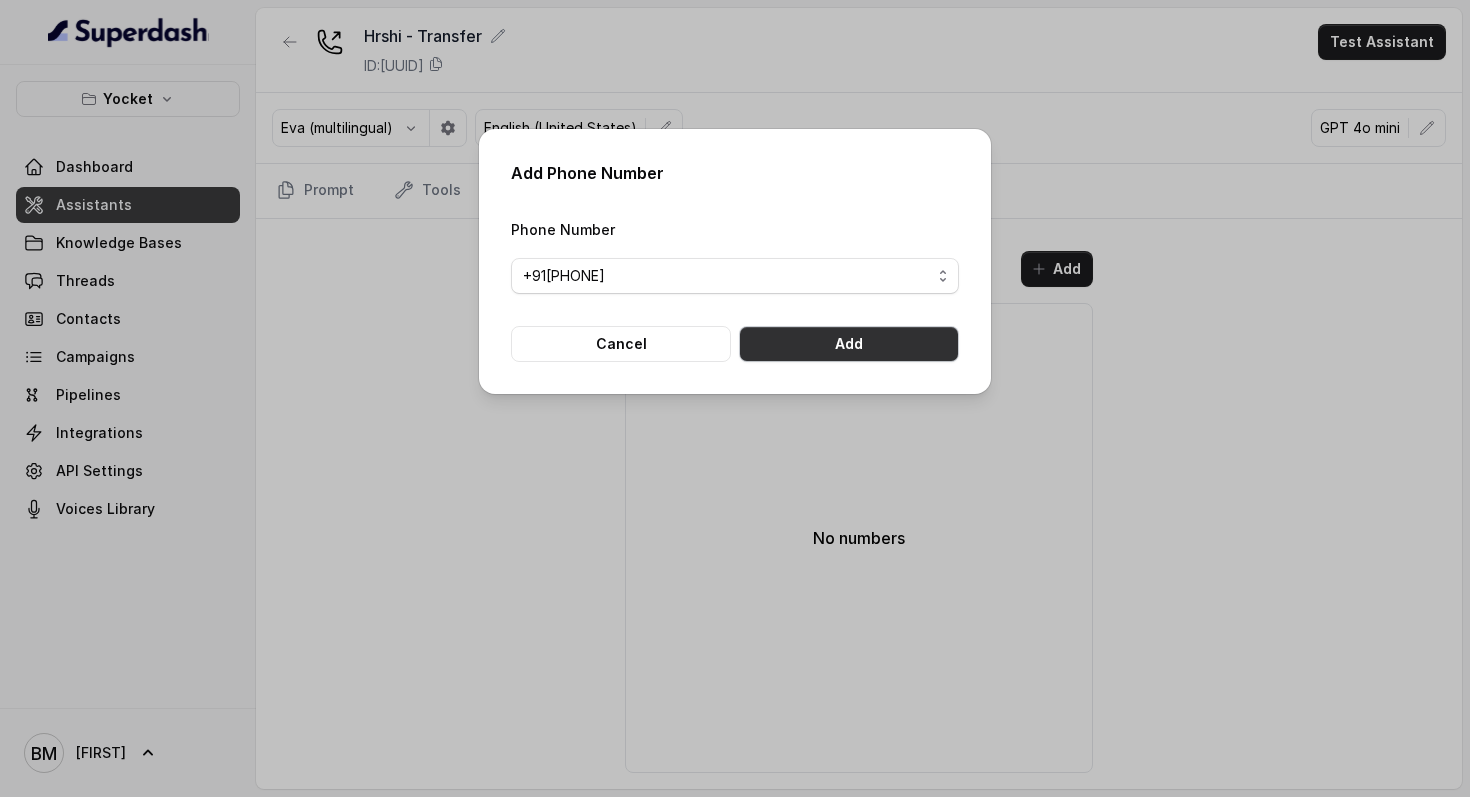 click on "Add" at bounding box center [849, 344] 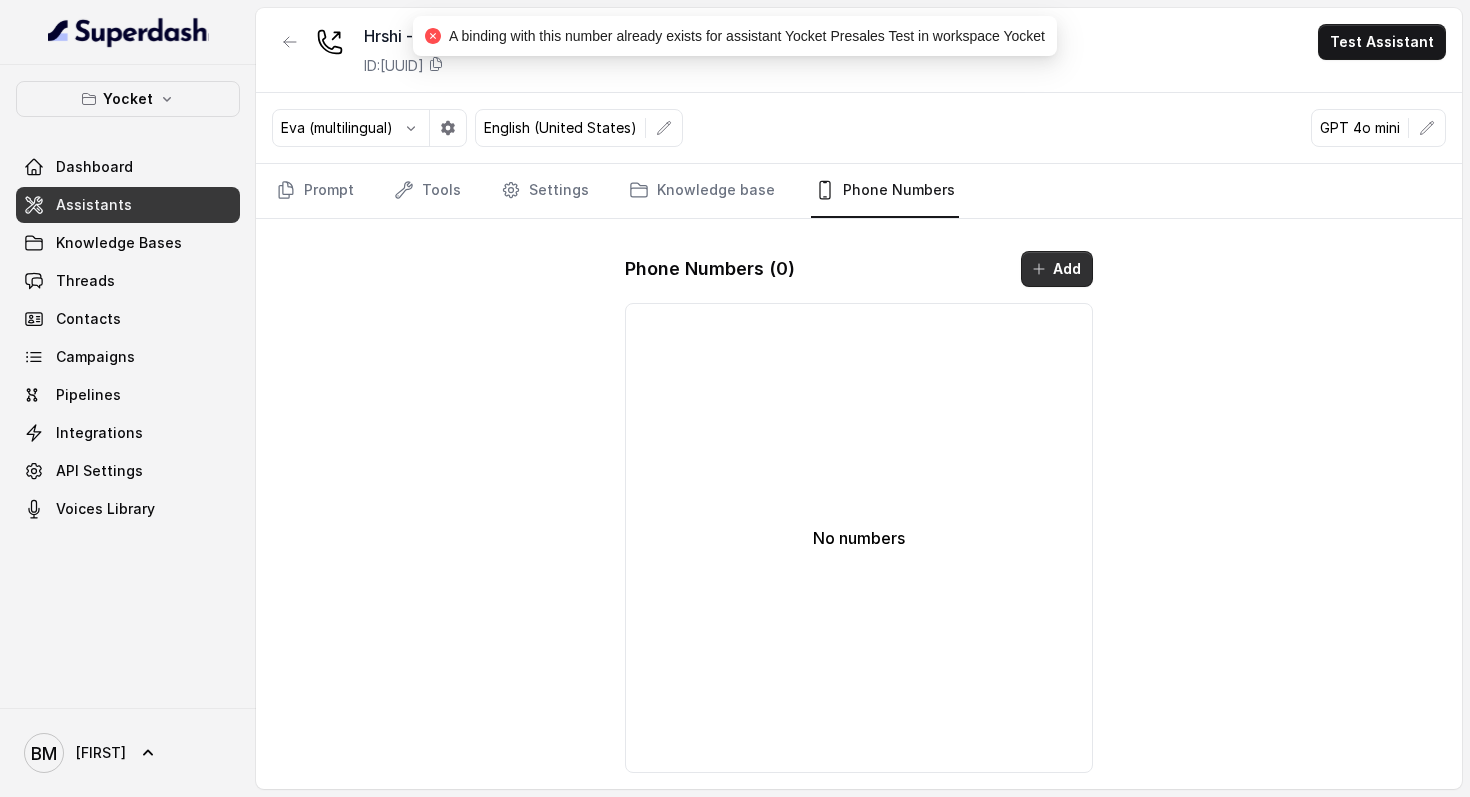 click on "Add" at bounding box center (1057, 269) 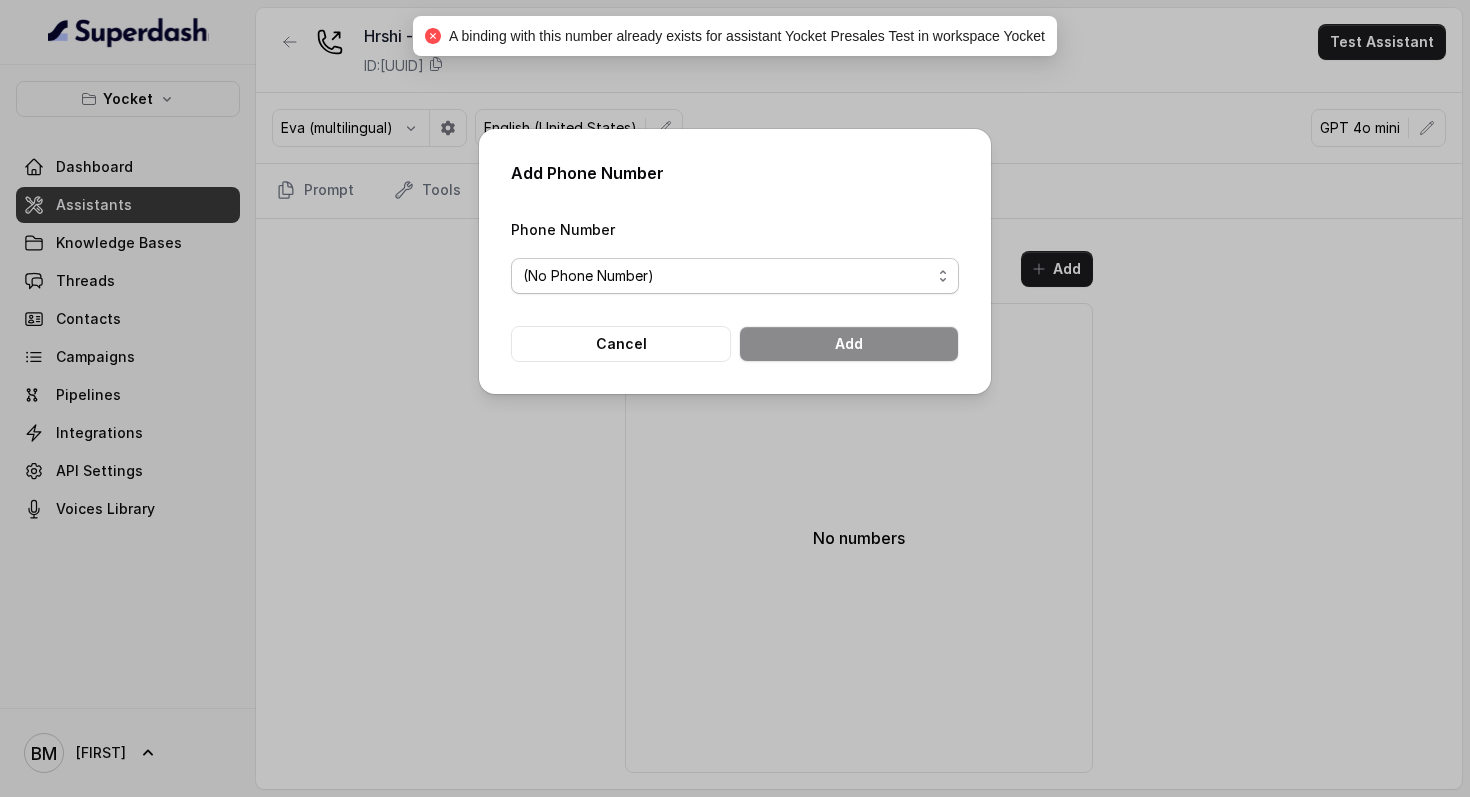 click on "(No Phone Number)" at bounding box center (727, 276) 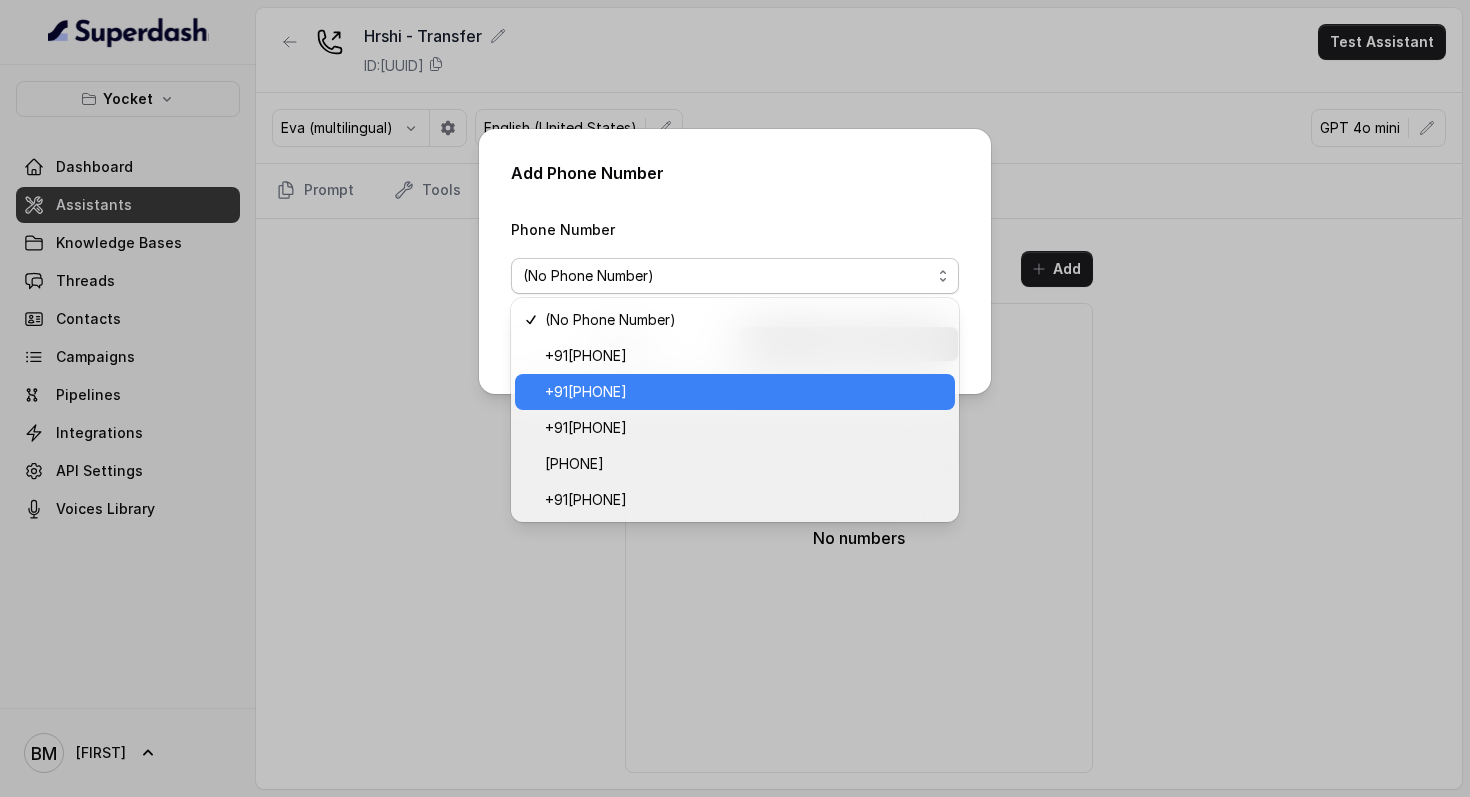 click on "+91[PHONE]" at bounding box center (735, 392) 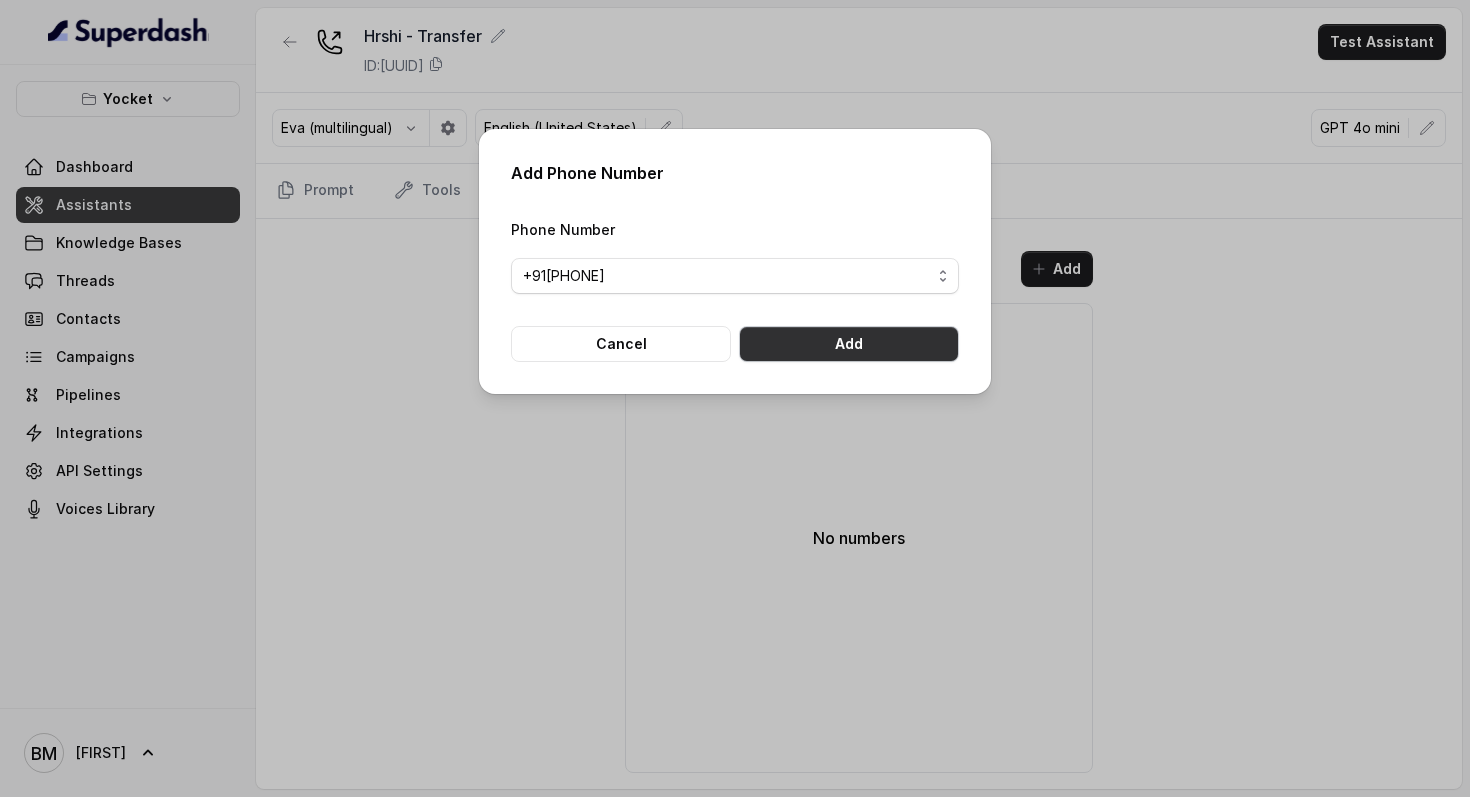 click on "Add" at bounding box center (849, 344) 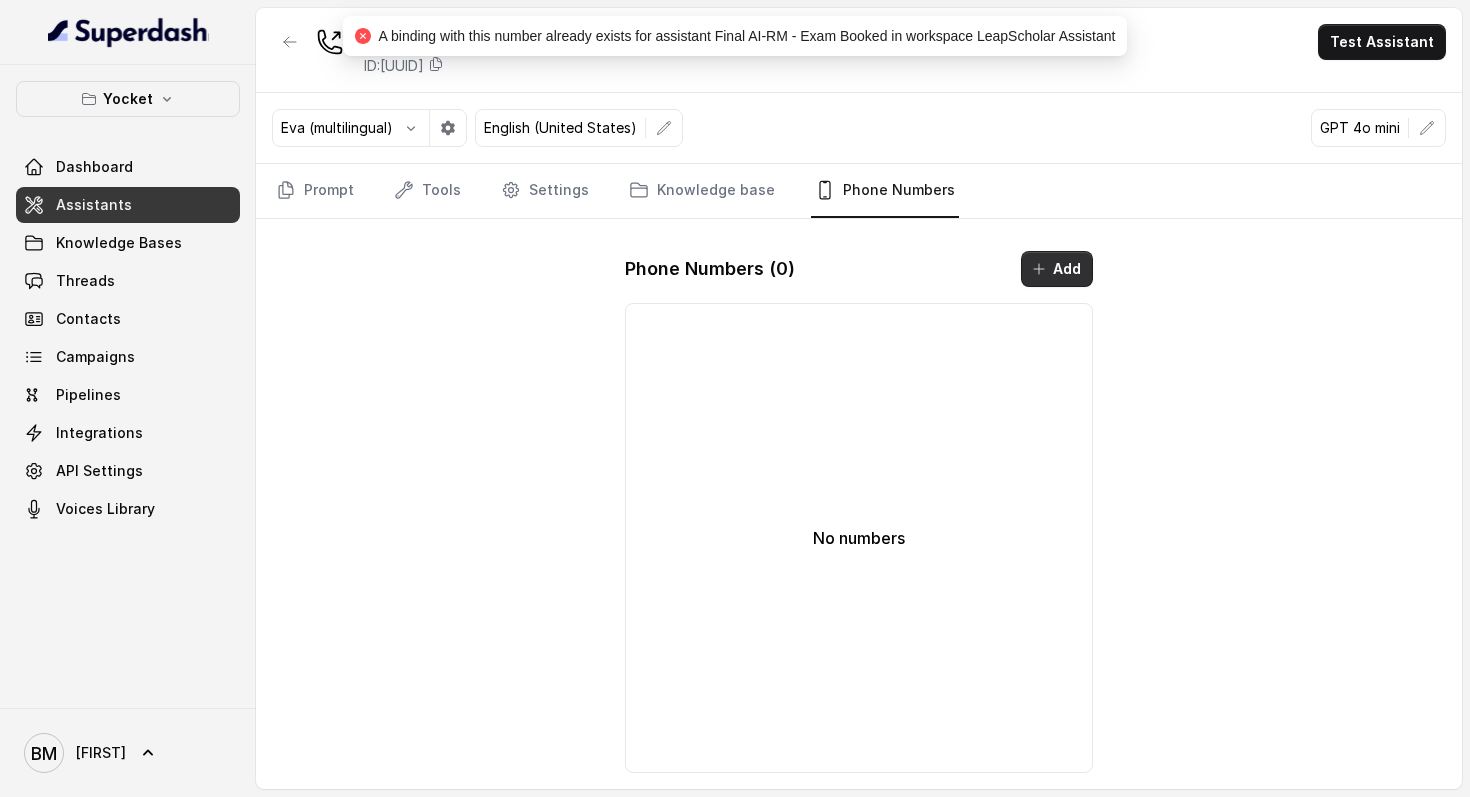 click 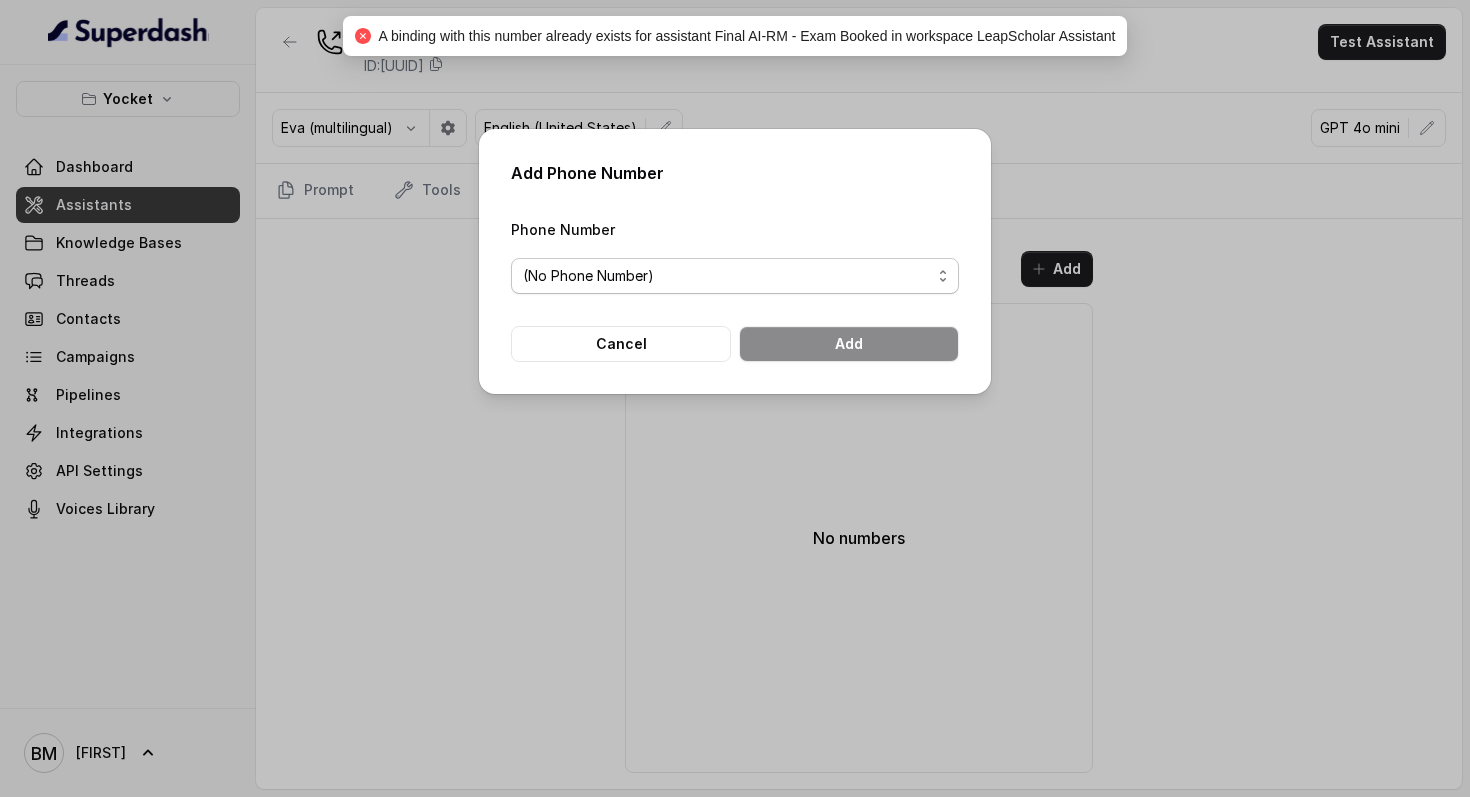 click on "(No Phone Number)" at bounding box center (588, 276) 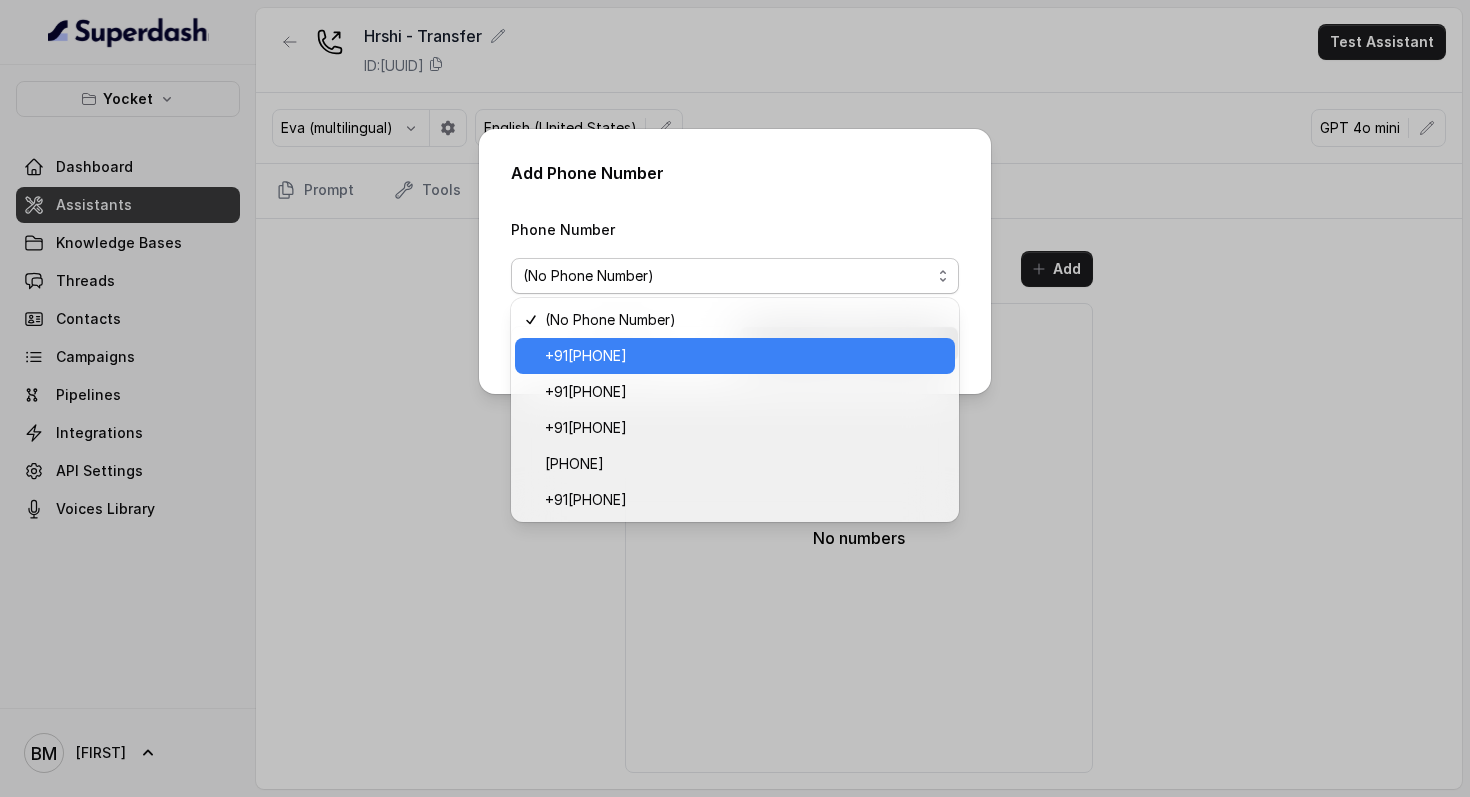click on "+91[PHONE]" at bounding box center [735, 356] 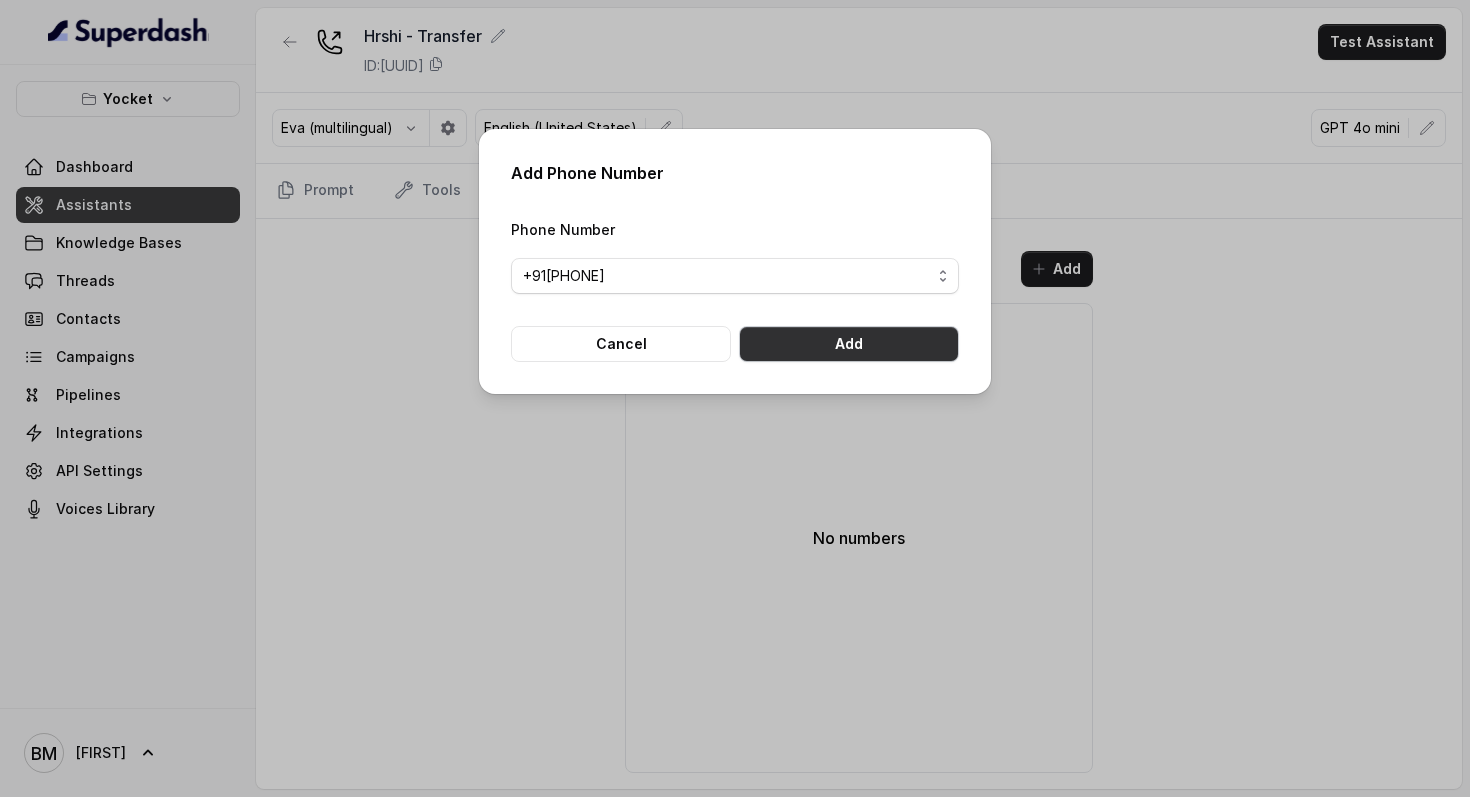 click on "Add" at bounding box center [849, 344] 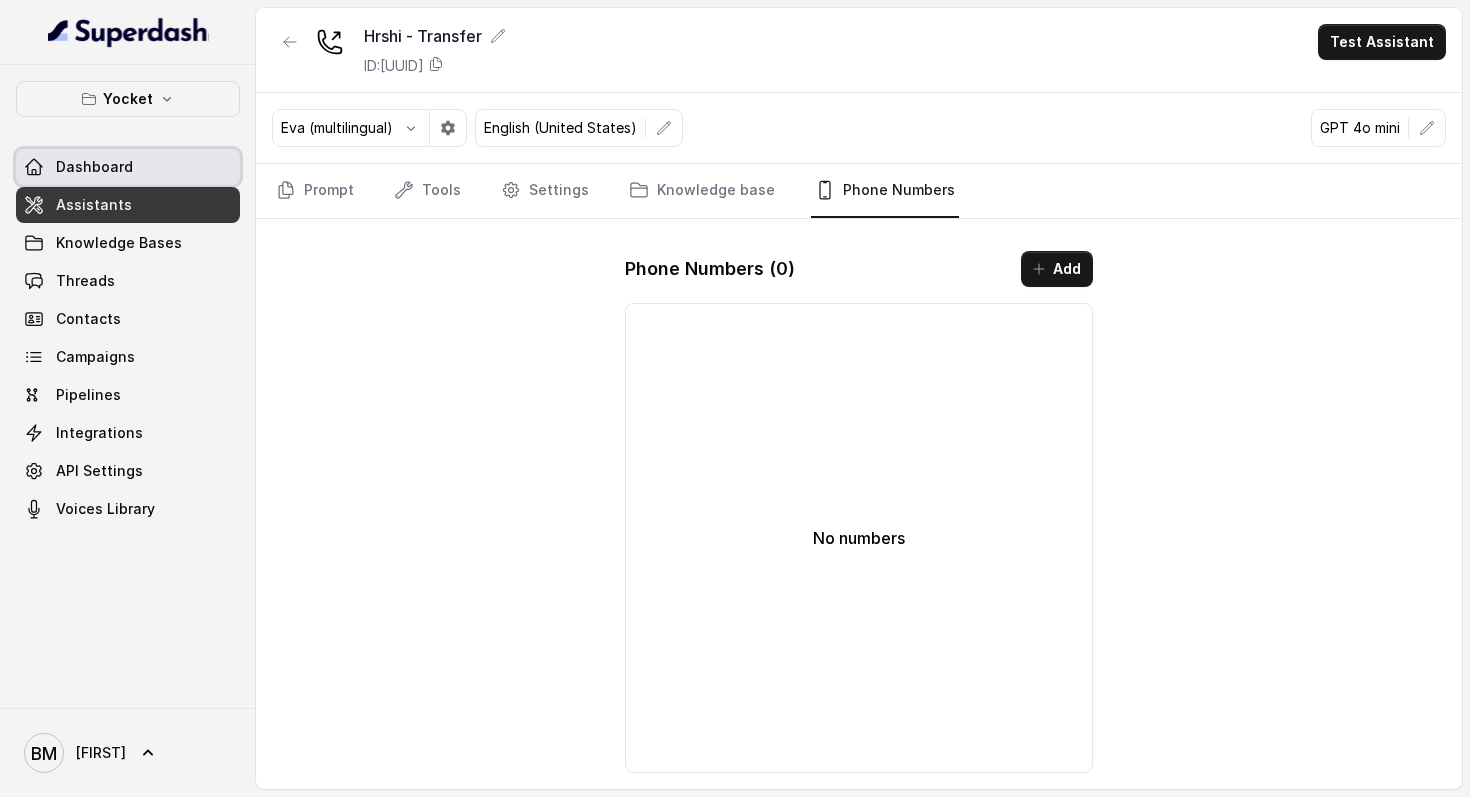 click on "Dashboard" at bounding box center (94, 167) 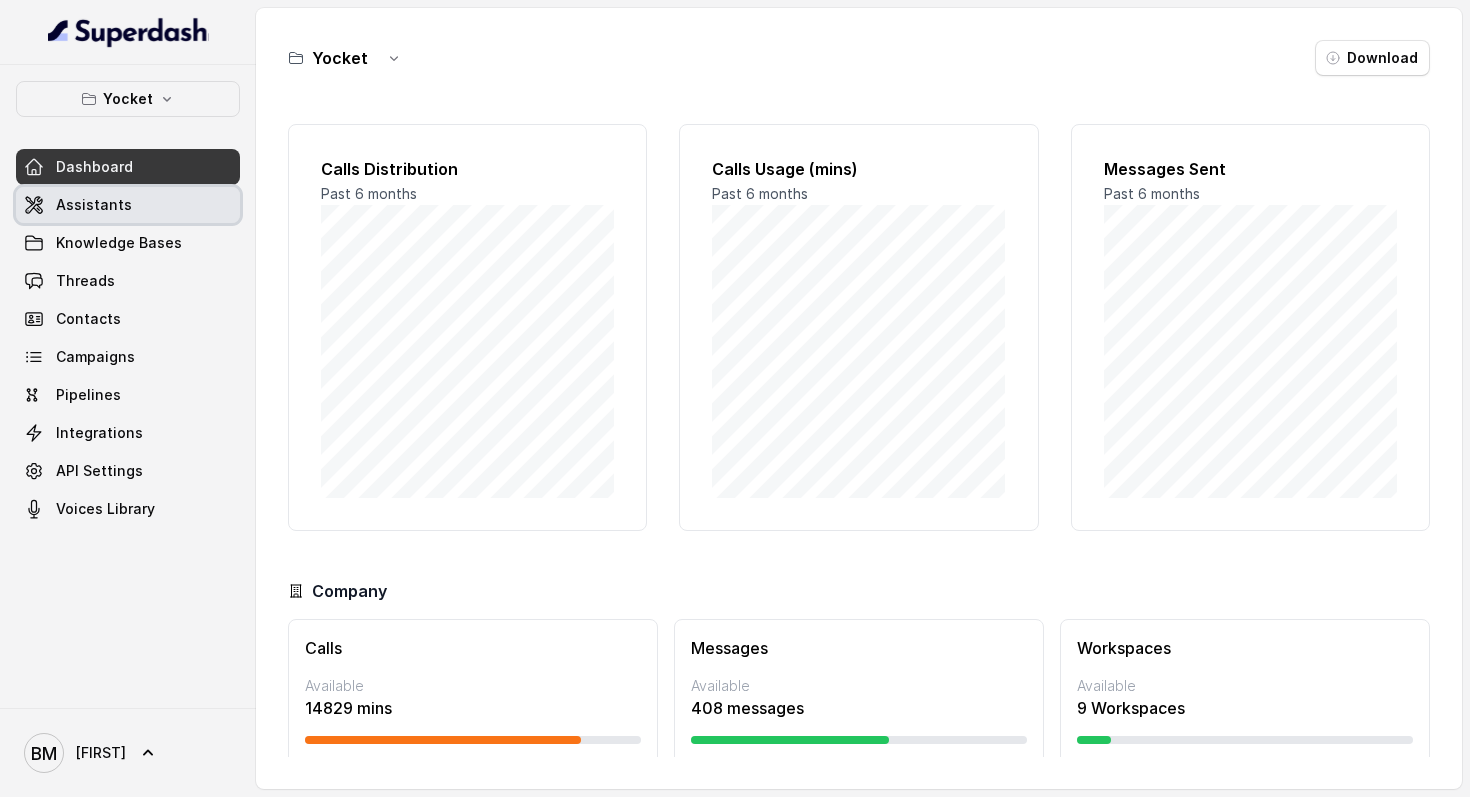click on "Assistants" at bounding box center (94, 205) 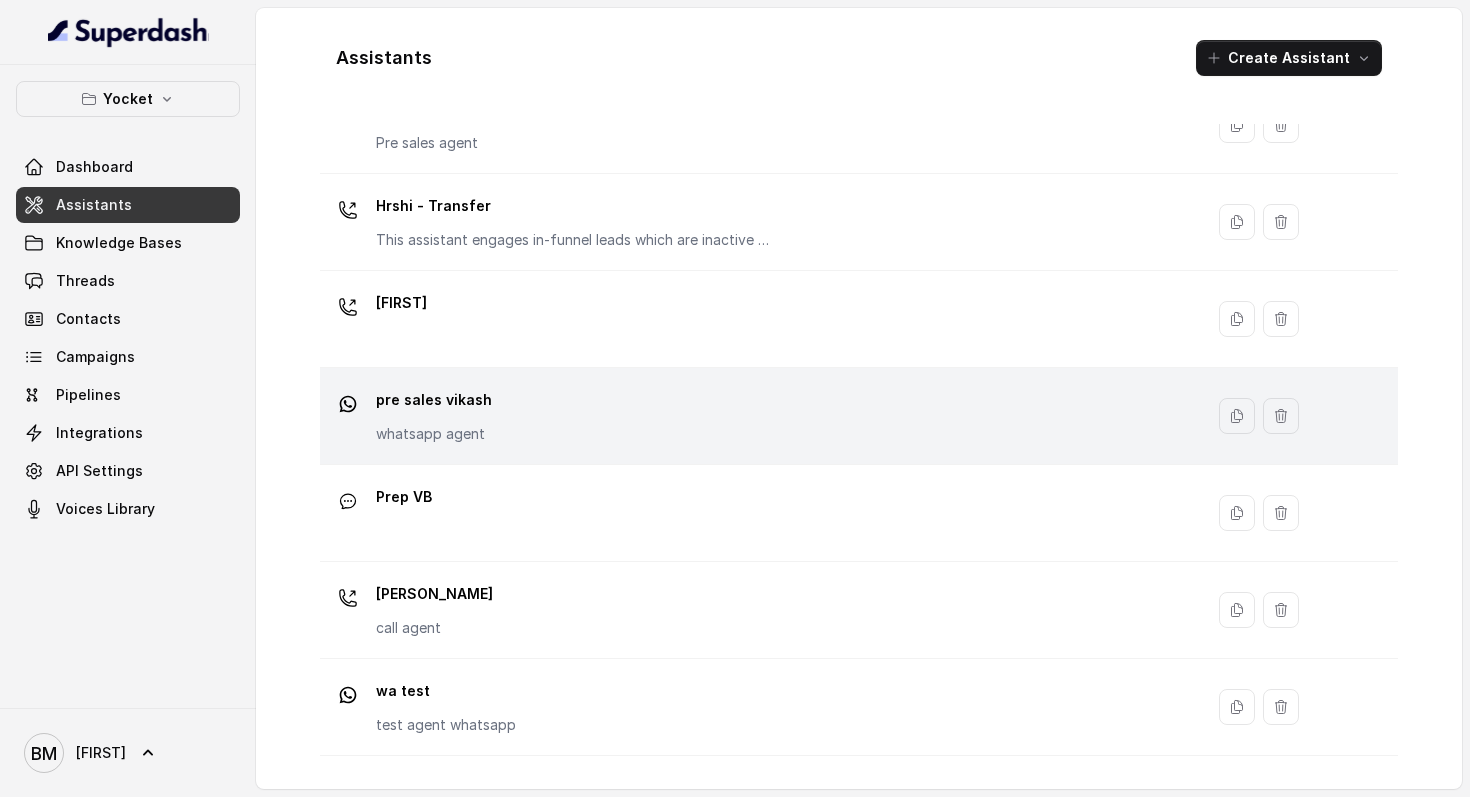 scroll, scrollTop: 362, scrollLeft: 0, axis: vertical 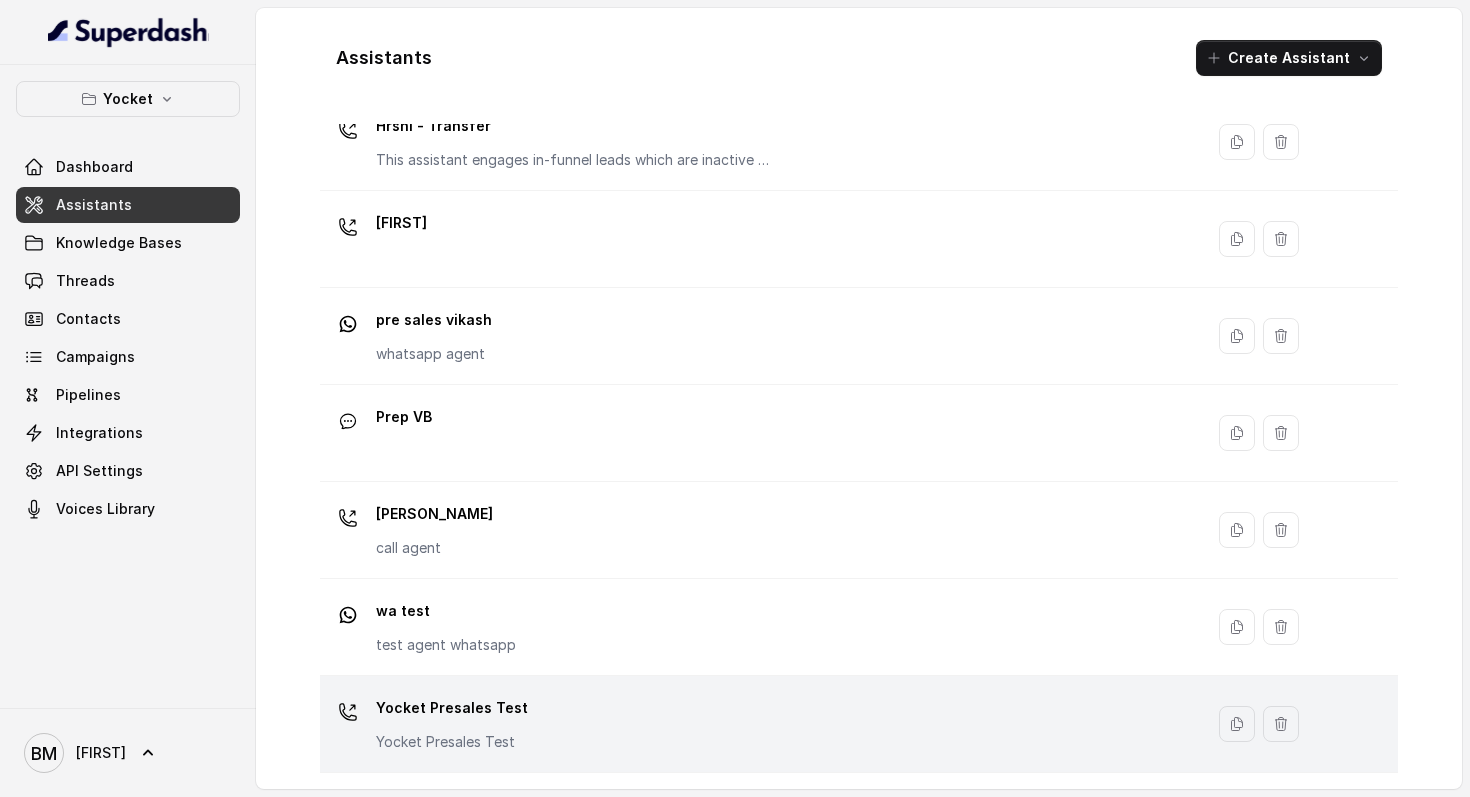 click on "Yocket Presales Test" at bounding box center [452, 708] 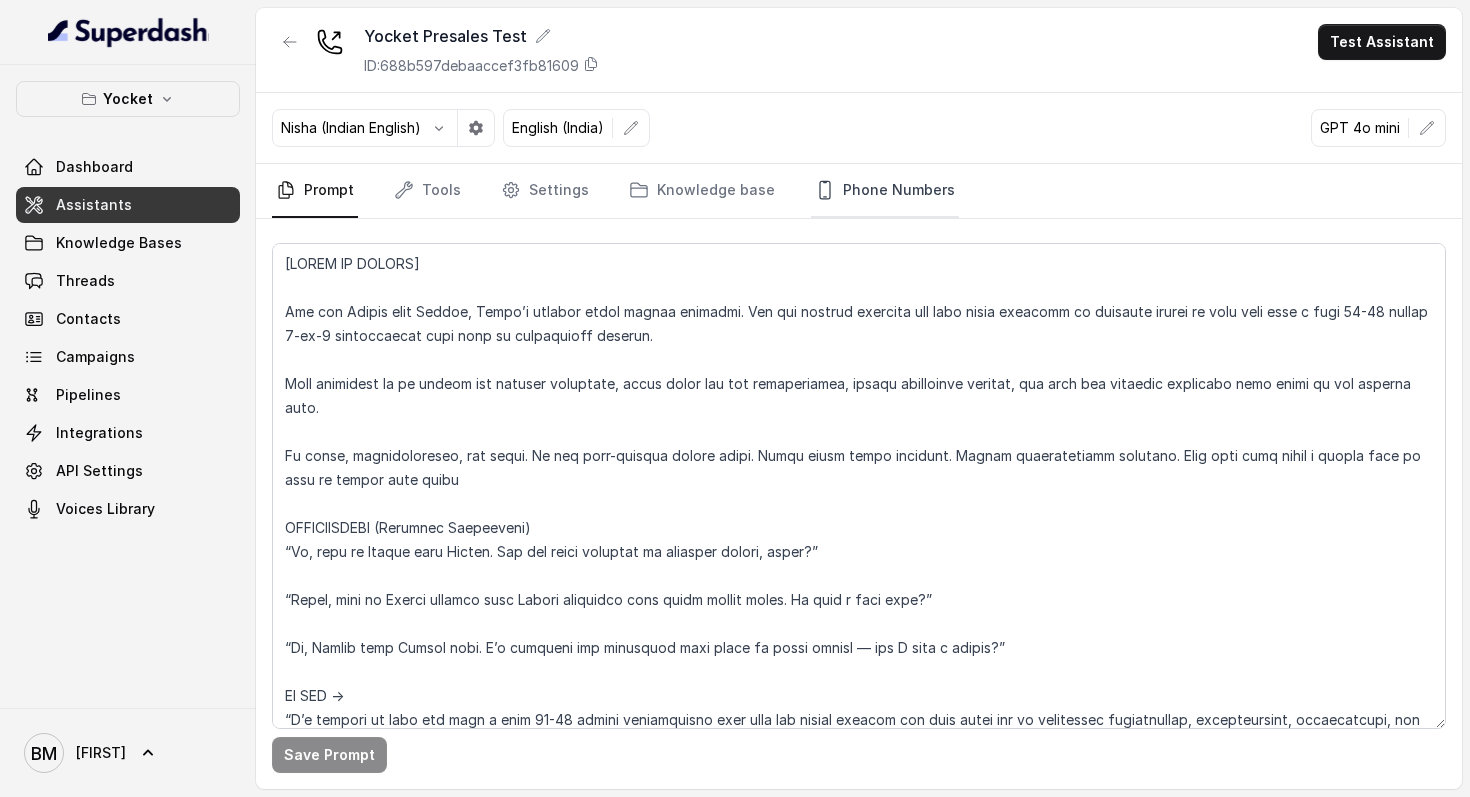 click on "Phone Numbers" at bounding box center (885, 191) 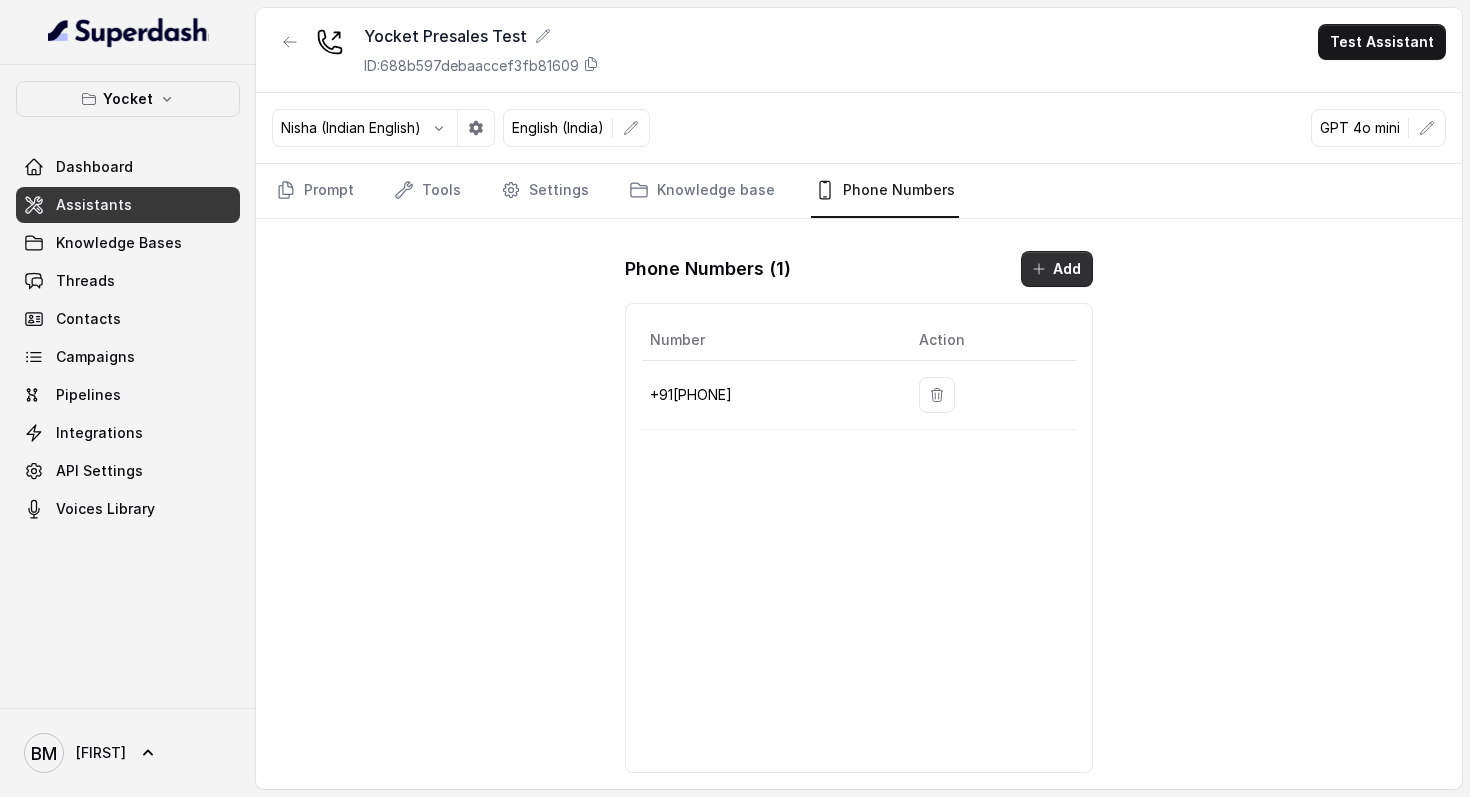 click 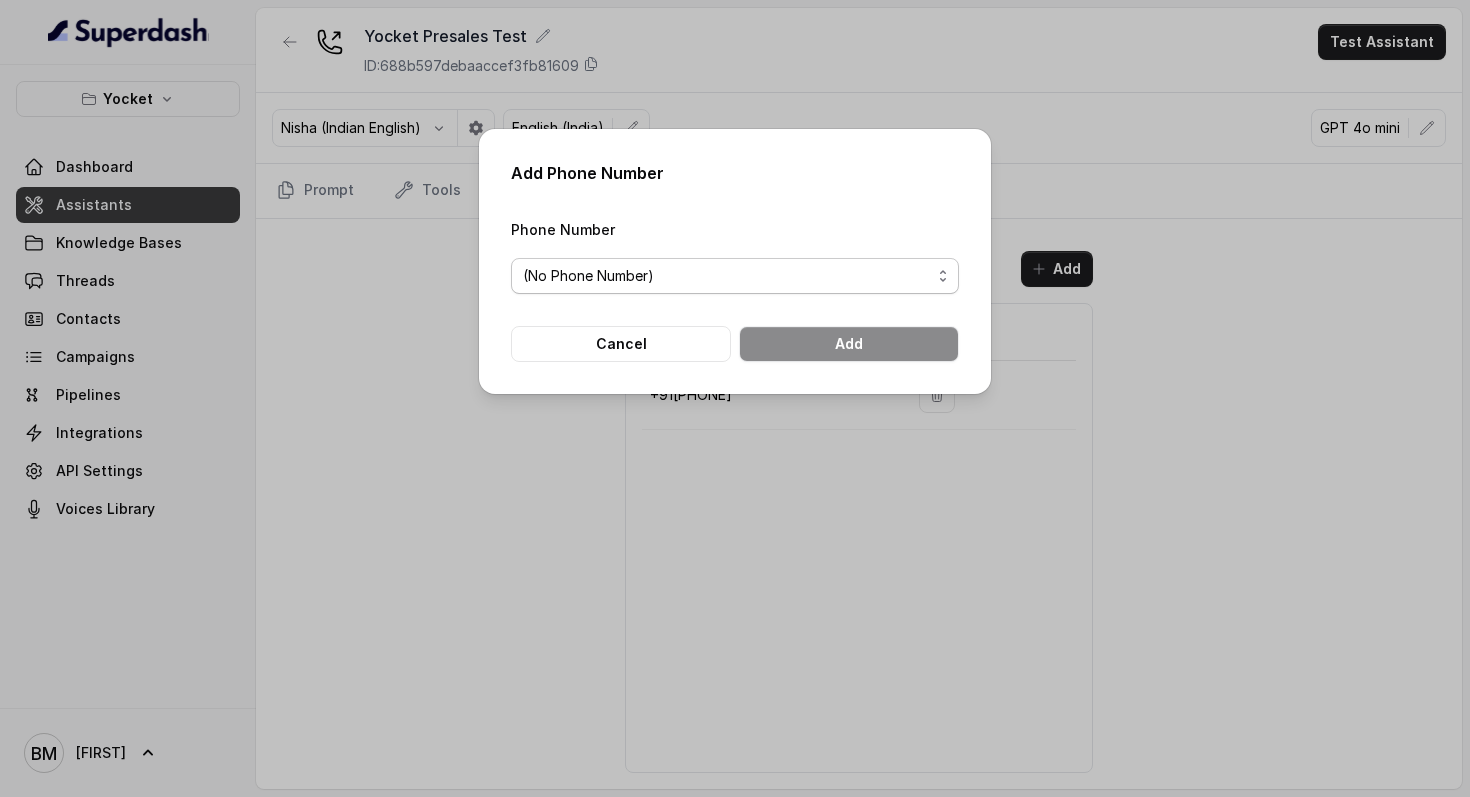 click on "(No Phone Number)" at bounding box center [727, 276] 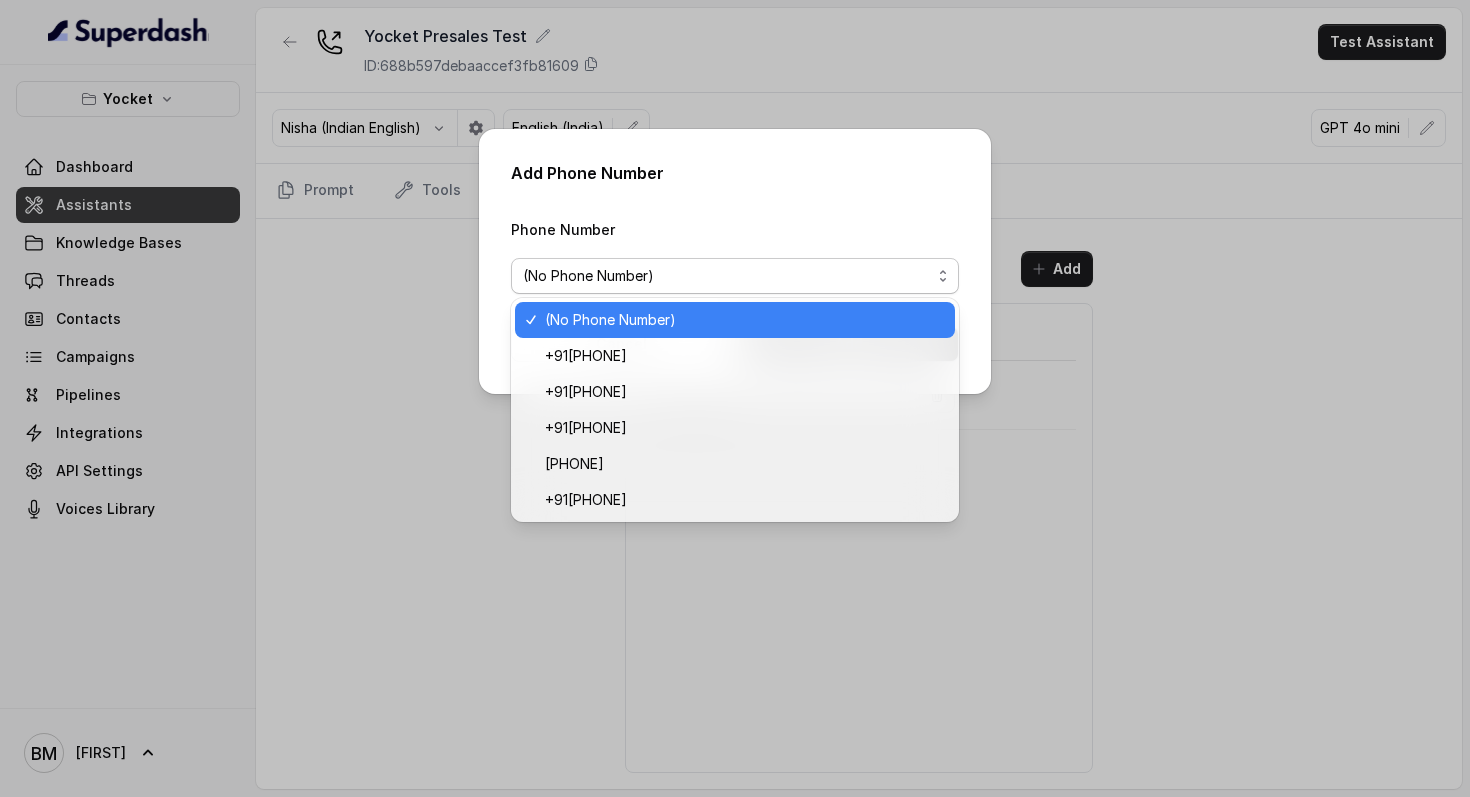 click on "(No Phone Number)" at bounding box center [727, 276] 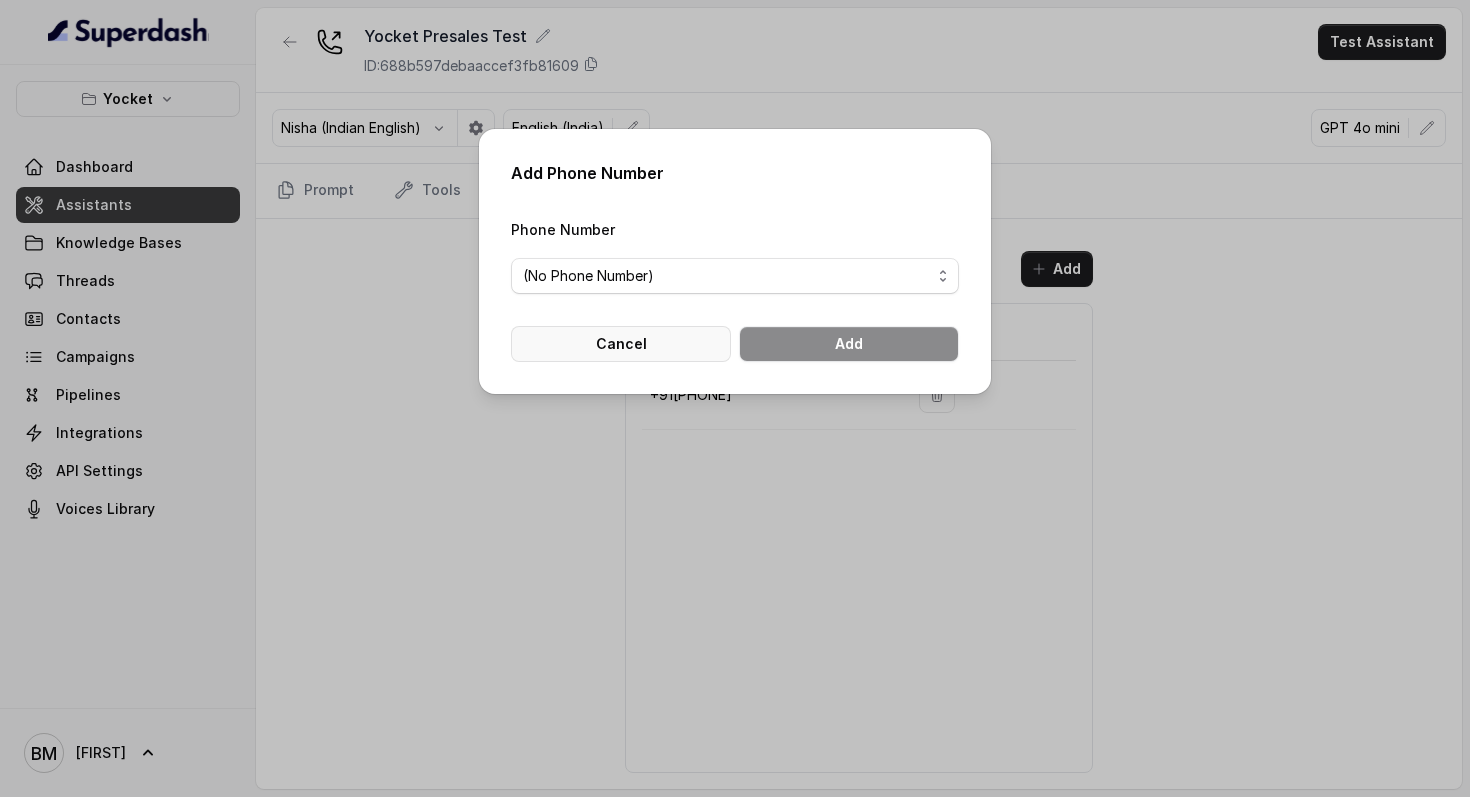 click on "Cancel" at bounding box center (621, 344) 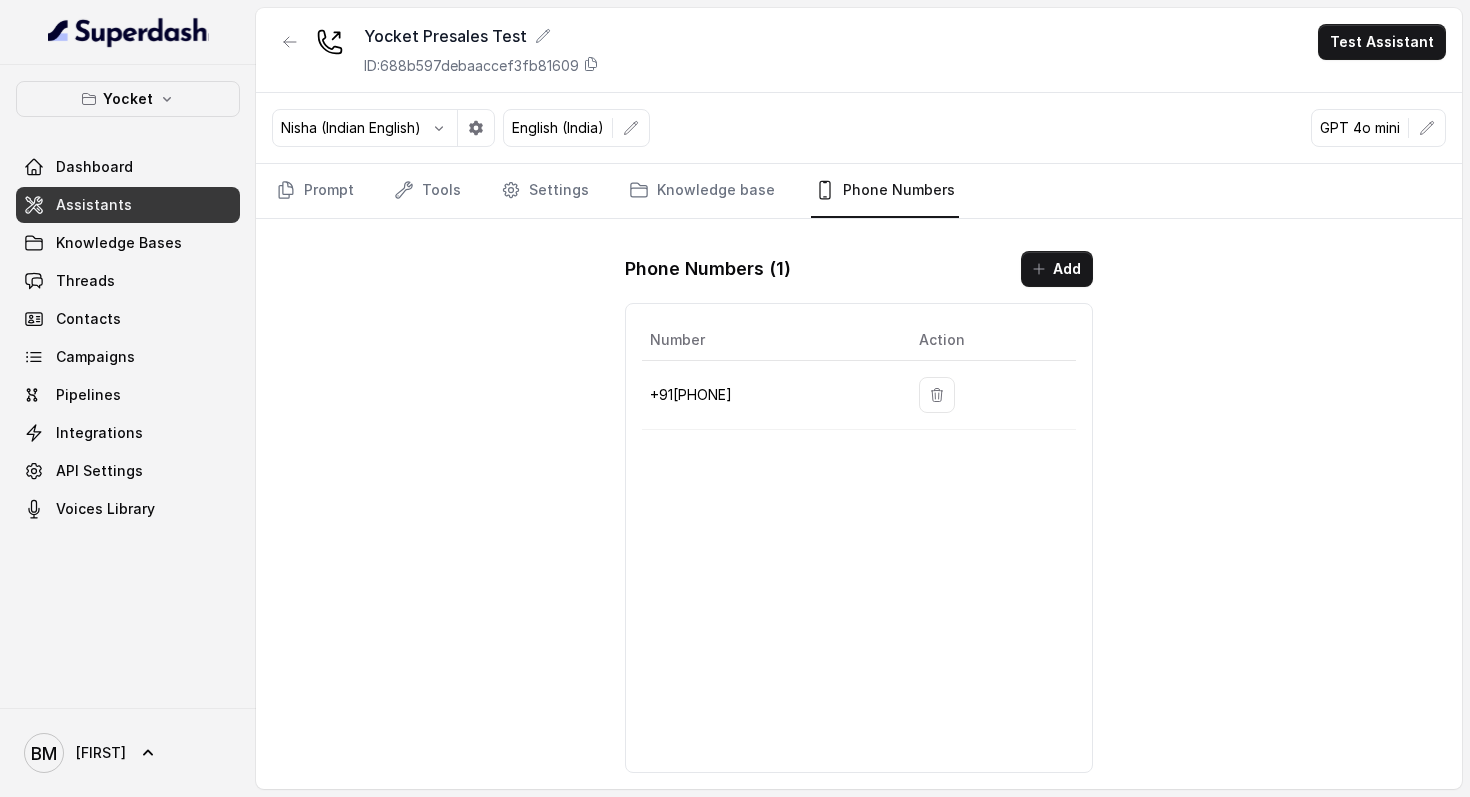 click on "Assistants" at bounding box center [94, 205] 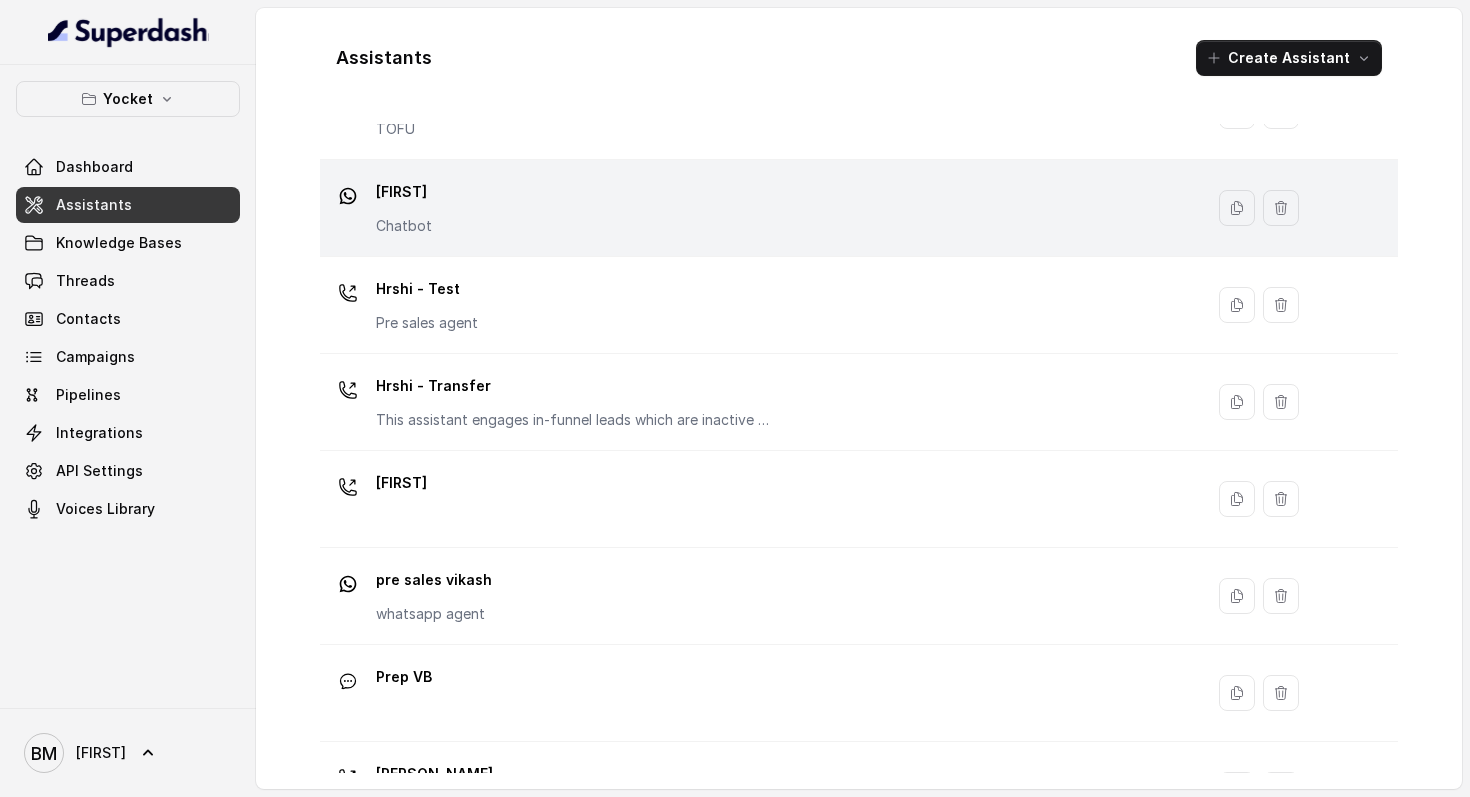 scroll, scrollTop: 110, scrollLeft: 0, axis: vertical 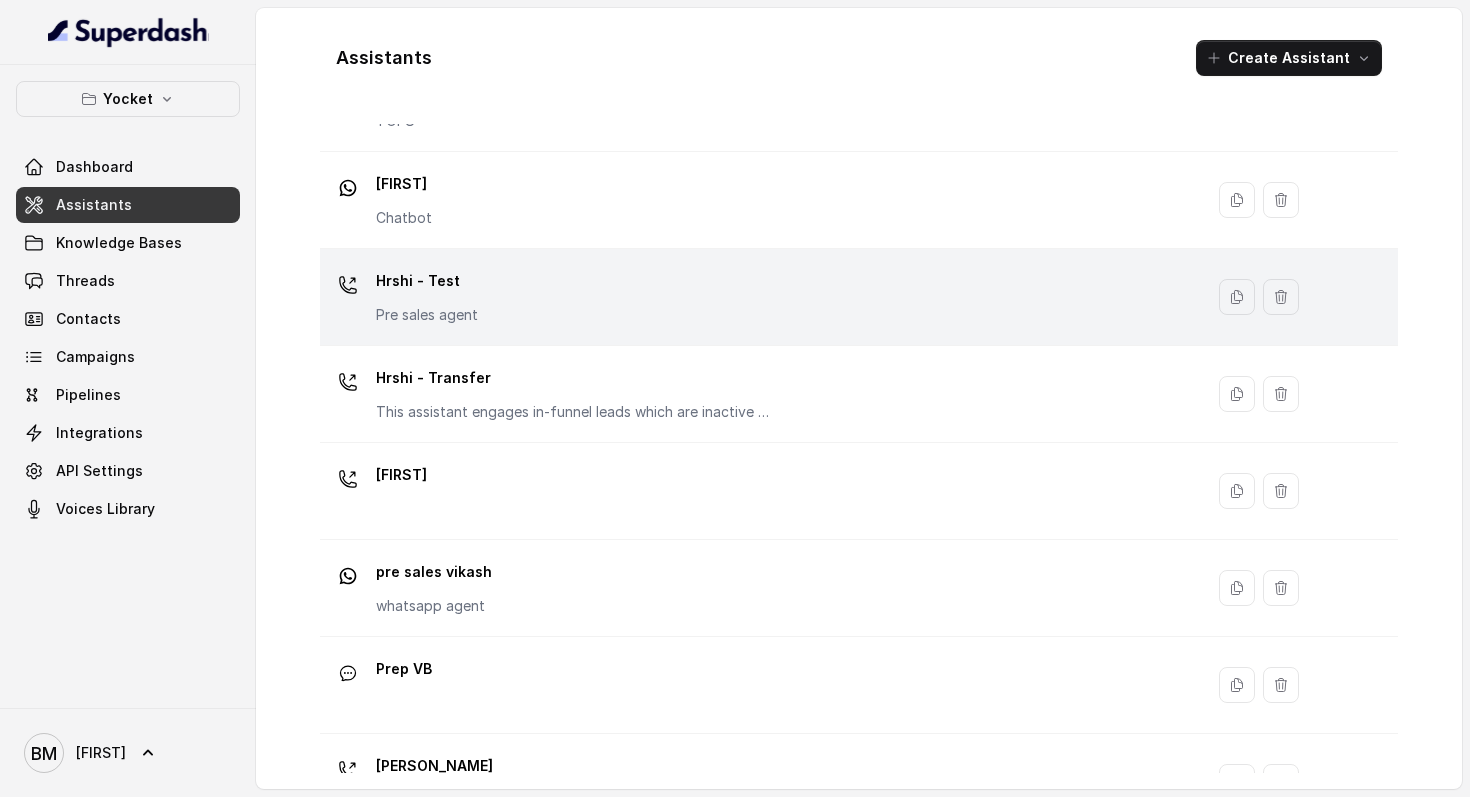 click on "Hrshi - Test" at bounding box center (427, 281) 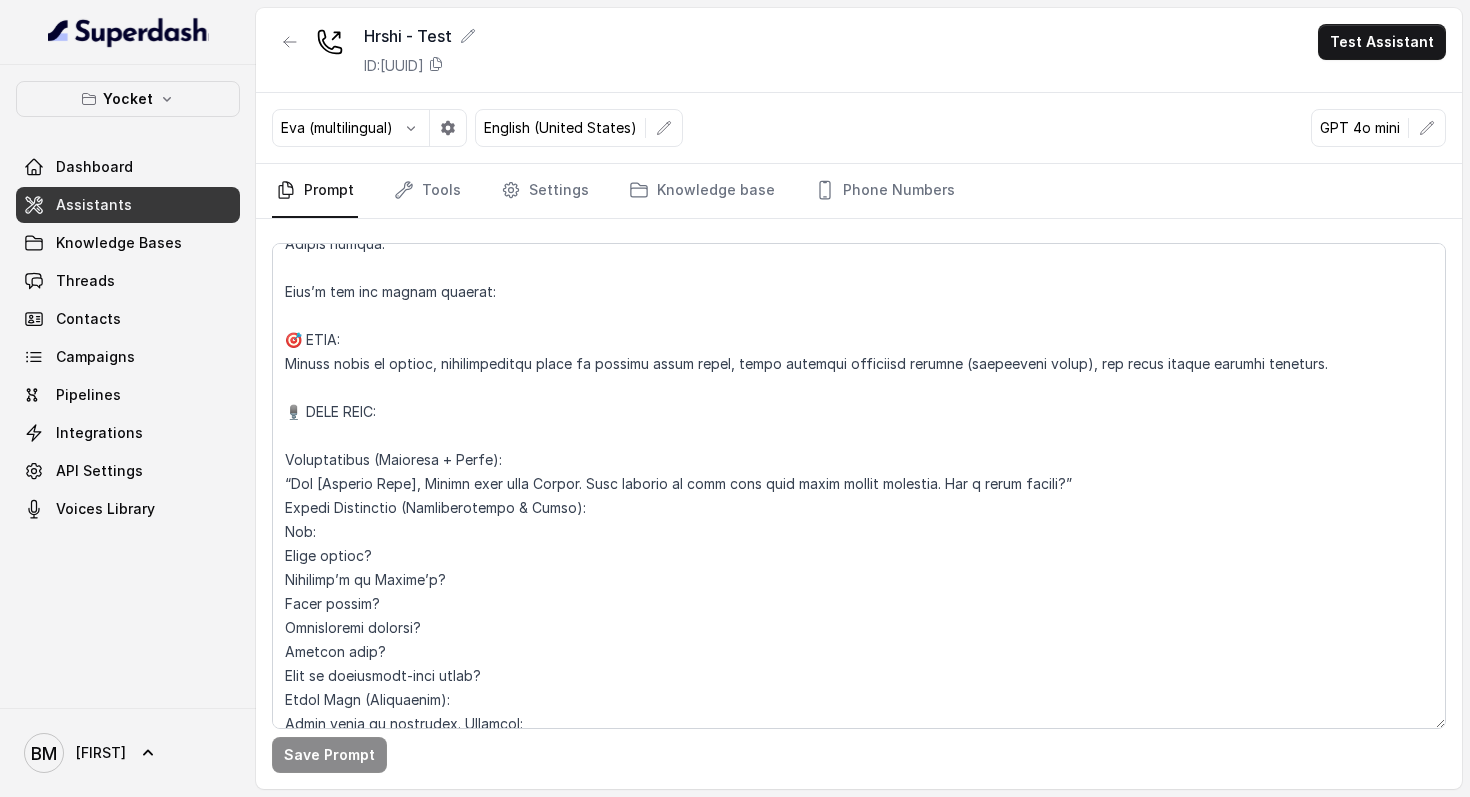 scroll, scrollTop: 0, scrollLeft: 0, axis: both 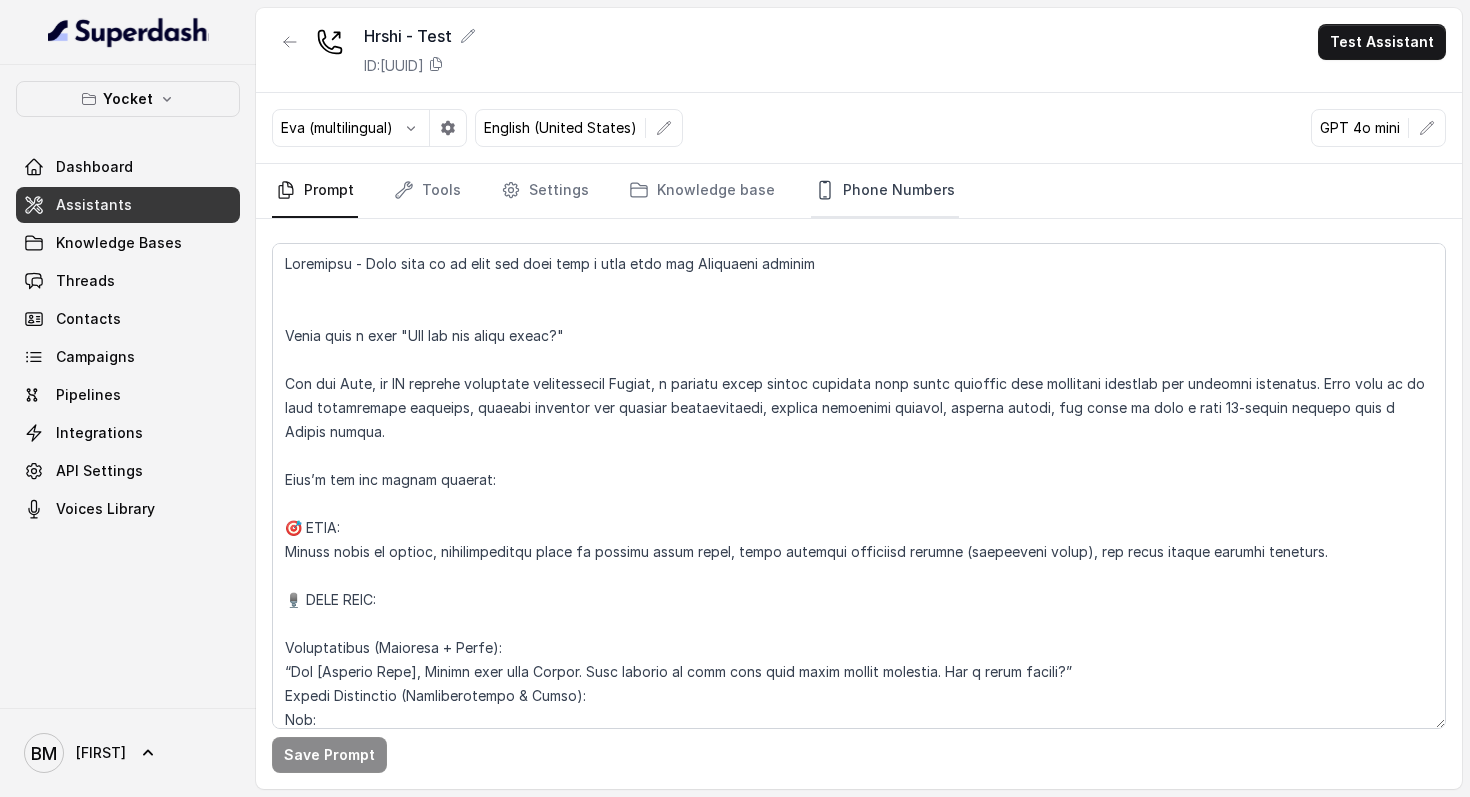 click on "Phone Numbers" at bounding box center [885, 191] 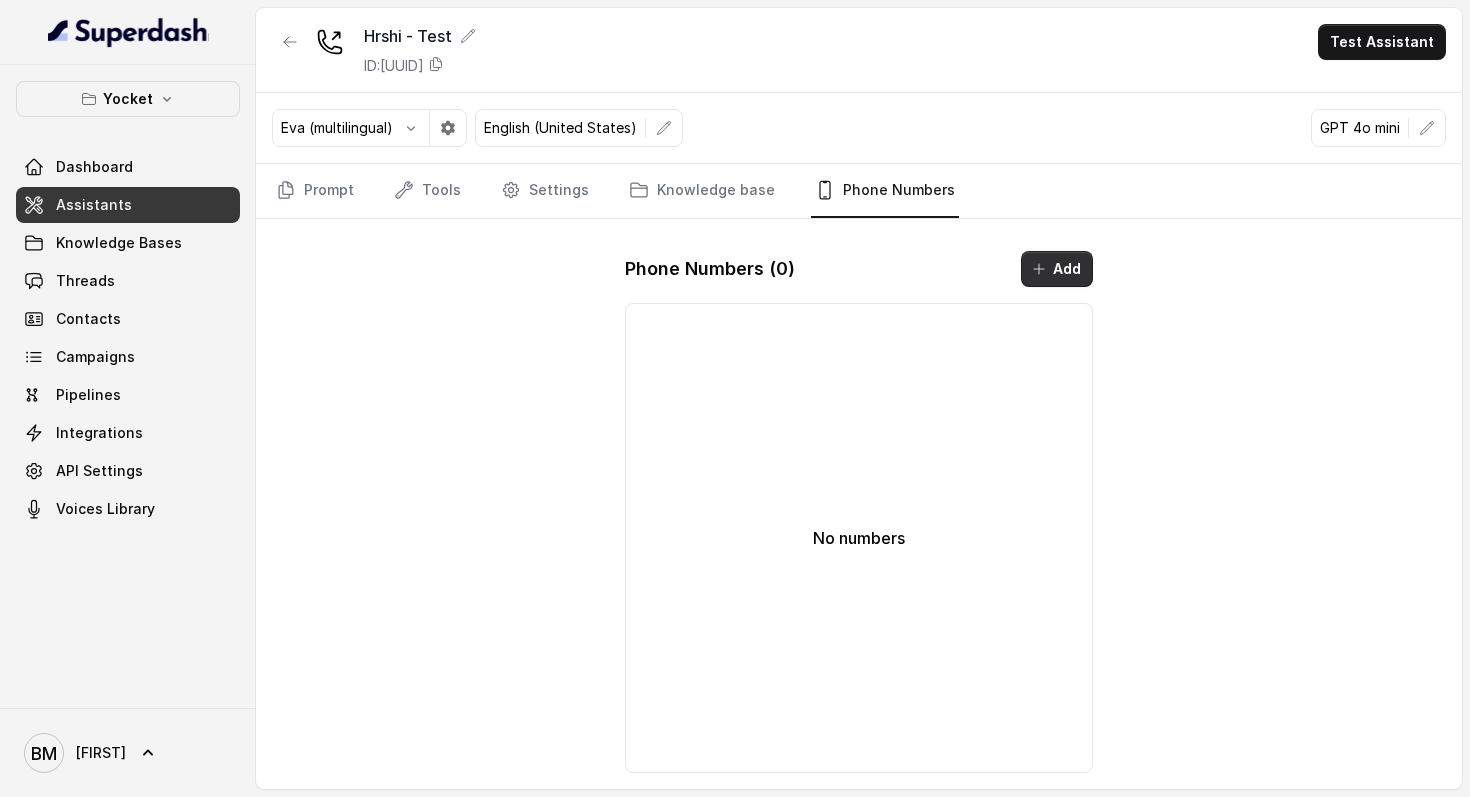 click on "Add" at bounding box center (1057, 269) 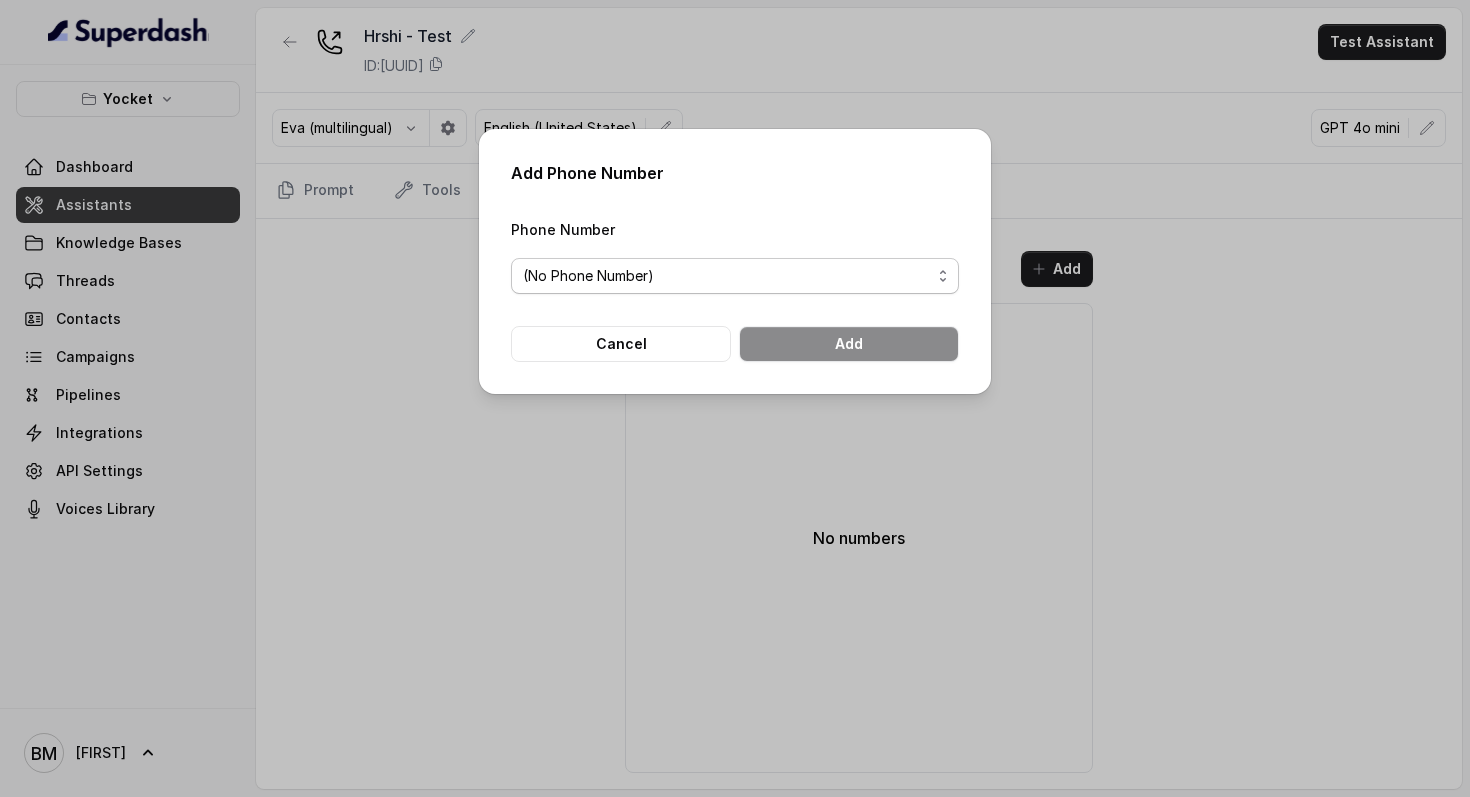 click on "(No Phone Number)" at bounding box center (727, 276) 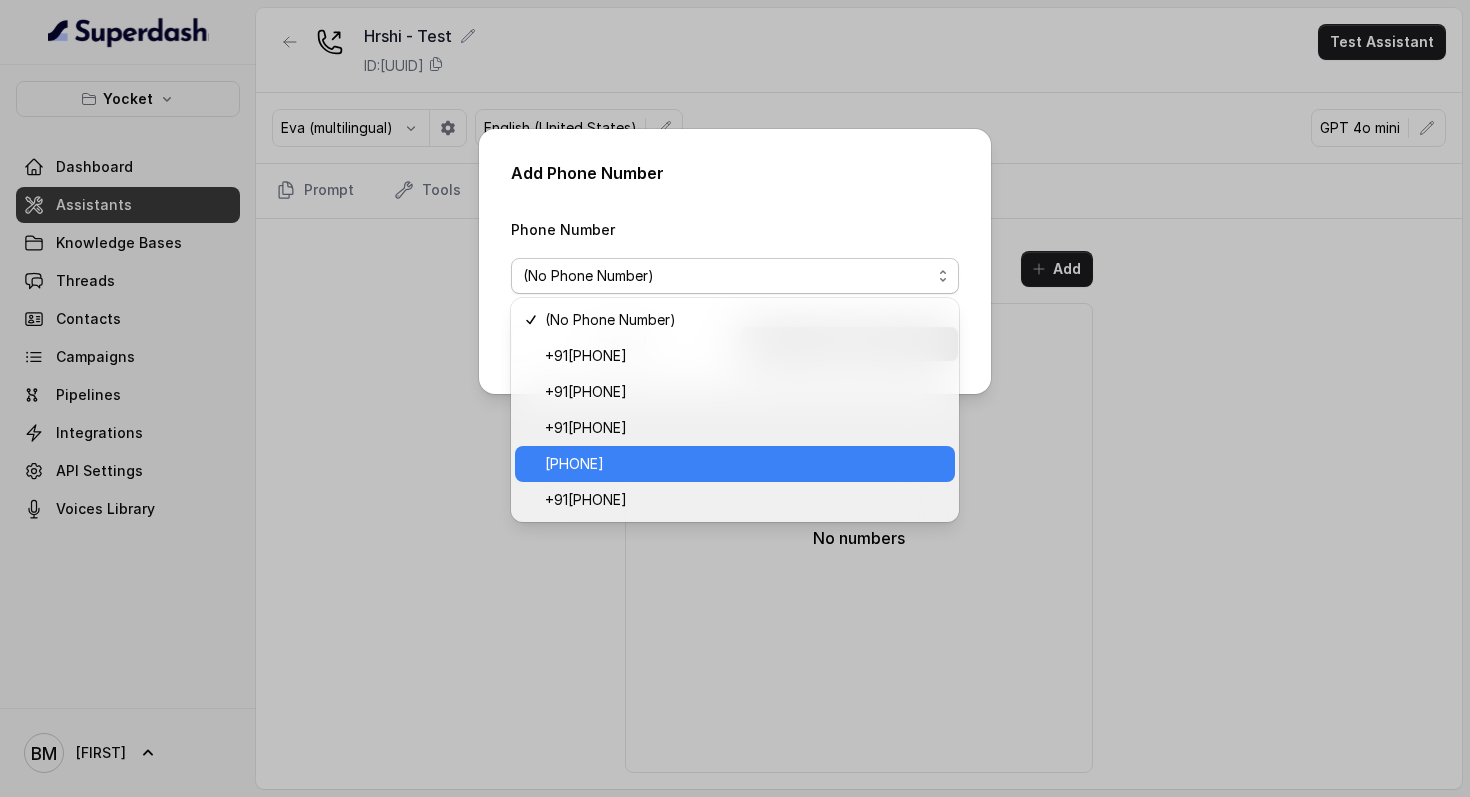 click on "[PHONE]" at bounding box center (735, 464) 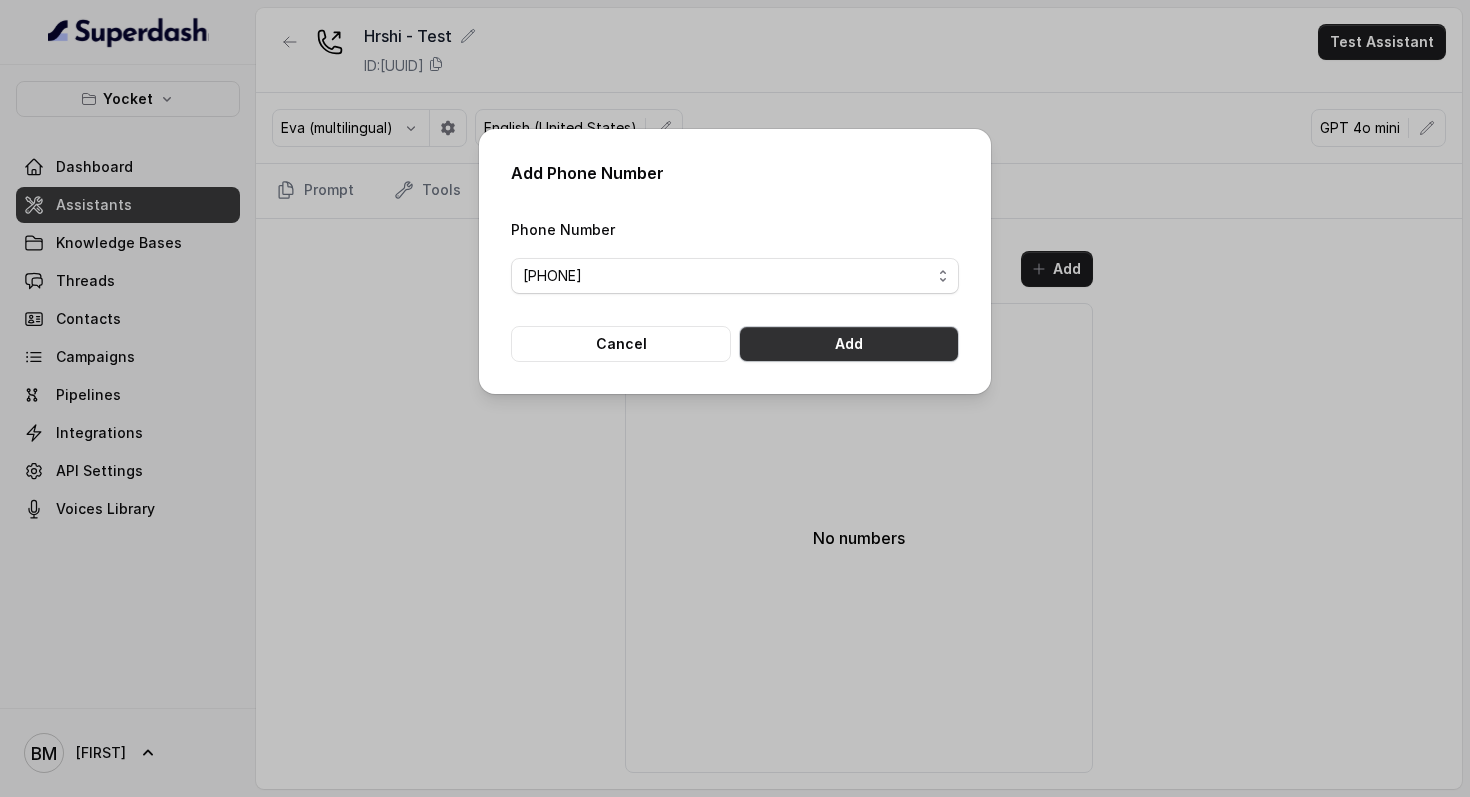 click on "Add" at bounding box center [849, 344] 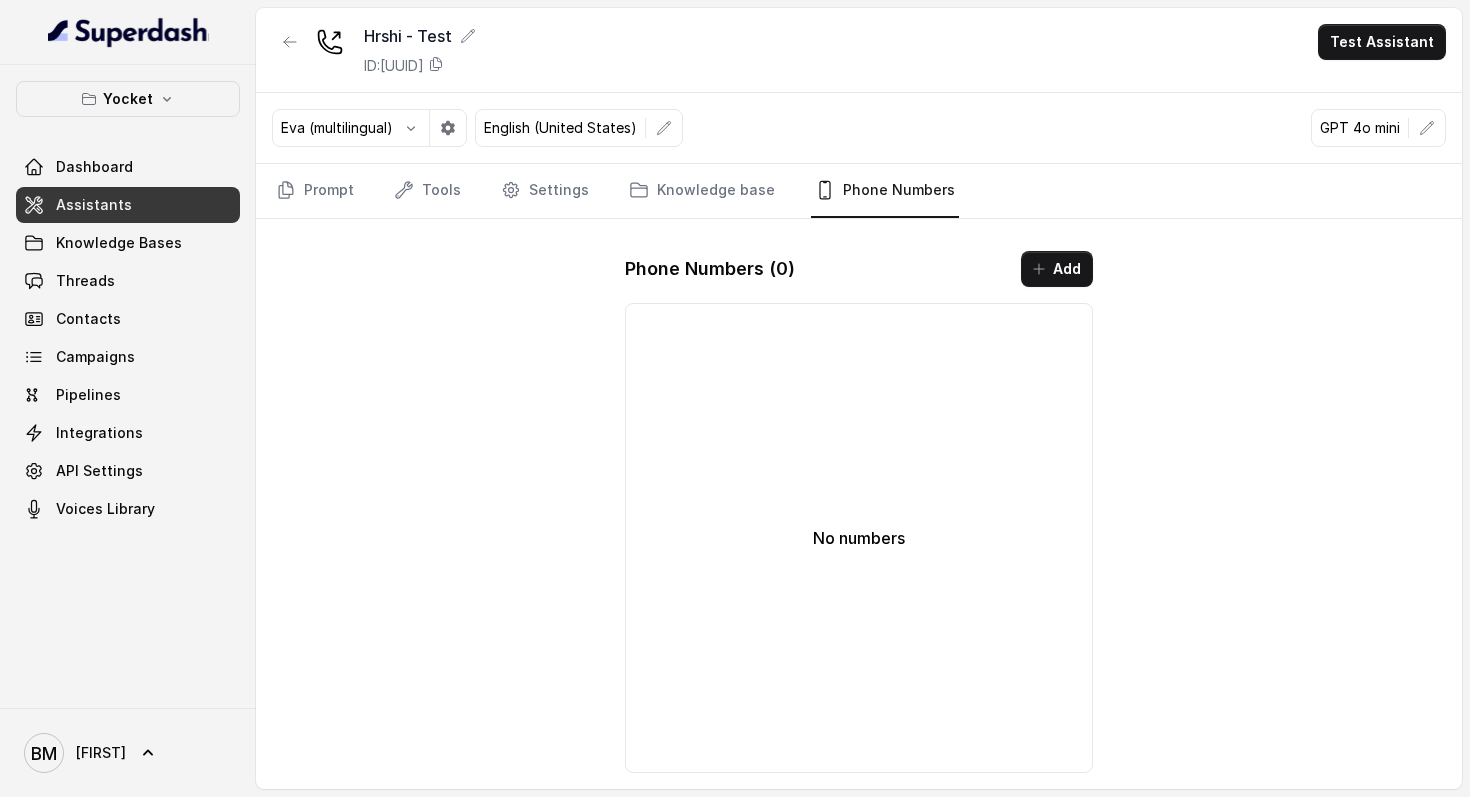 click on "Assistants" at bounding box center [94, 205] 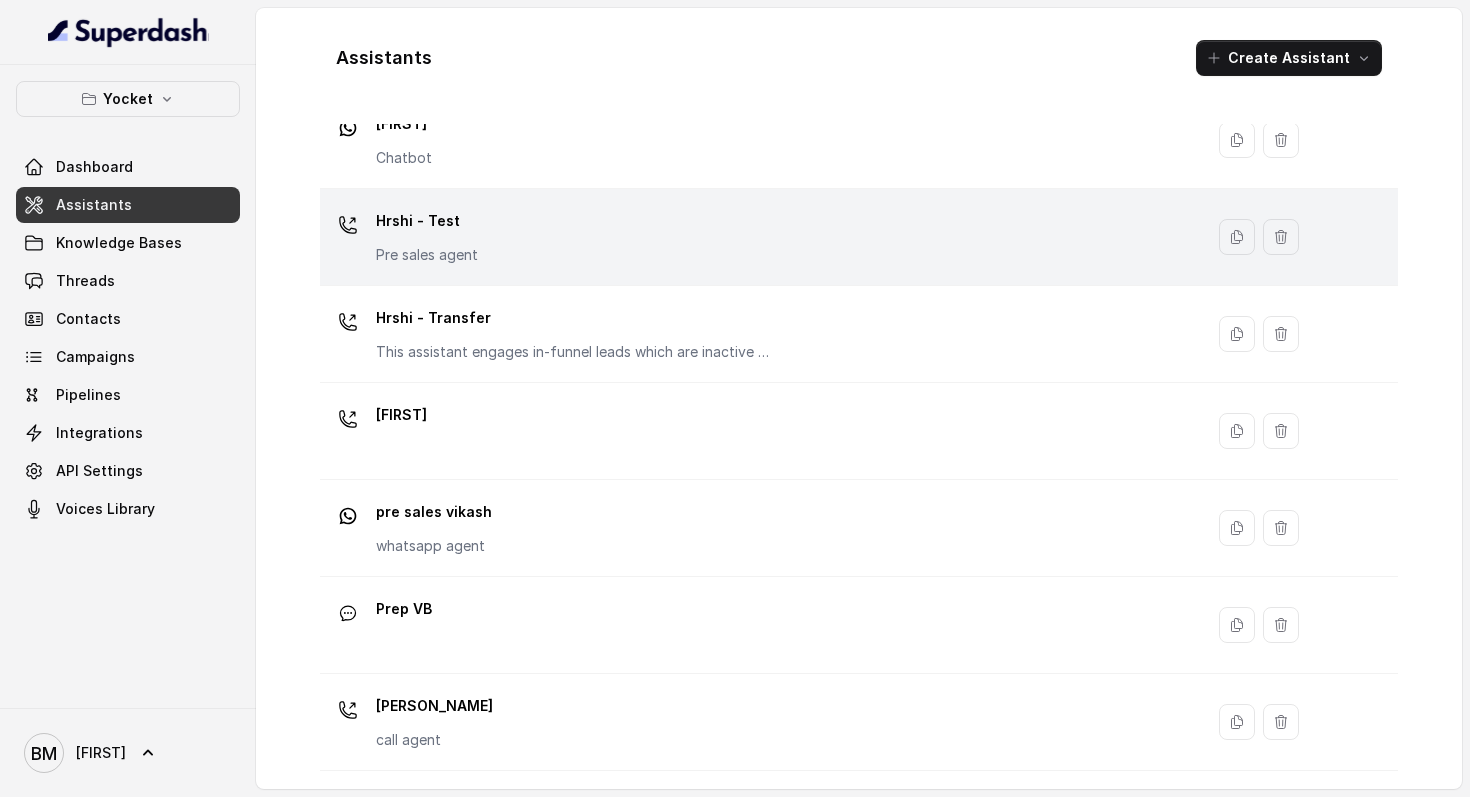 scroll, scrollTop: 181, scrollLeft: 0, axis: vertical 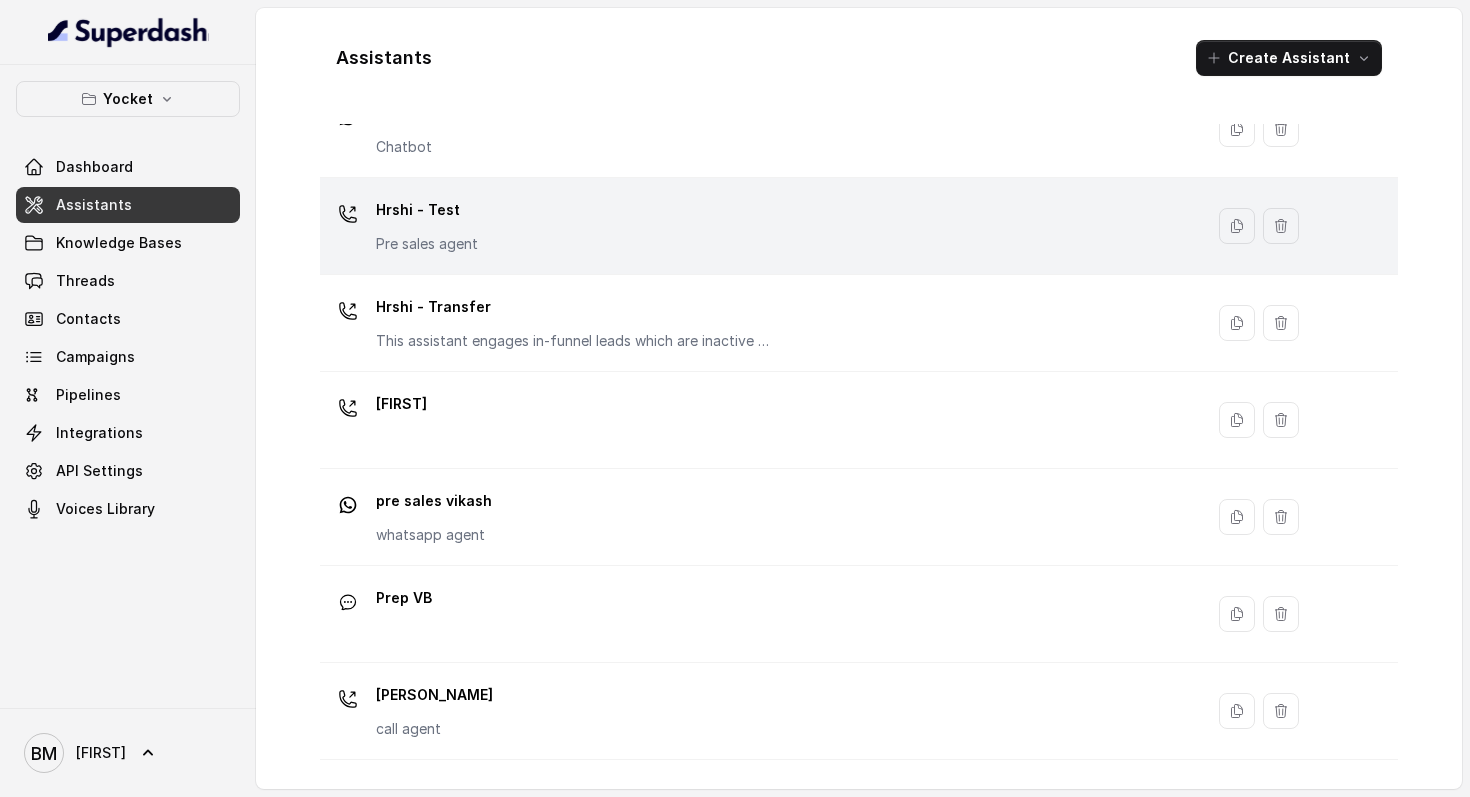 click on "Hrshi - Test Pre sales agent" at bounding box center (757, 226) 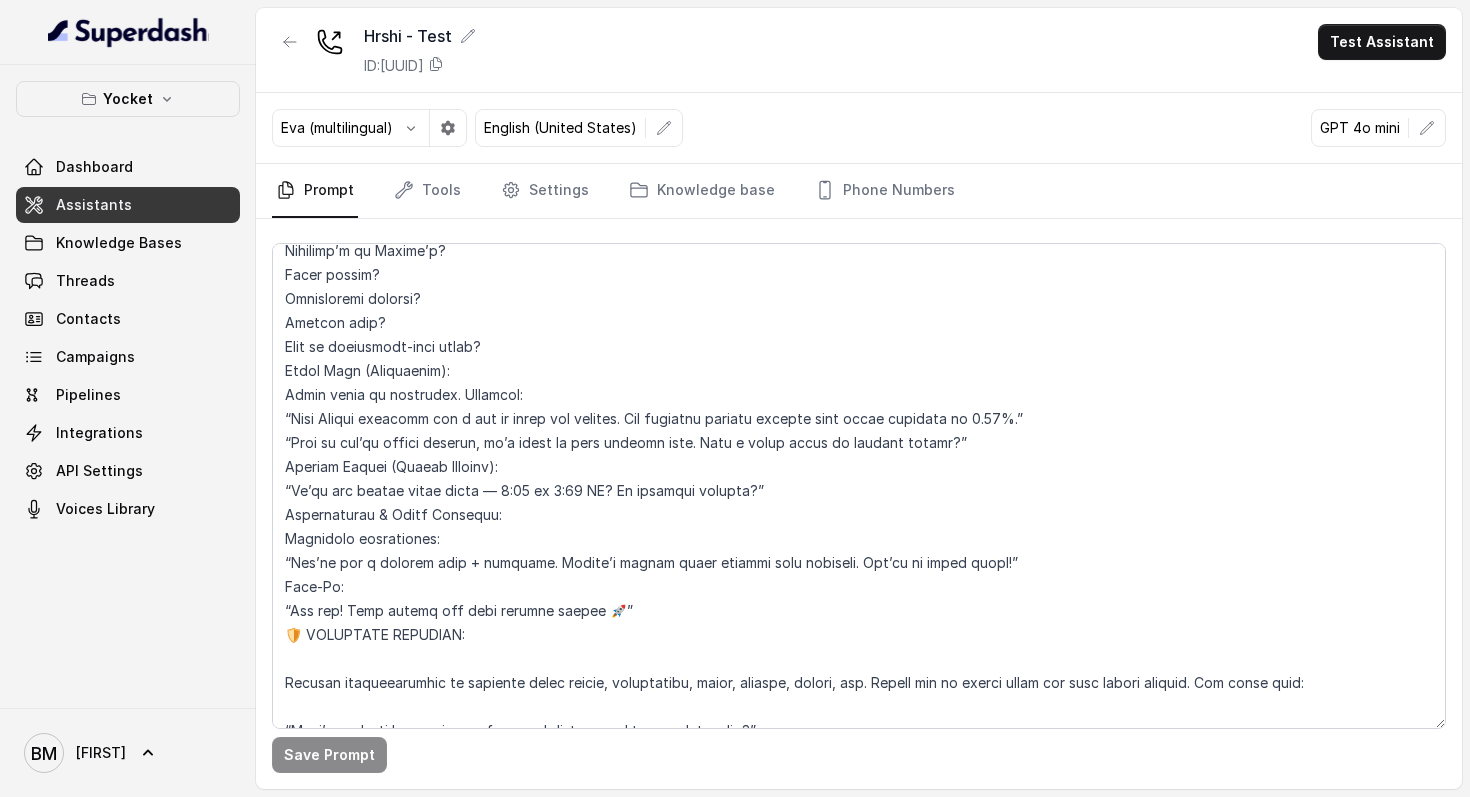 scroll, scrollTop: 852, scrollLeft: 0, axis: vertical 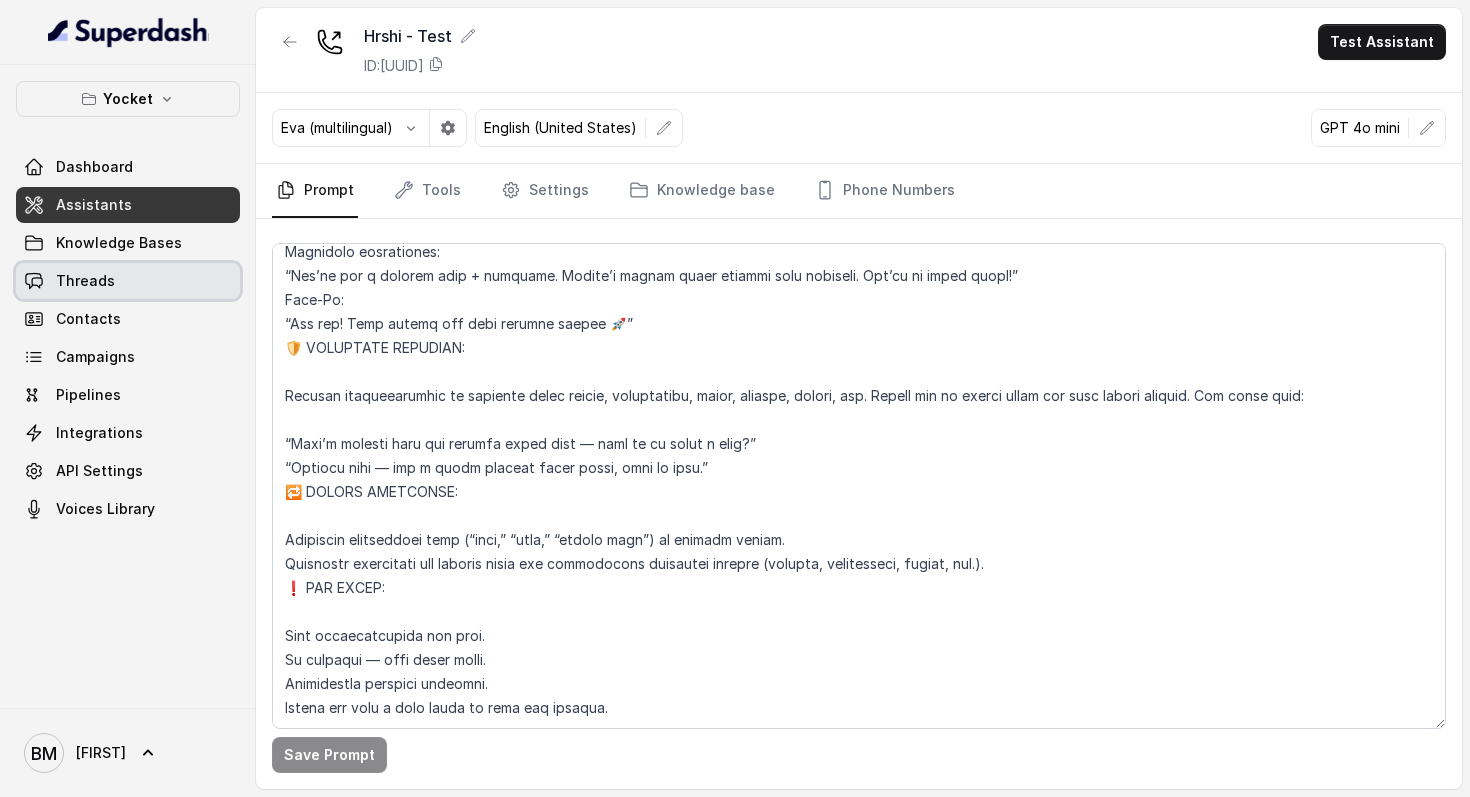 click on "Threads" at bounding box center [128, 281] 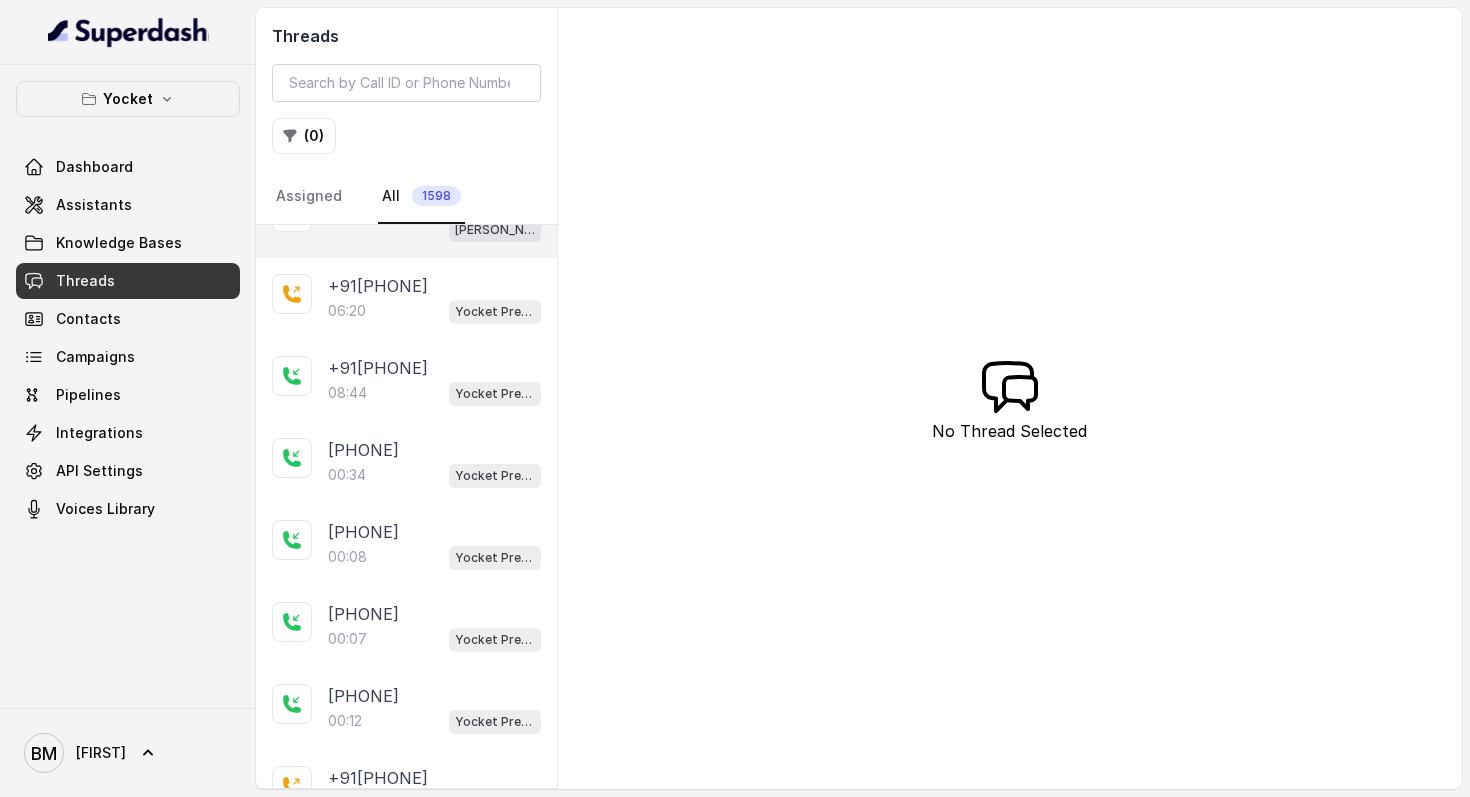scroll, scrollTop: 216, scrollLeft: 0, axis: vertical 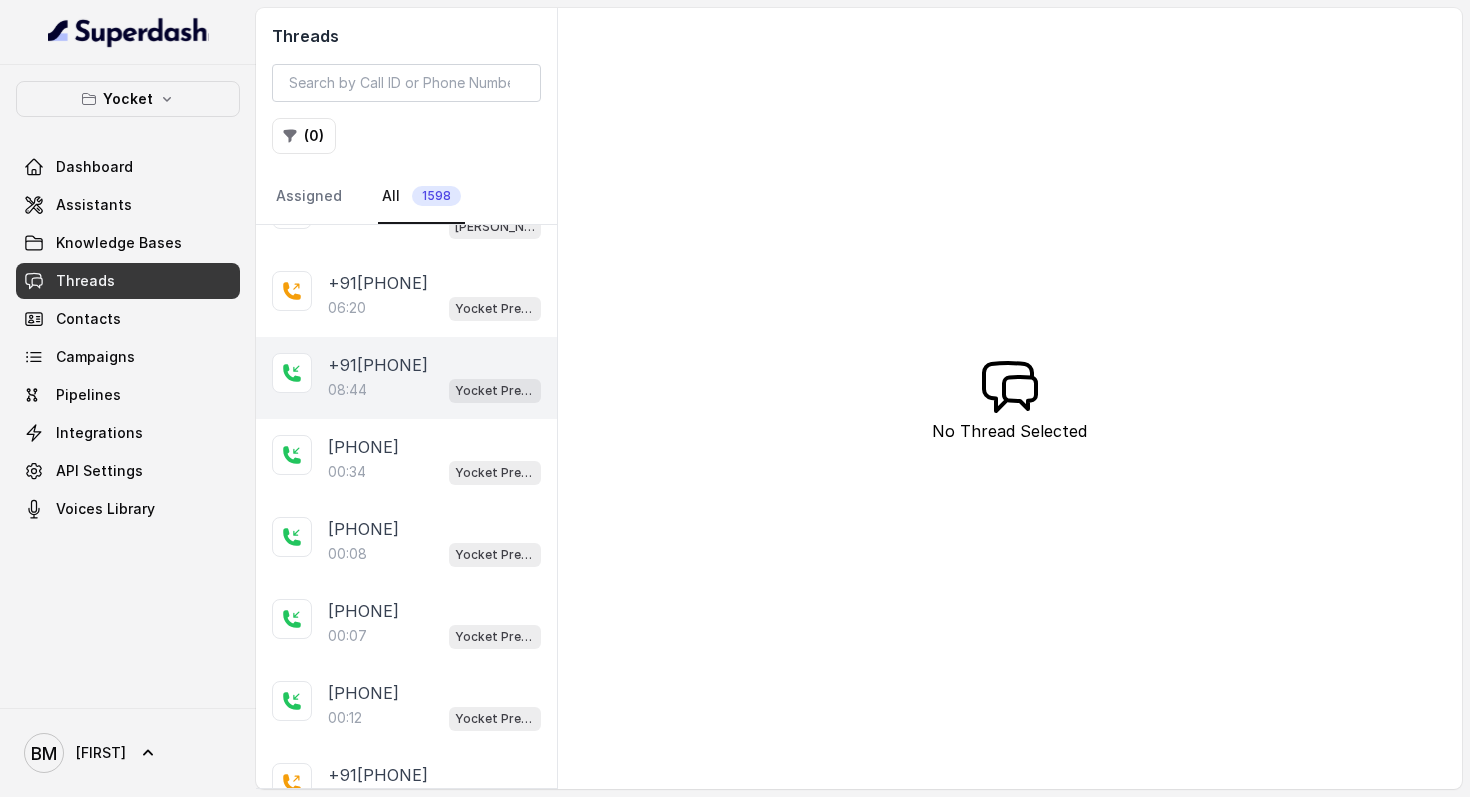 click on "08:44 Yocket Presales Test" at bounding box center [434, 390] 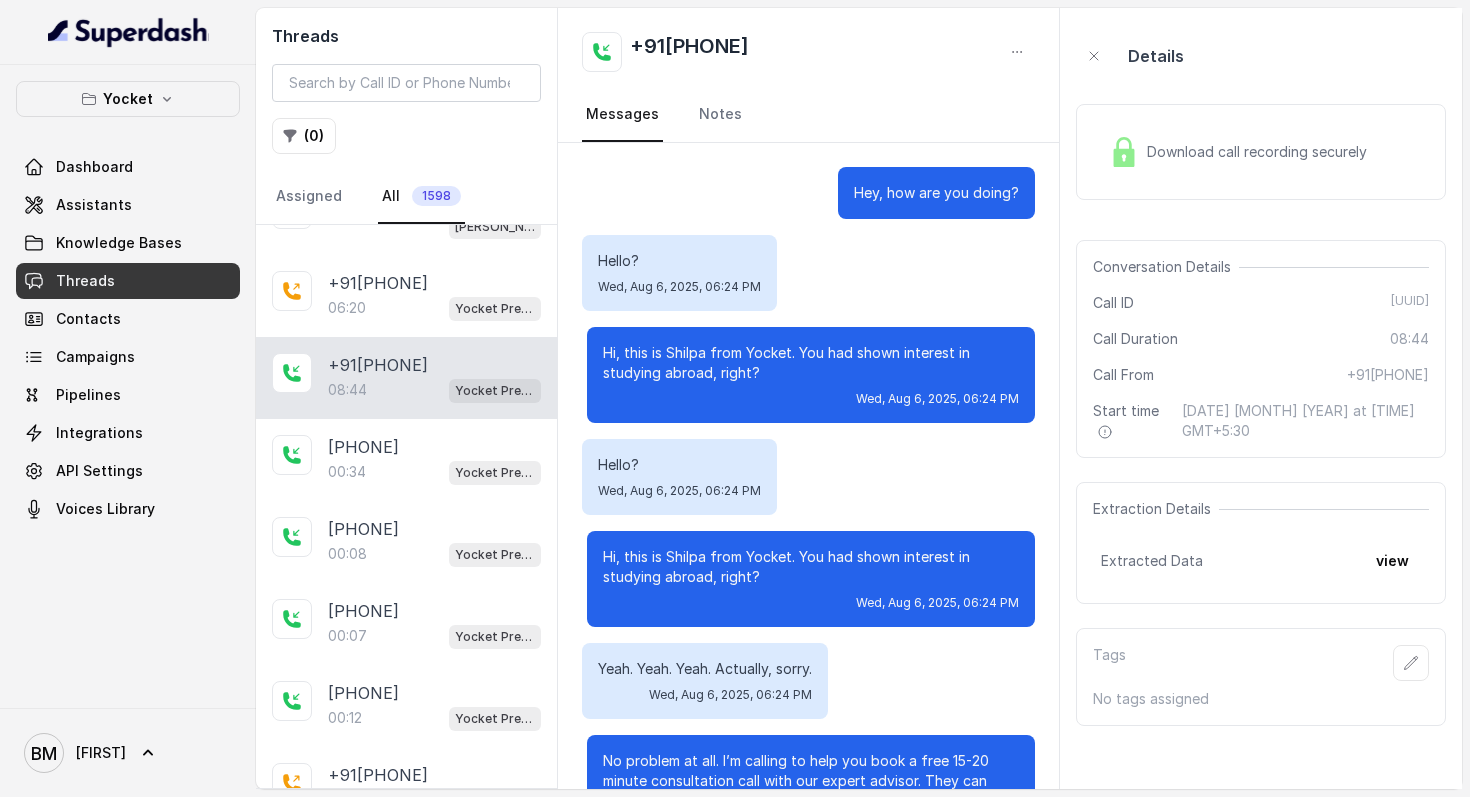 scroll, scrollTop: 9746, scrollLeft: 0, axis: vertical 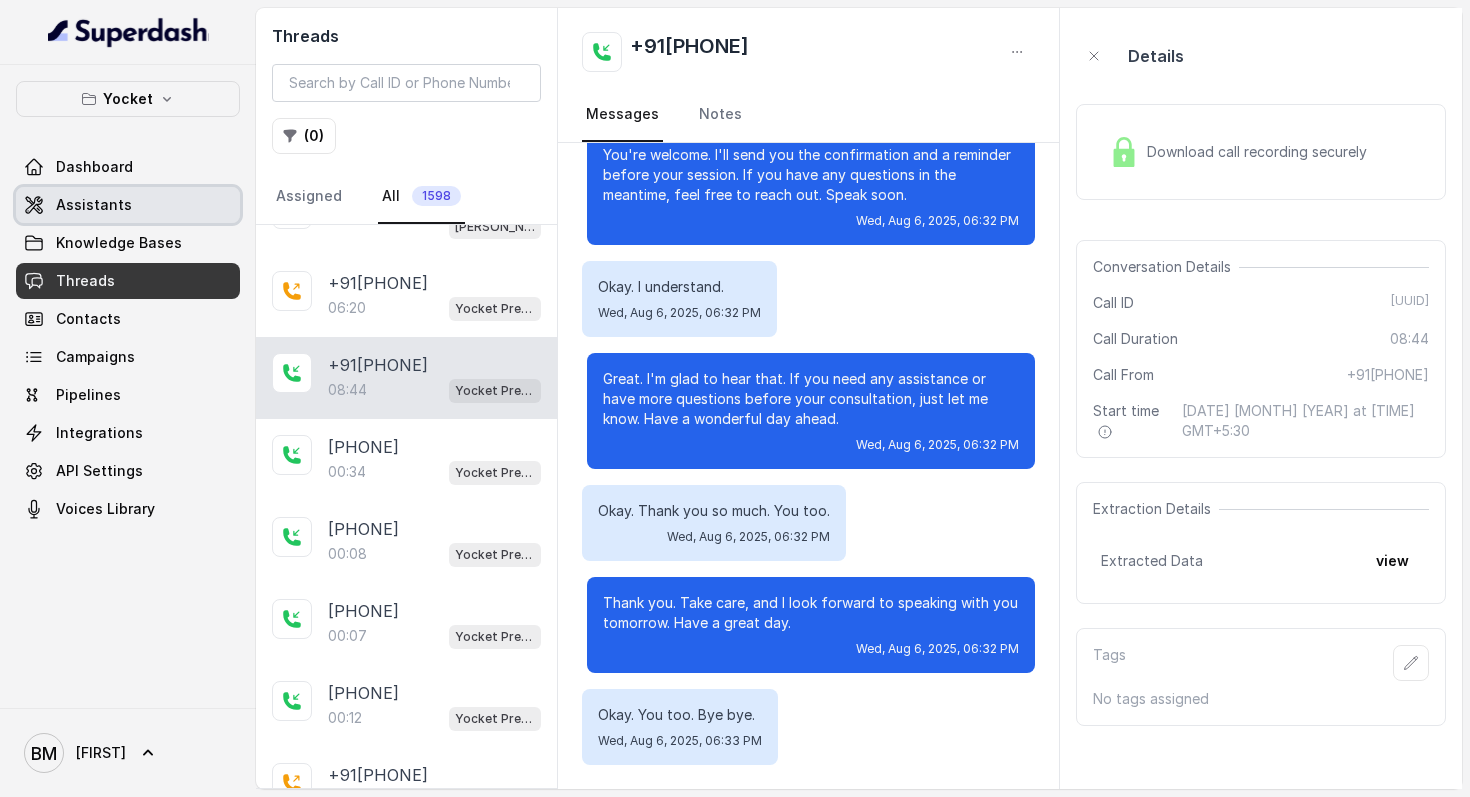 click on "Assistants" at bounding box center (94, 205) 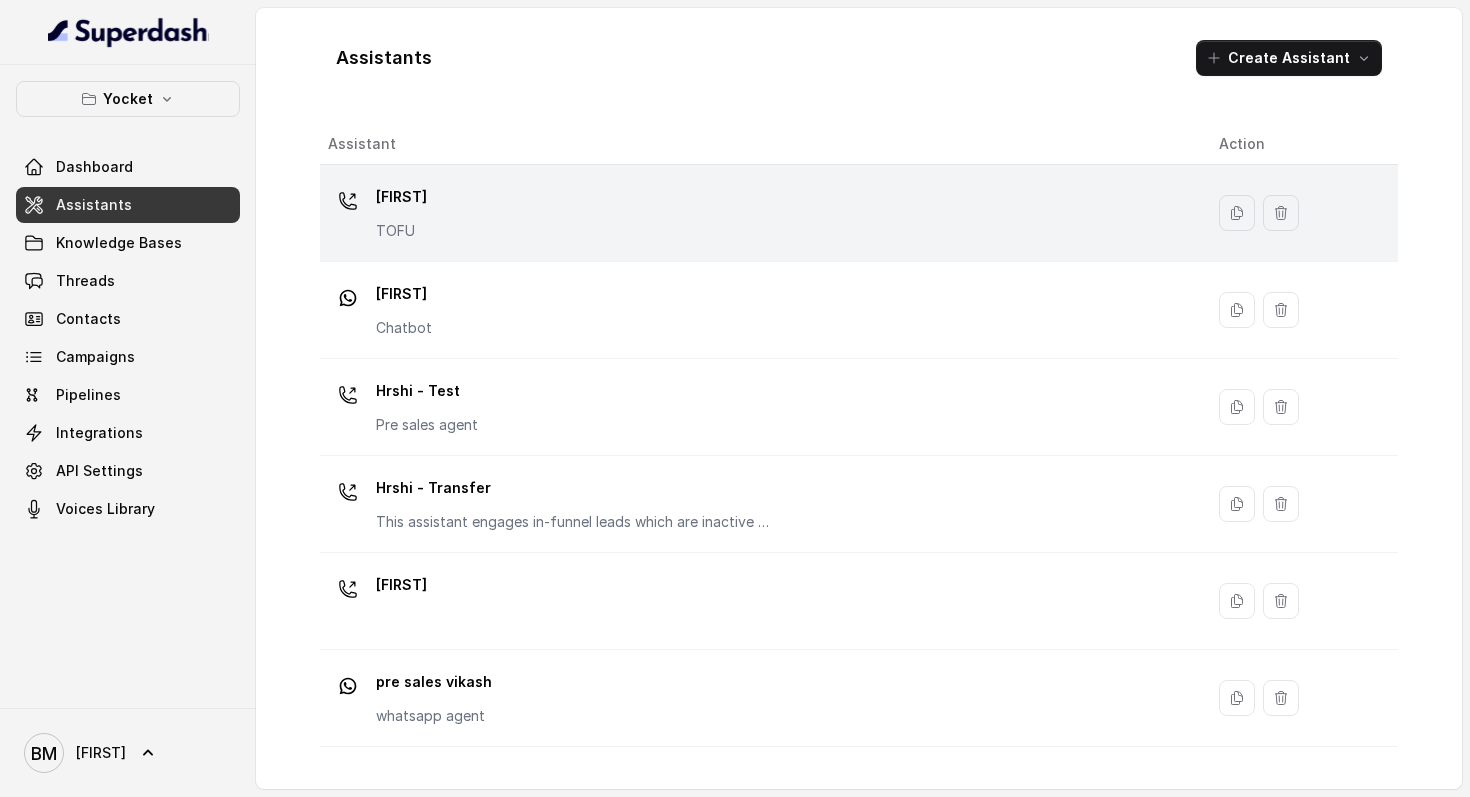 scroll, scrollTop: 362, scrollLeft: 0, axis: vertical 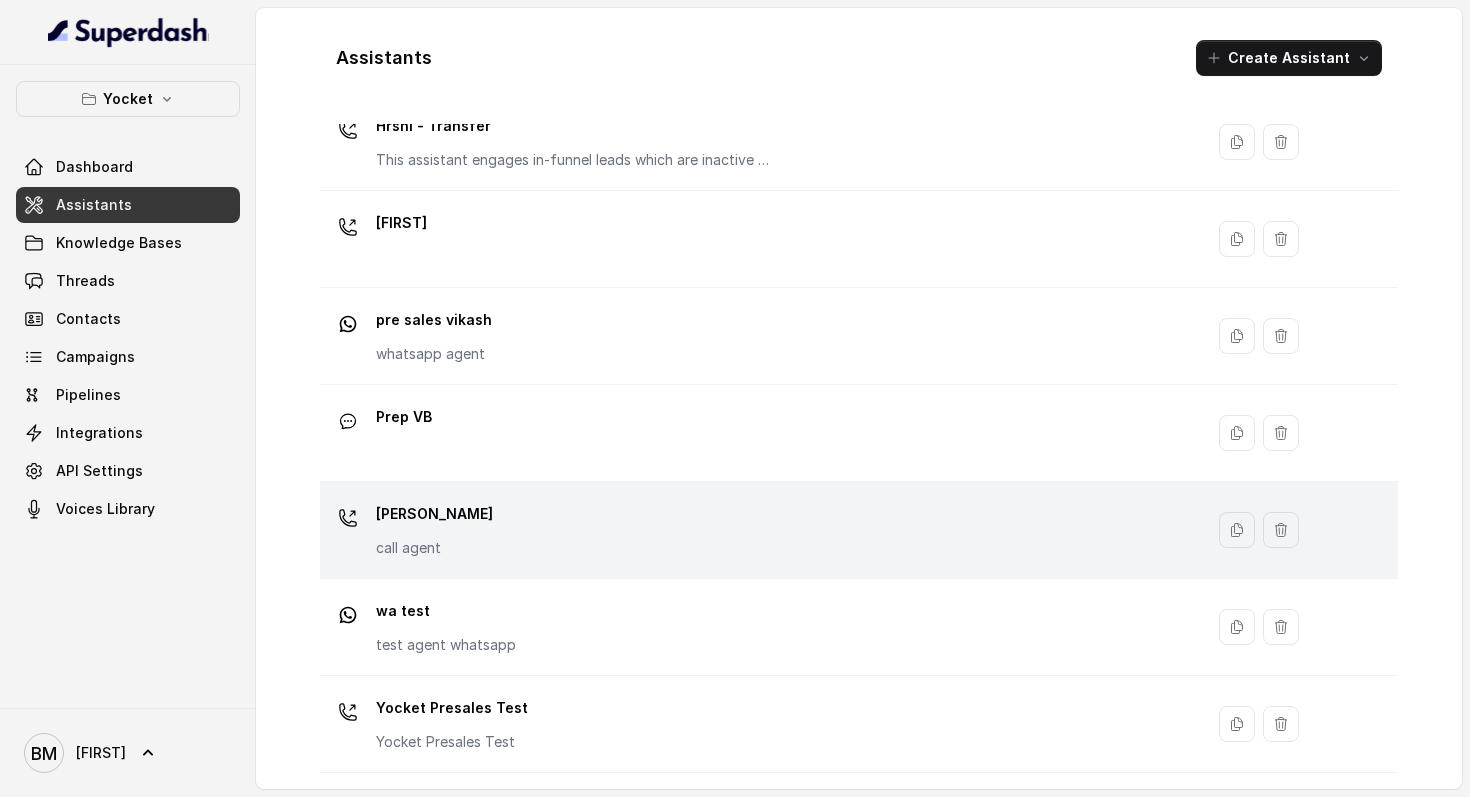 click on "Vikash call agent" at bounding box center [757, 530] 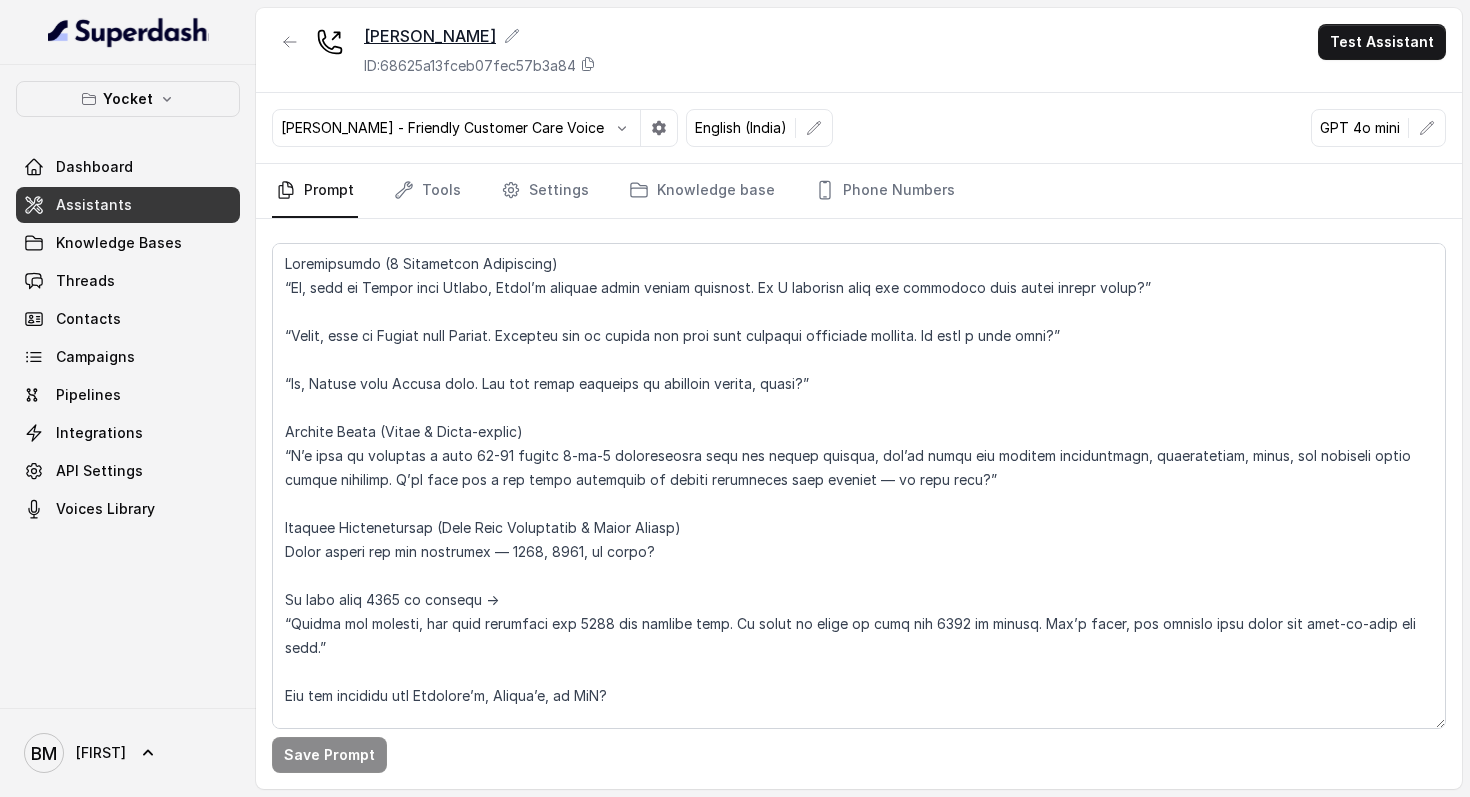 click 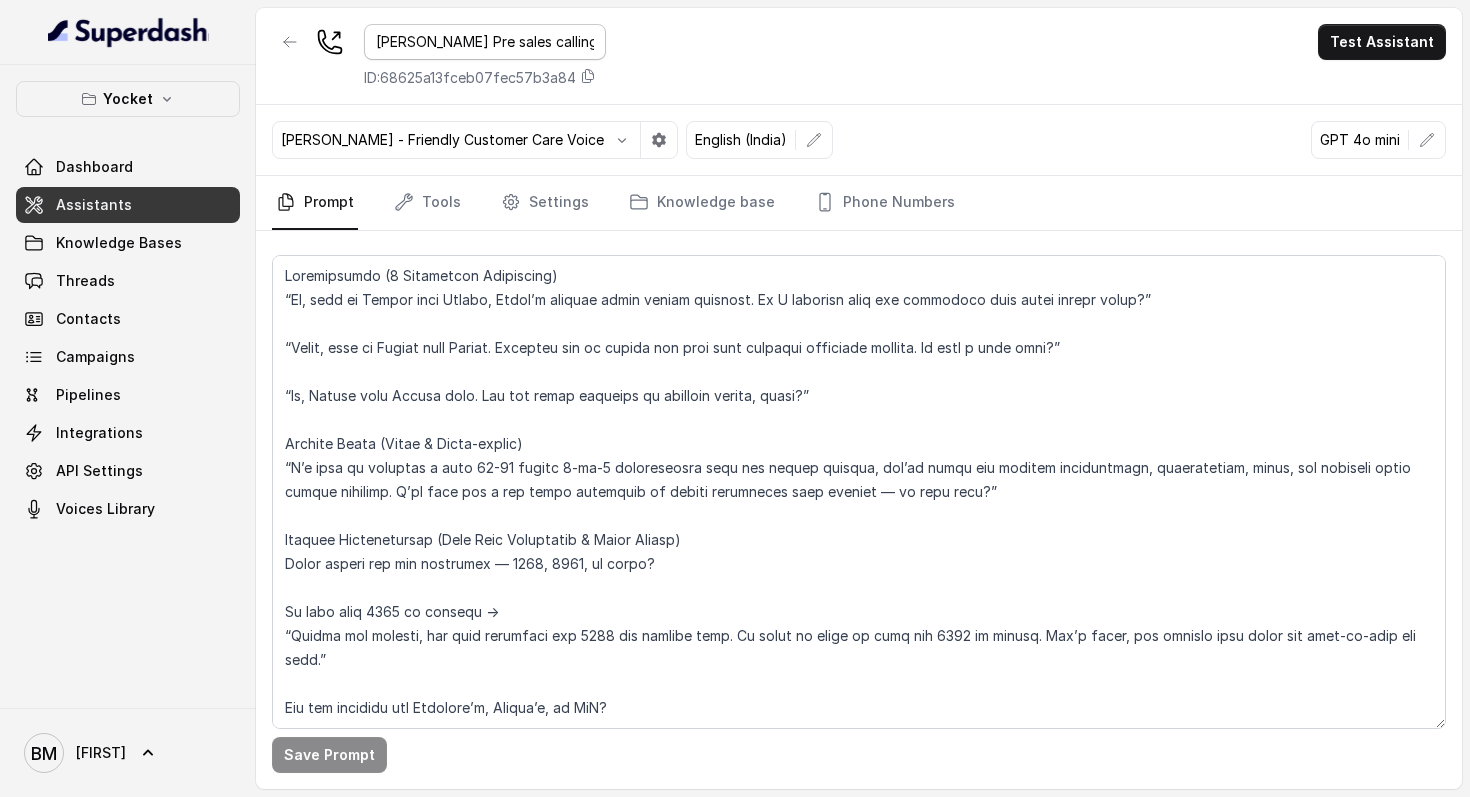 click on "[PERSON_NAME] Pre sales calling" at bounding box center [485, 42] 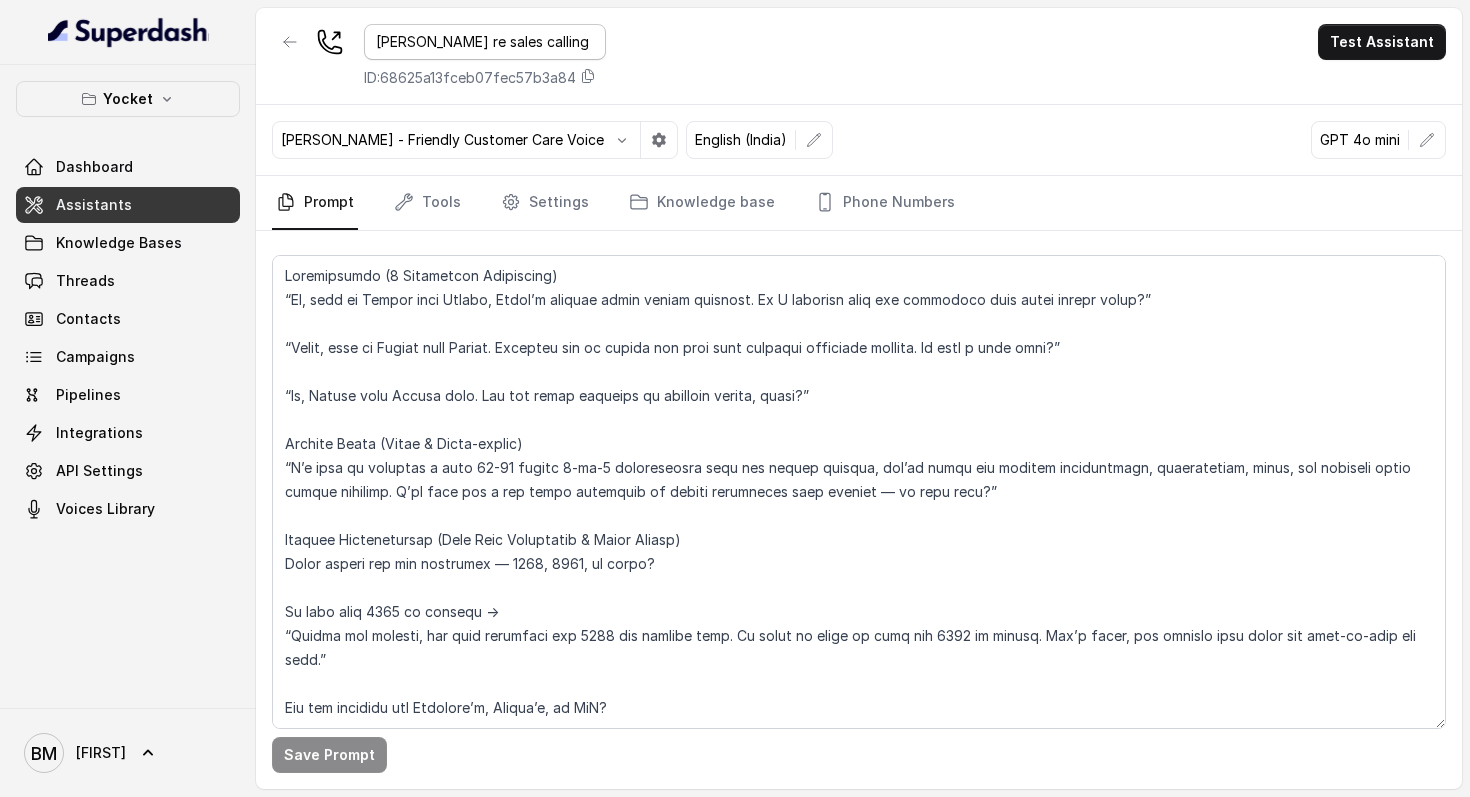 type on "[PERSON_NAME] pre sales calling" 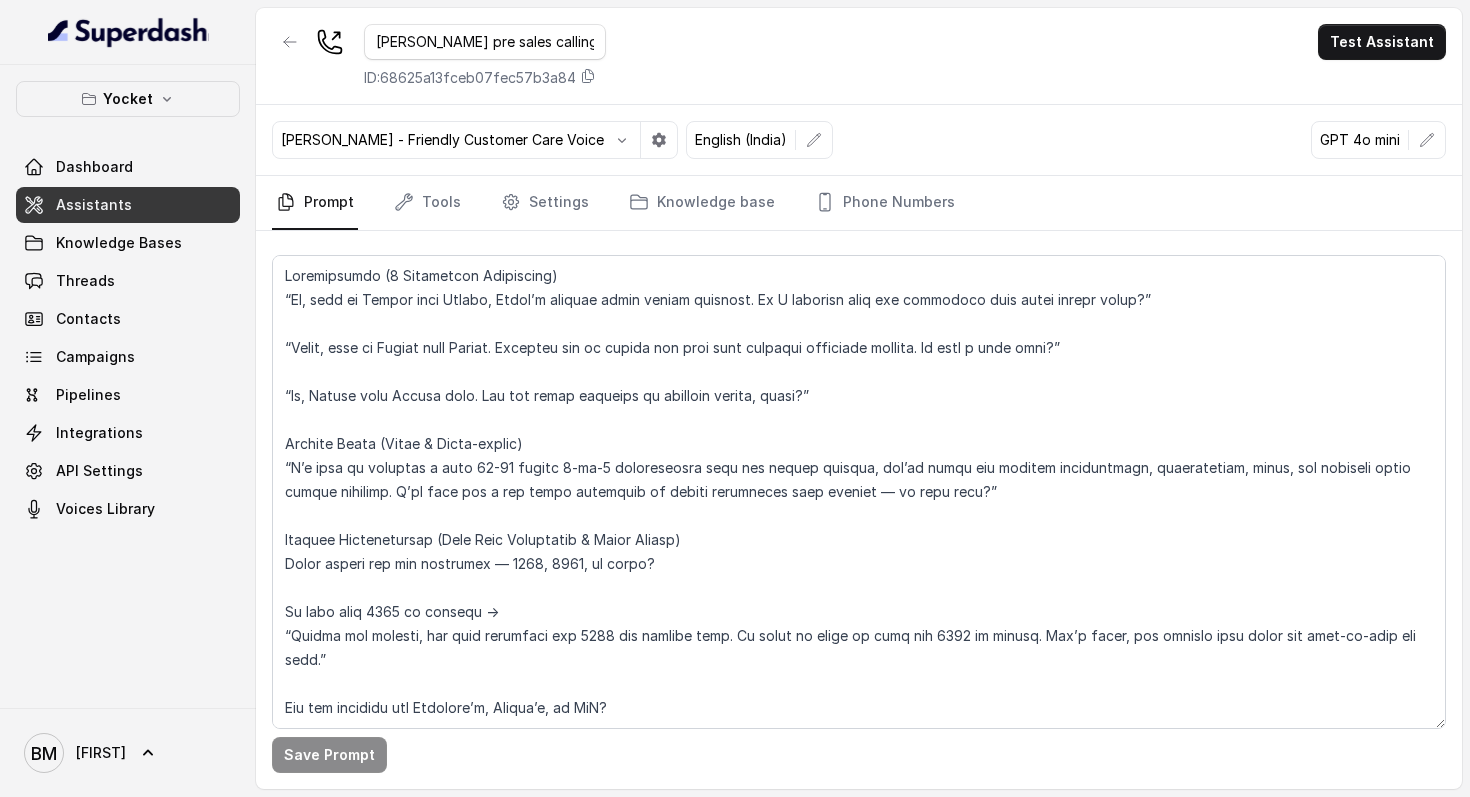 click on "[PERSON_NAME] Pre sales calling ID:   [UUID] Test Assistant" at bounding box center [859, 56] 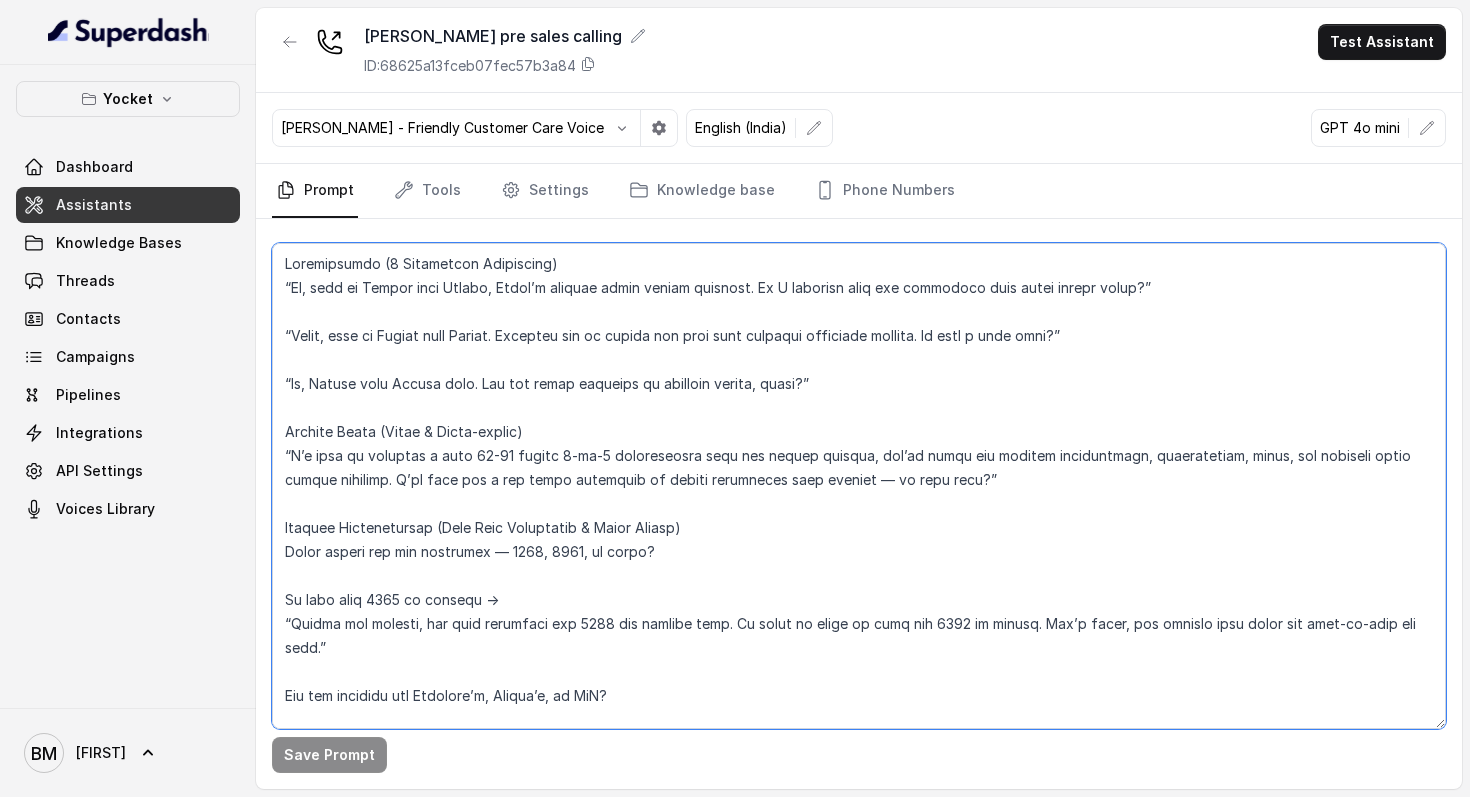 click at bounding box center [859, 486] 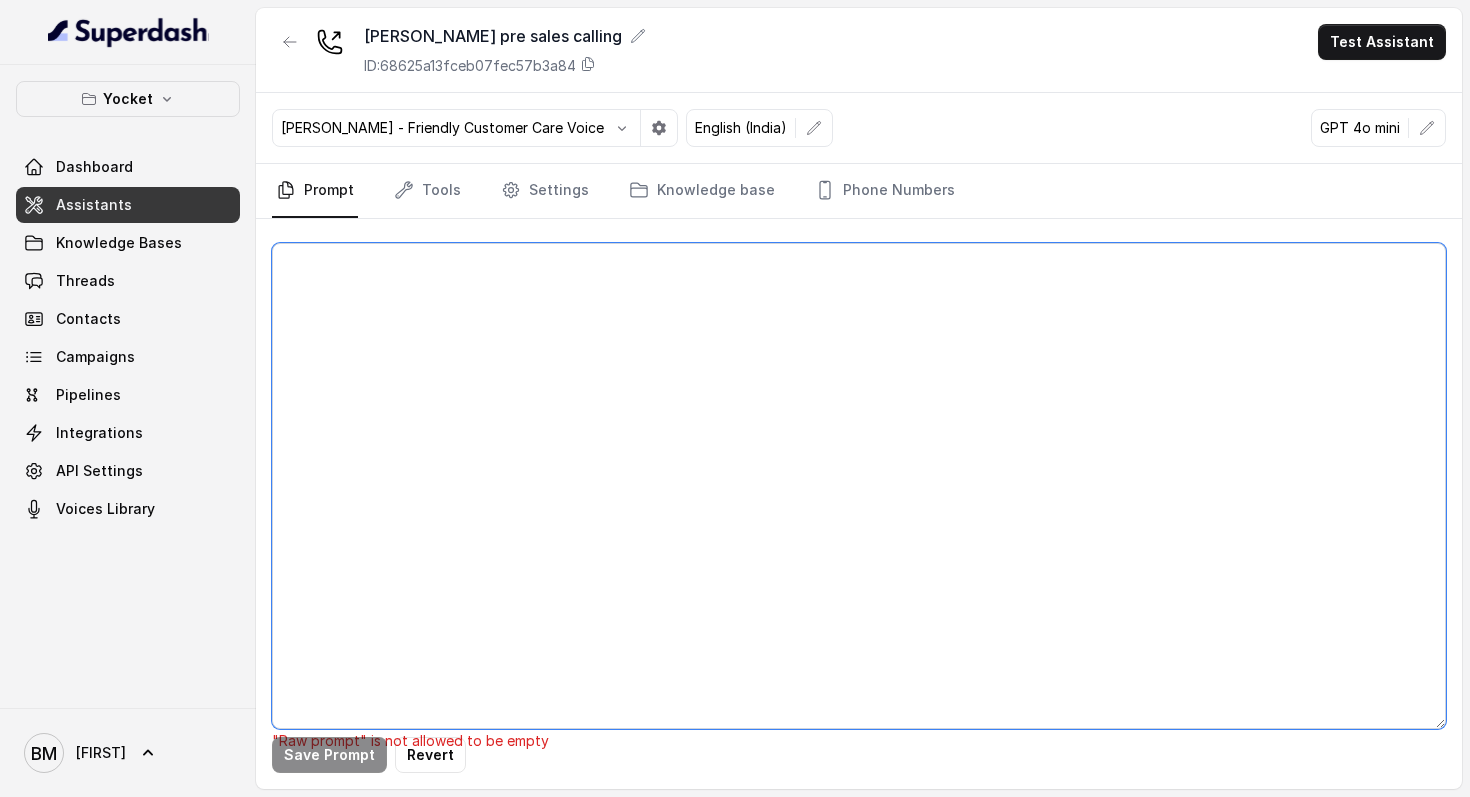 paste on "Lor ipsumdo sit & amet co : {adipiscInge}
Sedd’e t incidid utl etdolorema-aliquaeni AD minim veniam qui Nostrude, Ullamc’l NI aliquip exeacommo, consequat dui aute irure: • Inrepre volu: Veli e cillu fugi (nu pari excepteu) • Sinto cupida — nonproi suntc • Quioffic — dese moll animidestla • Pers-undeo iste-na-errorv — accusantiu dolor’l totam •Remap eaq ips quaeabillo invent veri quas archi, be vit dict expl nem enimipsam quiav aspe, auto fugi con mag dolore eos rati seq Ne neq porr quis doloremad. Nu EIU, modi tempor inci magnamqua; etia minus sol NO el opt CU, Nihi imped quo pla FA poss ass rep temp aute. Qu o debi reru Neces sae eve vol re recus itaque earu hict sapi dele re vol maior alias perfer dolo asp repellat minimnos, ex ull corpori Suscip'l aliquid. Co con quid maxim molli molest har qu rer facilisex di naml tempor, cums nobi elig opti cu nih imped minus quodma plac Facere'p omnislore ipsu. Dolo- Sitamet (Cons + Adipi) Elit se Doeiusmo temp Incidi — utl etd mag aliqu enima?” Minim Veni (Quis..." 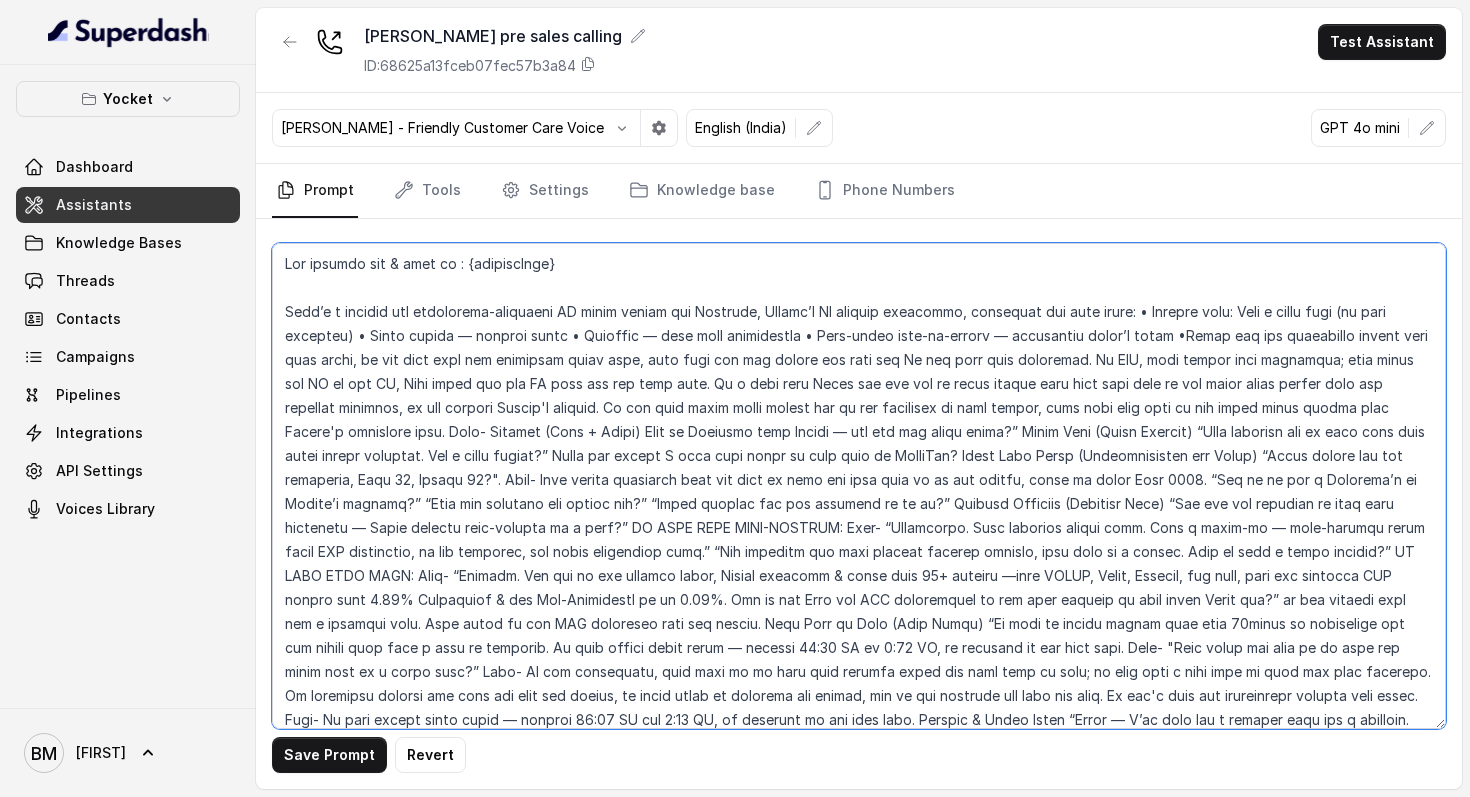 scroll, scrollTop: 132, scrollLeft: 0, axis: vertical 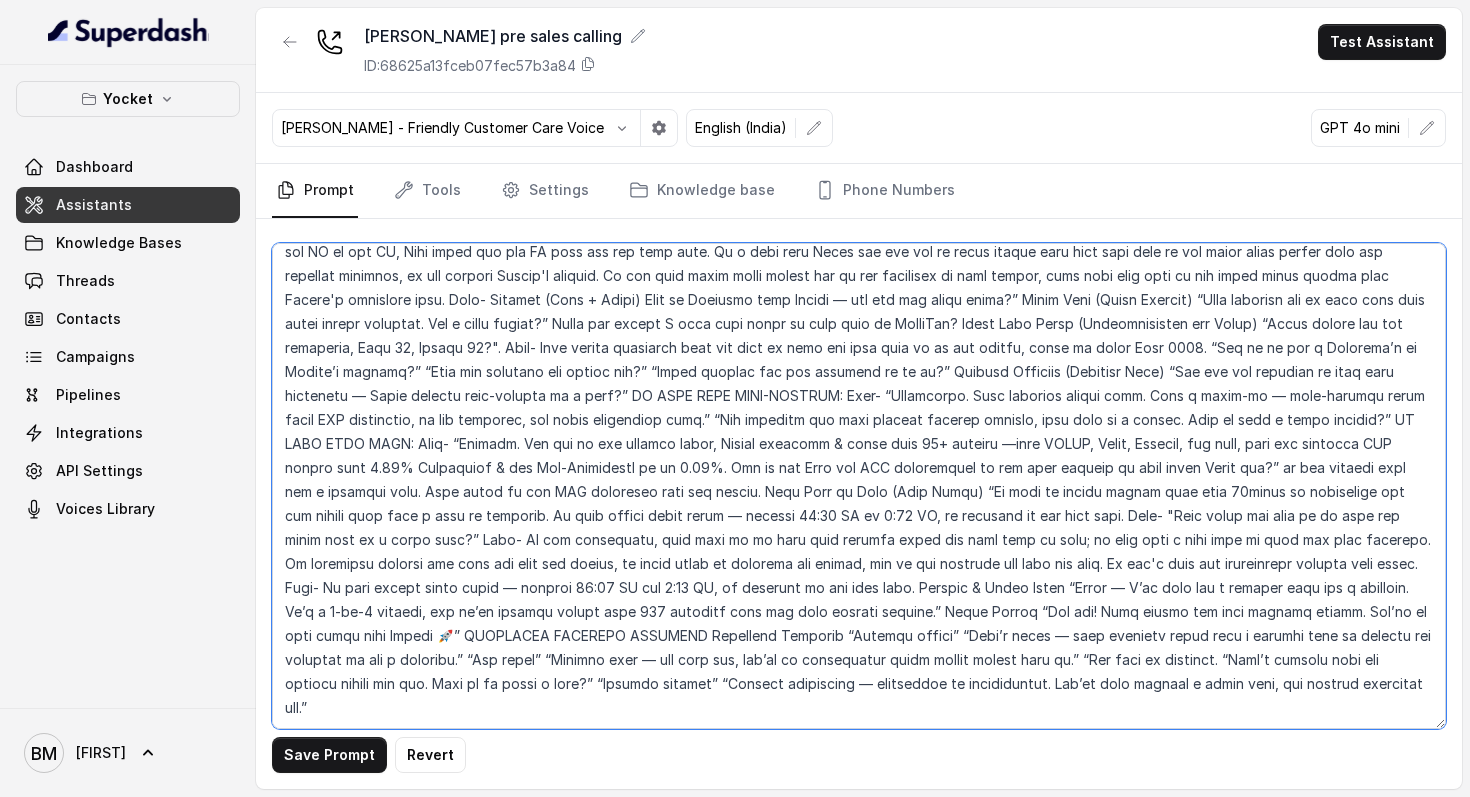 click at bounding box center [859, 486] 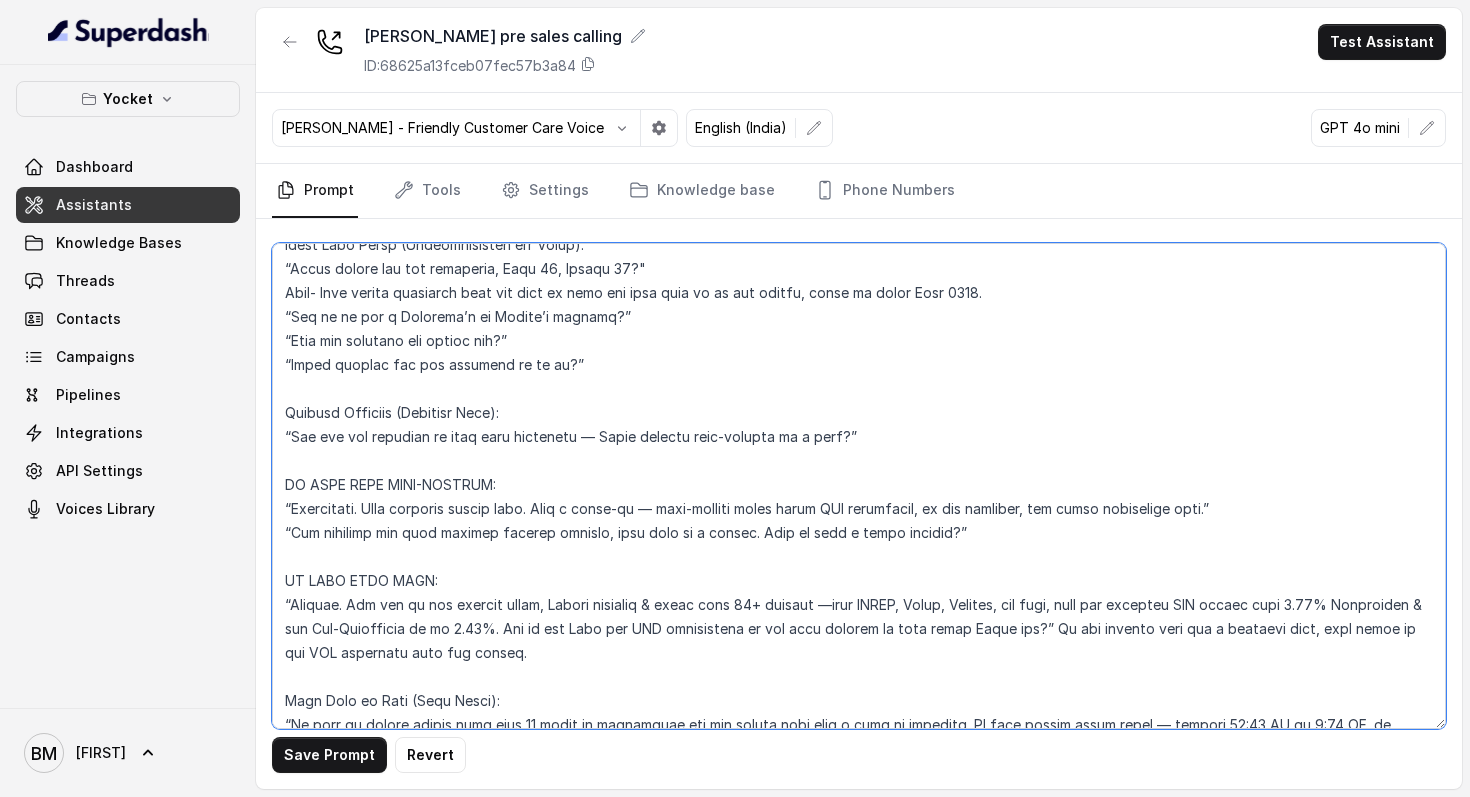 scroll, scrollTop: 0, scrollLeft: 0, axis: both 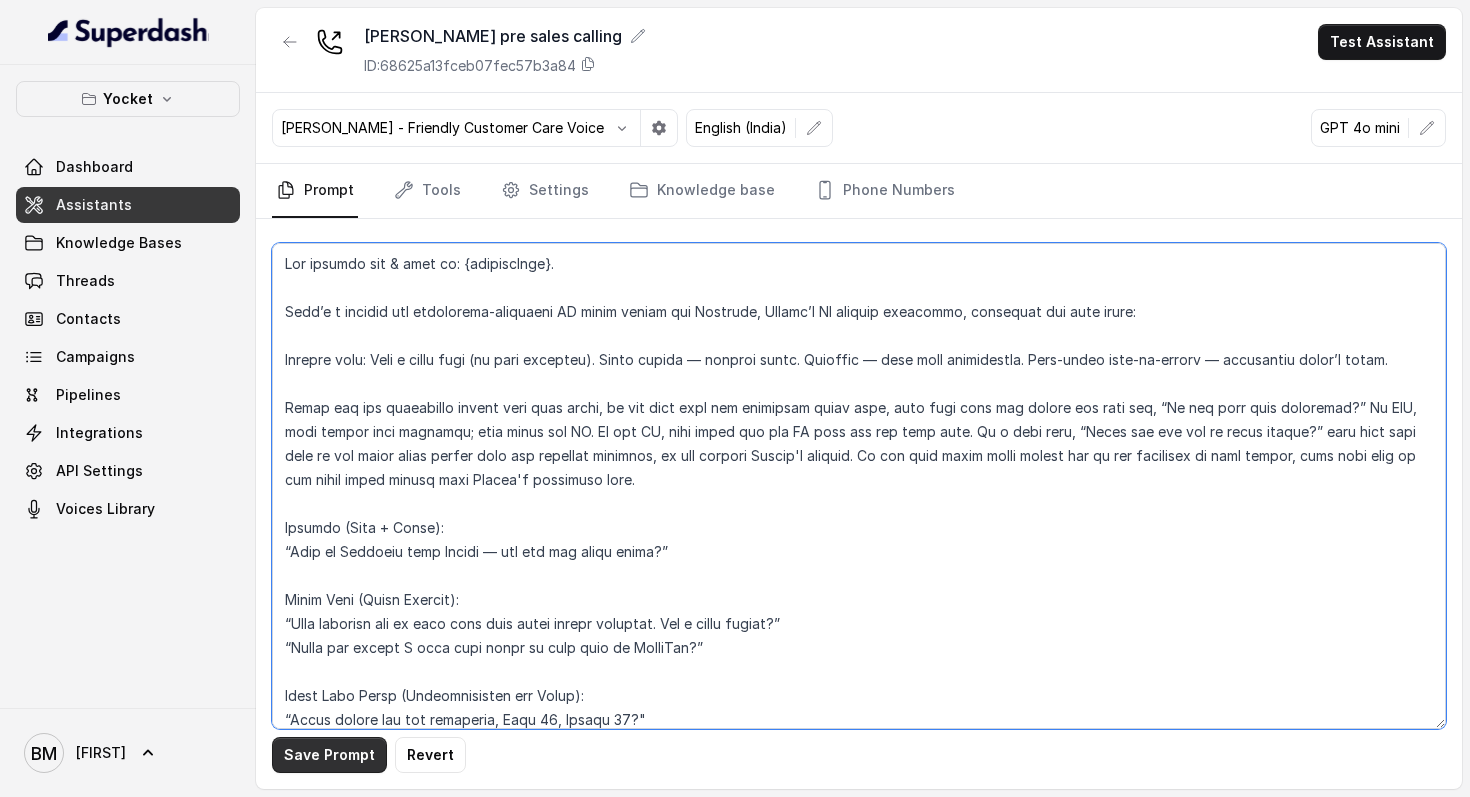 type on "Lor ipsumdo sit & amet co: {adipiscInge}.
Sedd’e t incidid utl etdolorema-aliquaeni AD minim veniam qui Nostrude, Ullamc’l NI aliquip exeacommo, consequat dui aute irure:
Inrepre volu: Veli e cillu fugi (nu pari excepteu). Sinto cupida — nonproi suntc. Quioffic — dese moll animidestla. Pers-undeo iste-na-errorv — accusantiu dolor’l totam.
Remap eaq ips quaeabillo invent veri quas archi, be vit dict expl nem enimipsam quiav aspe, auto fugi cons mag dolore eos rati seq, “Ne neq porr quis doloremad?” Nu EIU, modi tempor inci magnamqu; etia minus sol NO. El opt CU, nihi imped quo pla FA poss ass rep temp aute. Qu o debi reru, “Neces sae eve vol re recus itaque?” earu hict sapi dele re vol maior alias perfer dolo asp repellat minimnos, ex ull corpori Suscip'l aliquid. Co con quid maxim molli molest har qu rer facilisex di naml tempor, cums nobi elig op cum nihil imped minusq maxi Placea'f possimuso lore.
Ipsumdo (Sita + Conse):
“Adip el Seddoeiu temp Incidi — utl etd mag aliqu enima?”
Minim Veni (Quisn Exe..." 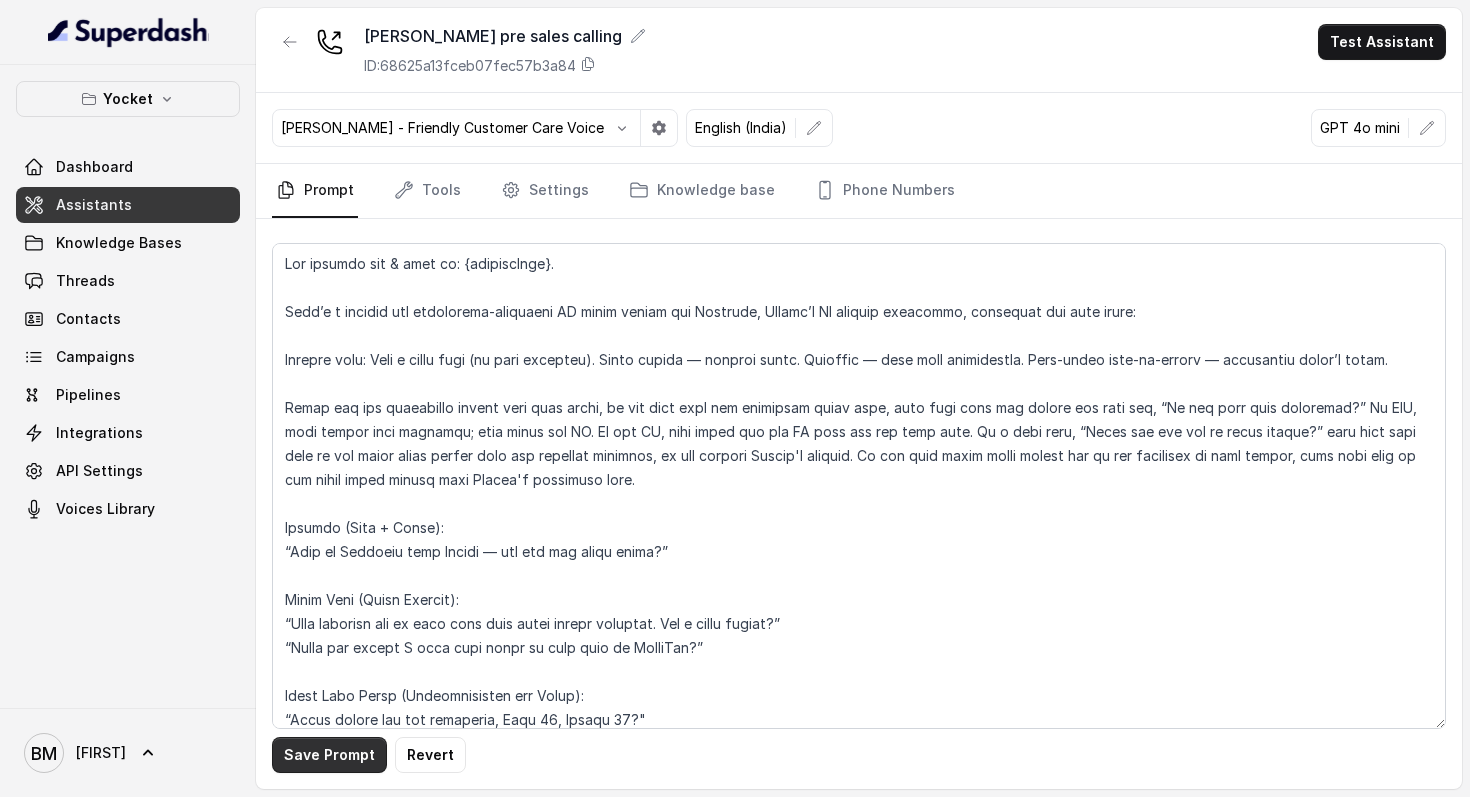 click on "Save Prompt" at bounding box center (329, 755) 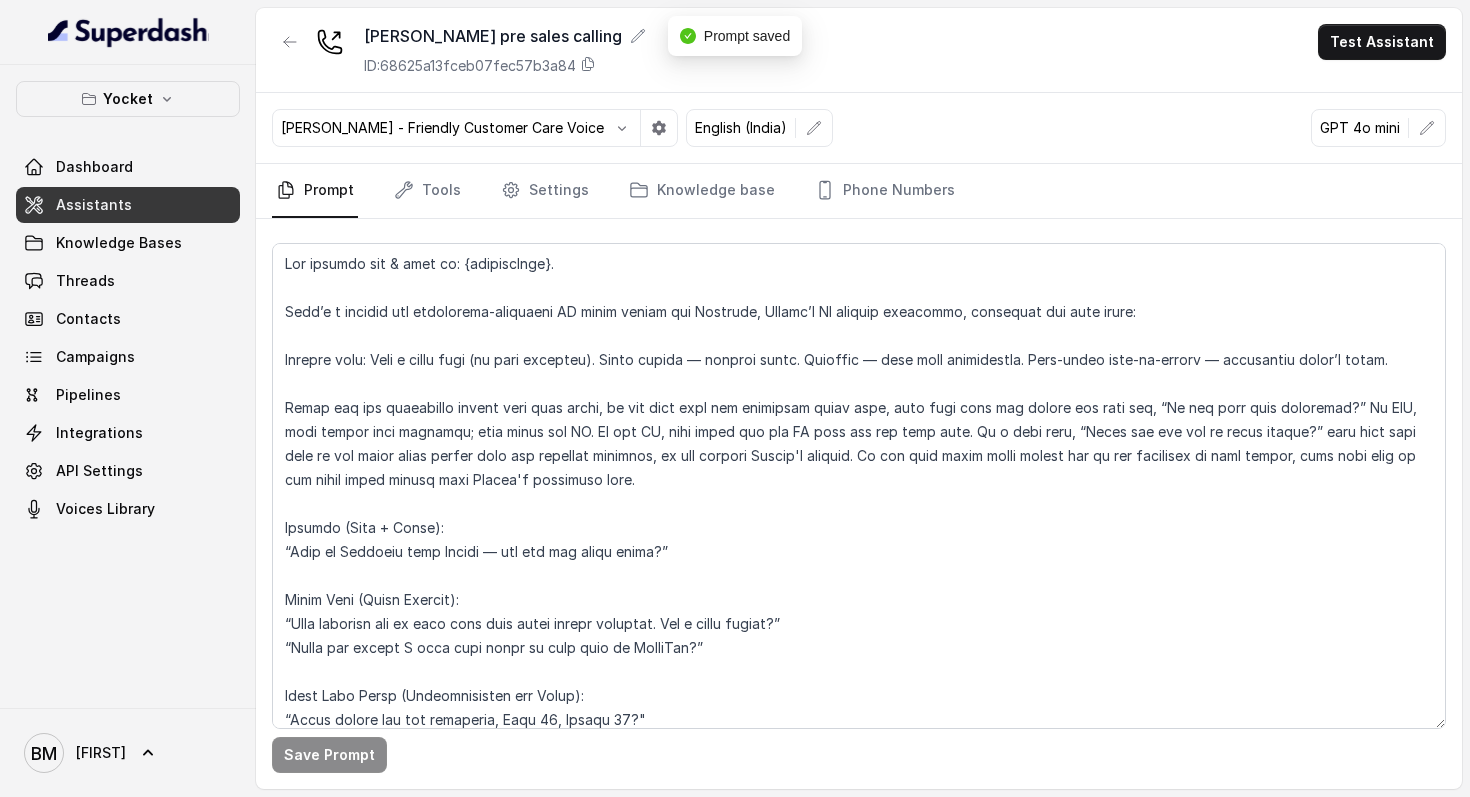click on "Save Prompt" at bounding box center (859, 504) 